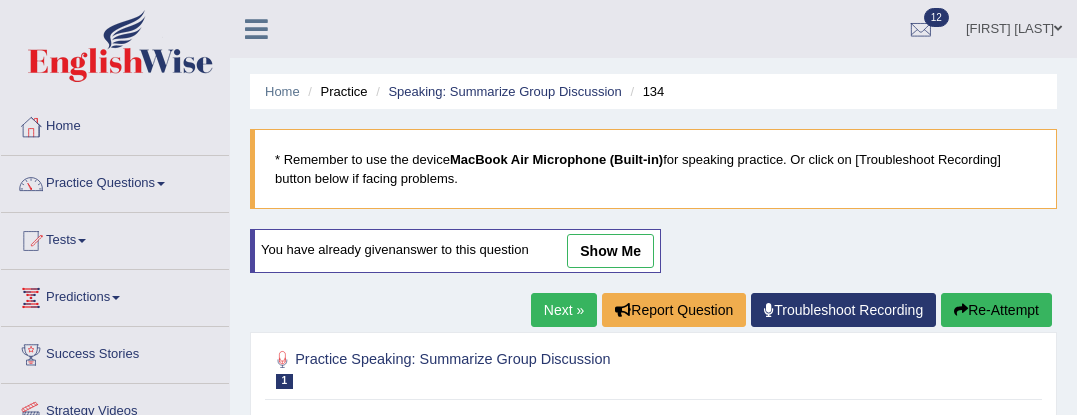 scroll, scrollTop: 445, scrollLeft: 0, axis: vertical 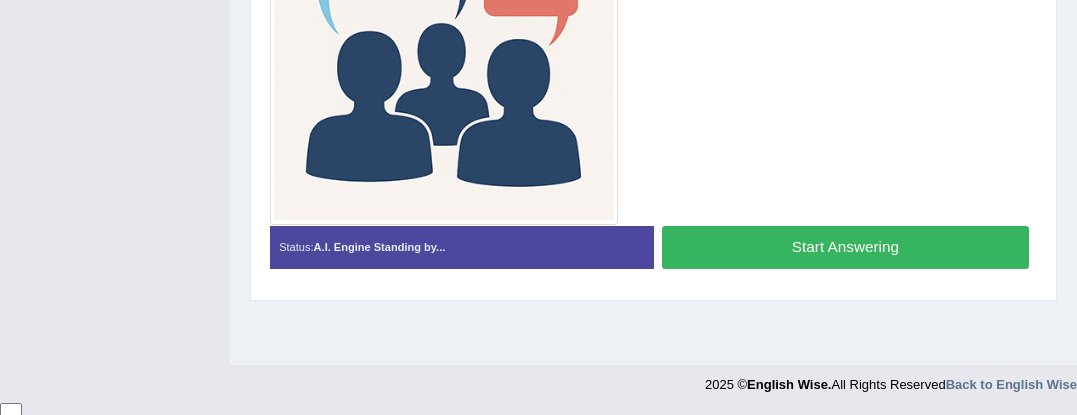 click on "Start Answering" at bounding box center (845, 247) 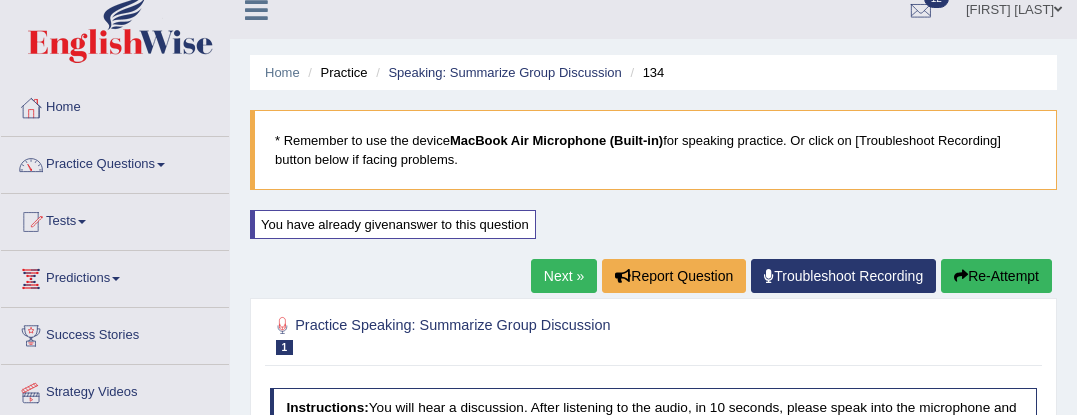 scroll, scrollTop: 0, scrollLeft: 0, axis: both 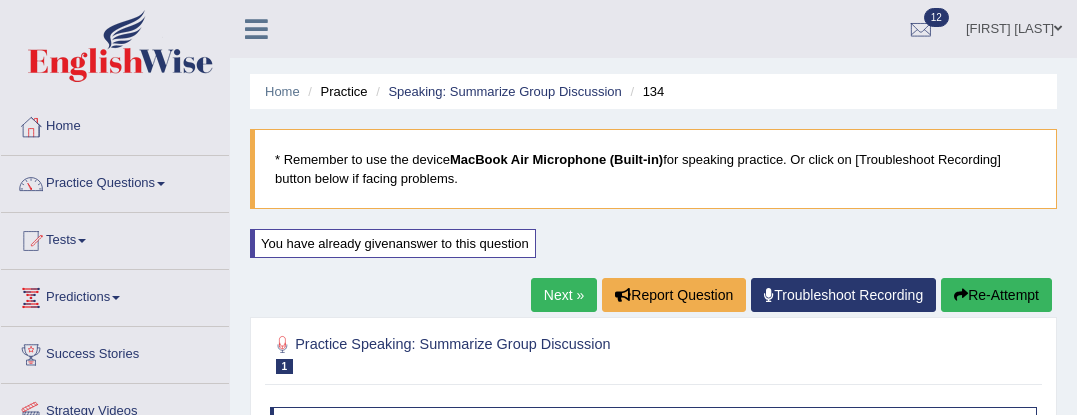 click on "Re-Attempt" at bounding box center (996, 295) 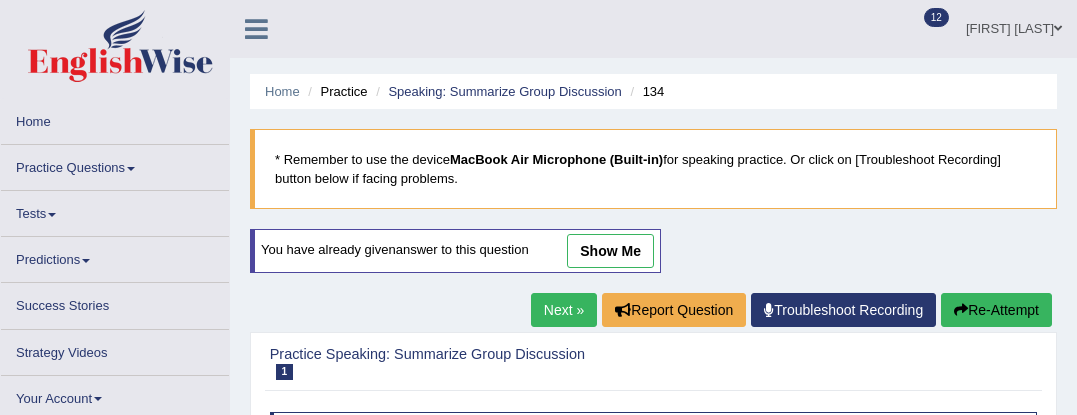 scroll, scrollTop: 0, scrollLeft: 0, axis: both 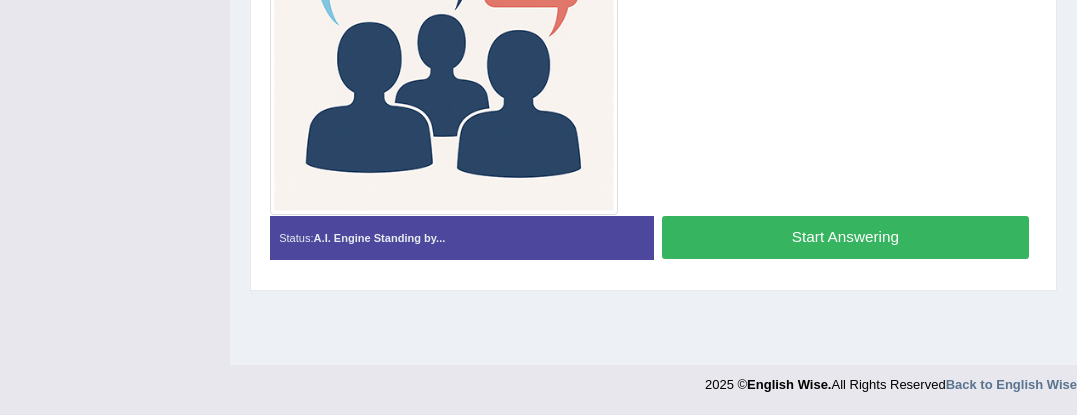 click on "Start Answering" at bounding box center [845, 237] 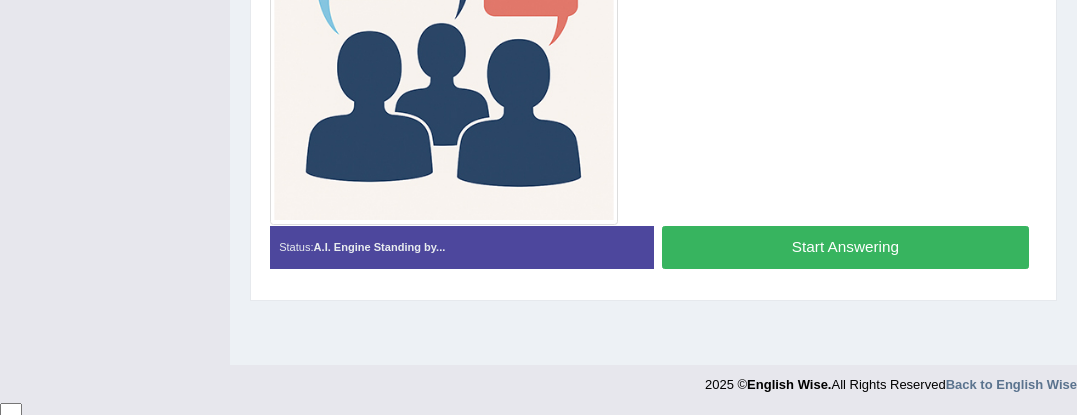 scroll, scrollTop: 84, scrollLeft: 0, axis: vertical 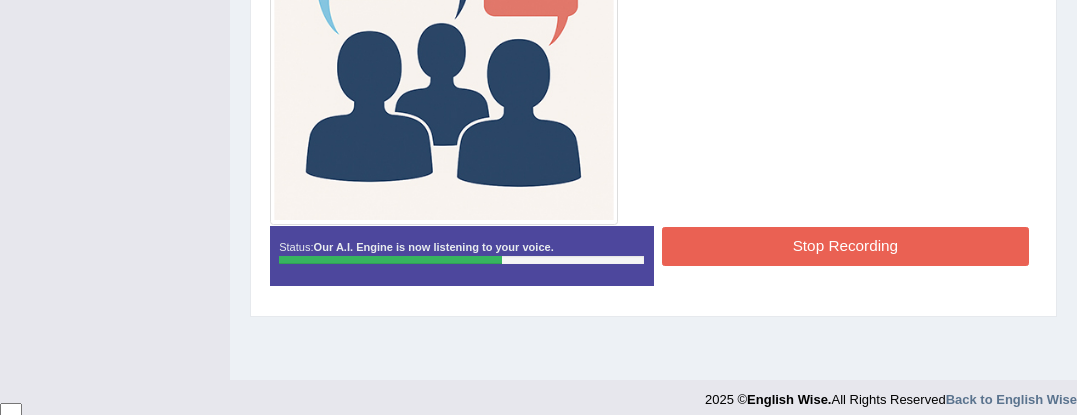 click on "Stop Recording" at bounding box center (845, 246) 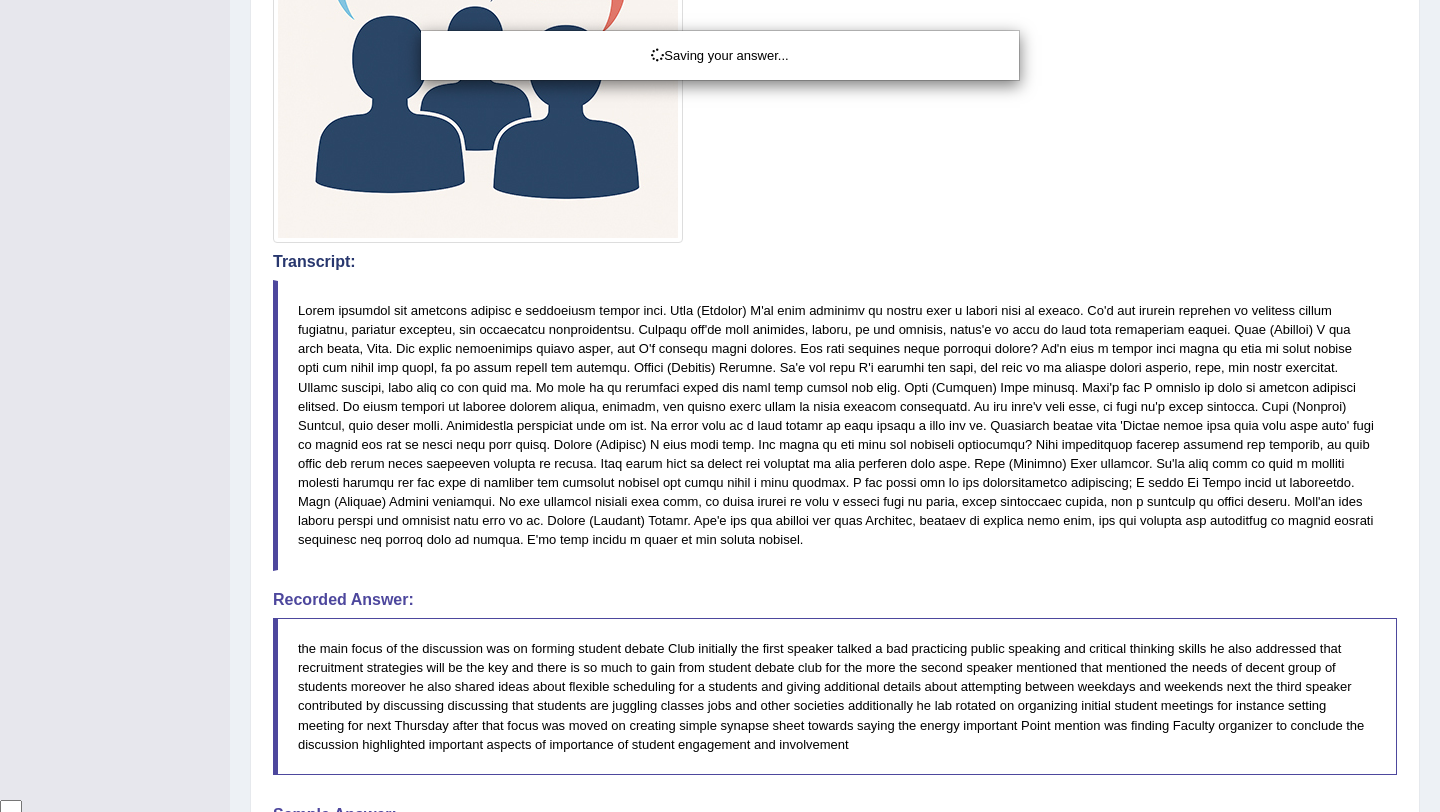 scroll, scrollTop: 0, scrollLeft: 0, axis: both 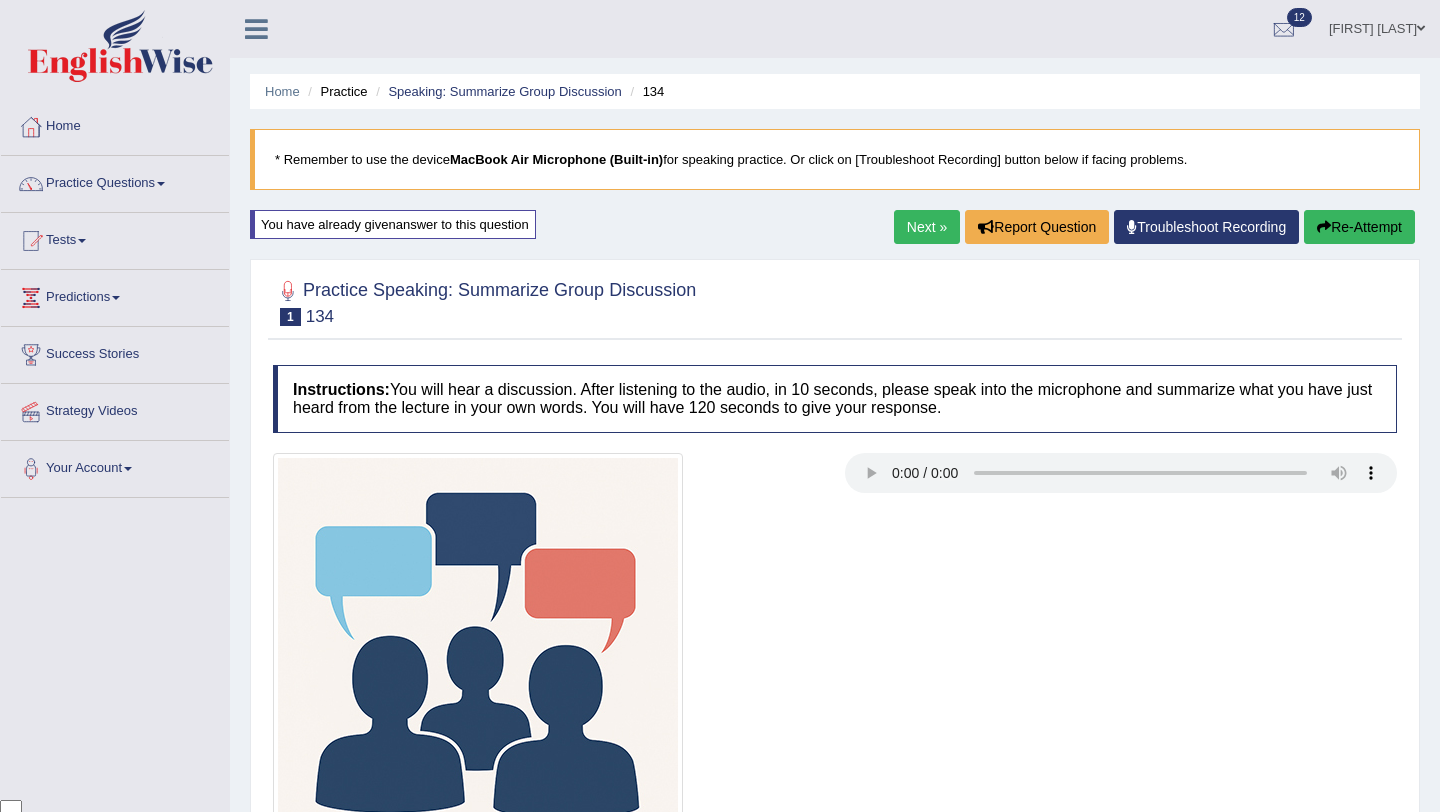click on "Next »" at bounding box center [927, 227] 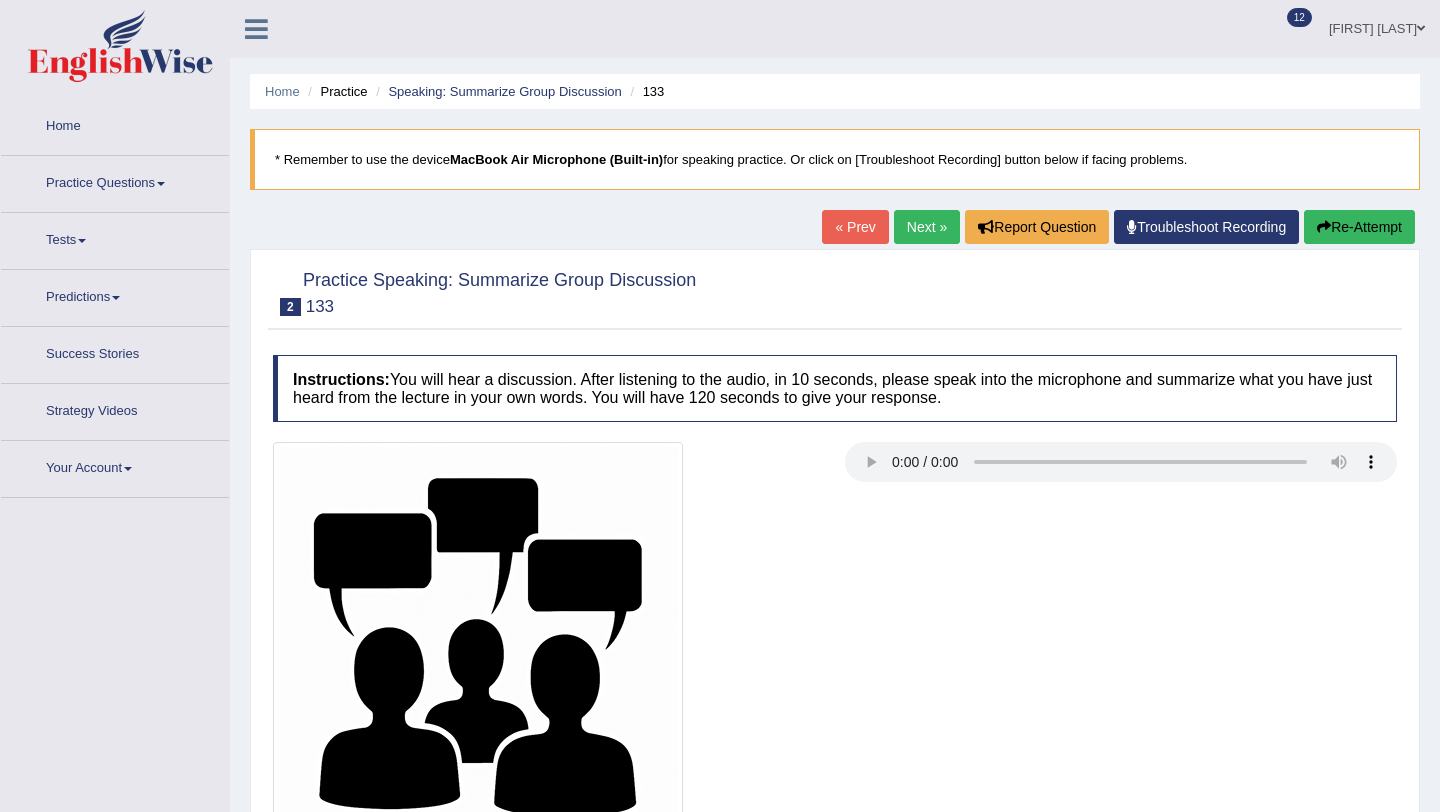 scroll, scrollTop: 0, scrollLeft: 0, axis: both 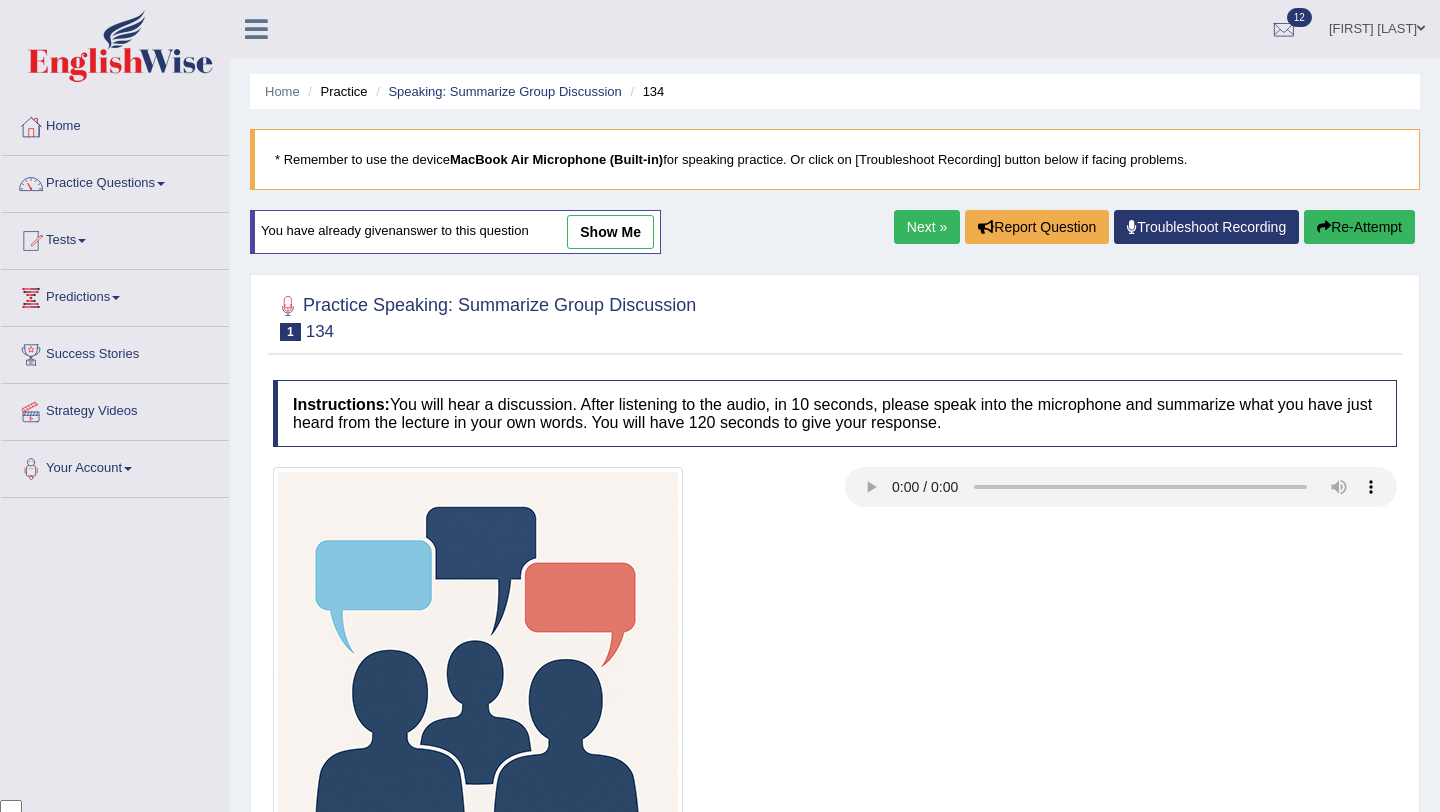 click on "Next »" at bounding box center [927, 227] 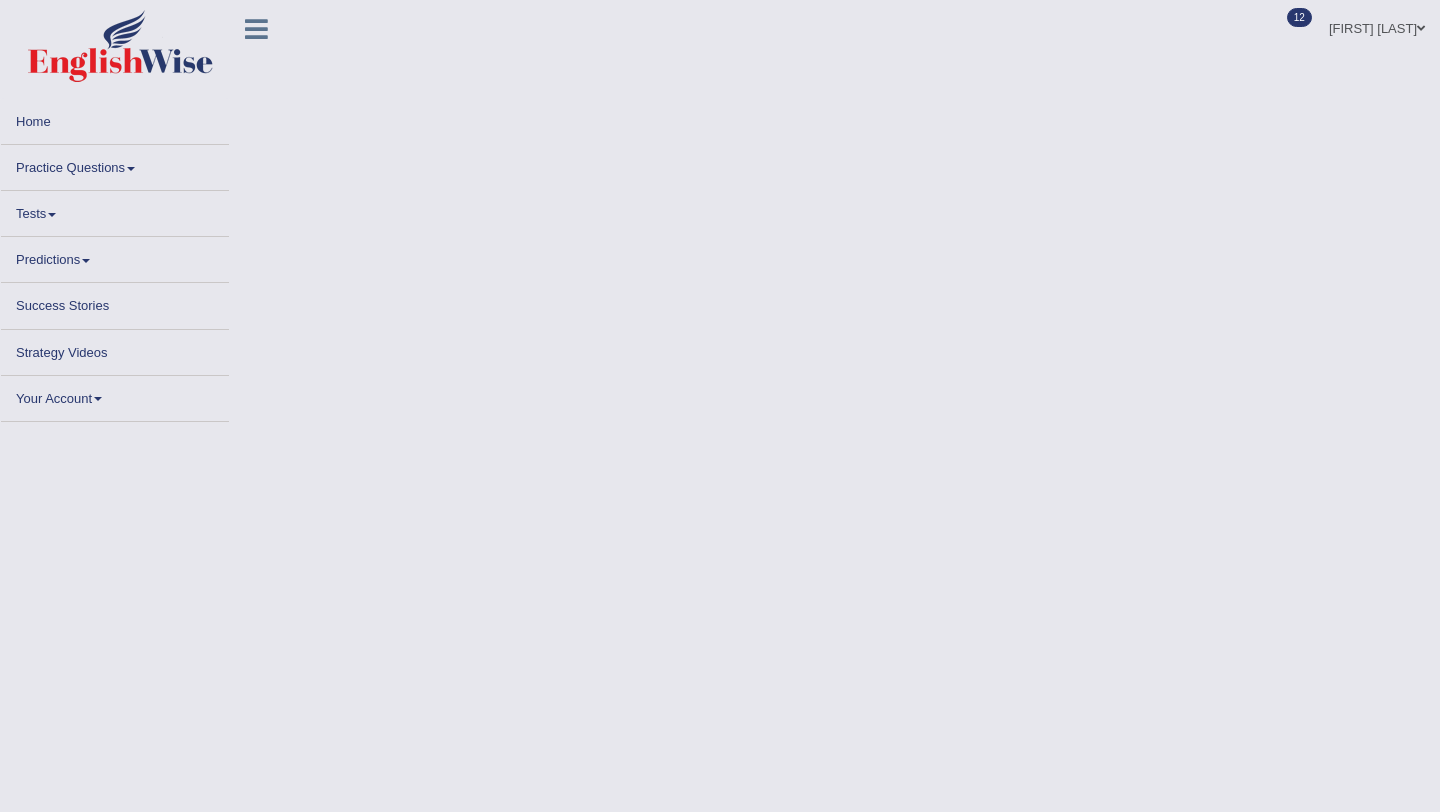 scroll, scrollTop: 0, scrollLeft: 0, axis: both 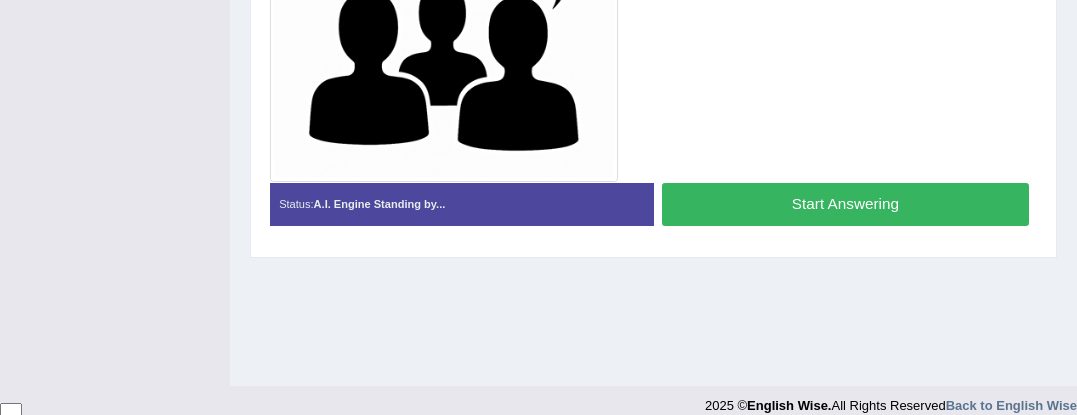 click on "Start Answering" at bounding box center (845, 204) 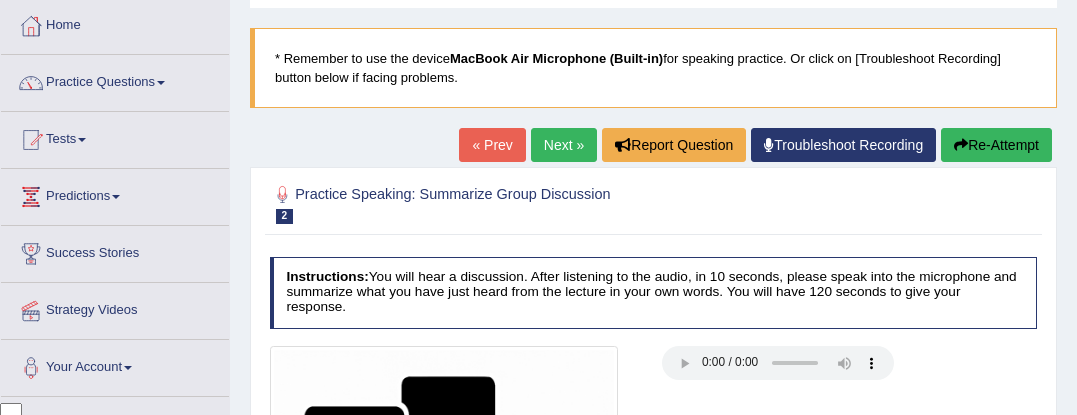 scroll, scrollTop: 58, scrollLeft: 0, axis: vertical 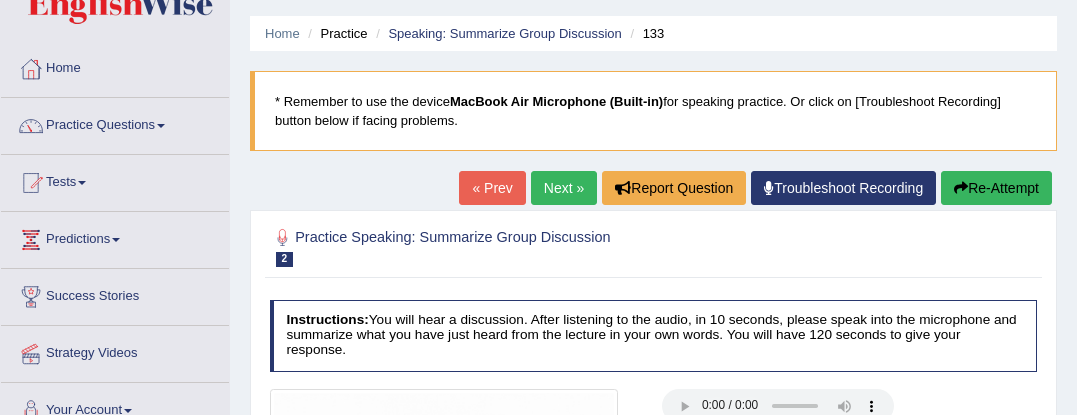 click on "« Prev Next »  Report Question  Troubleshoot Recording  Re-Attempt" at bounding box center (758, 190) 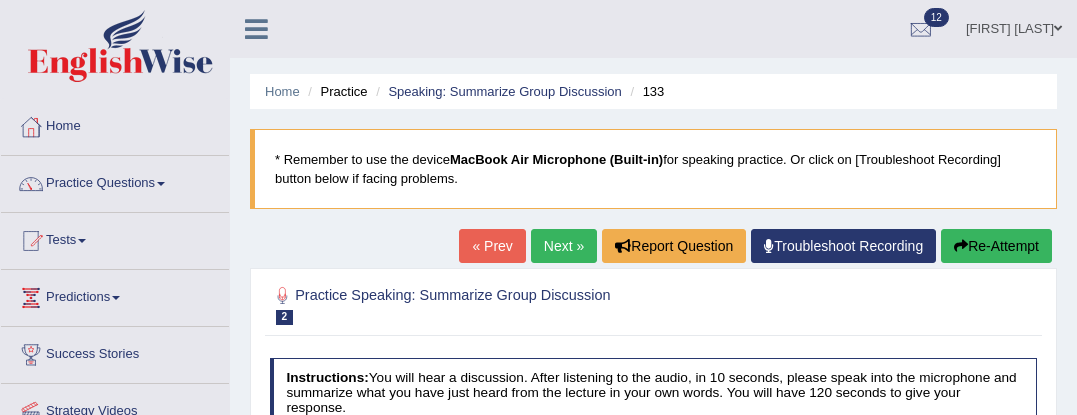 scroll, scrollTop: 189, scrollLeft: 0, axis: vertical 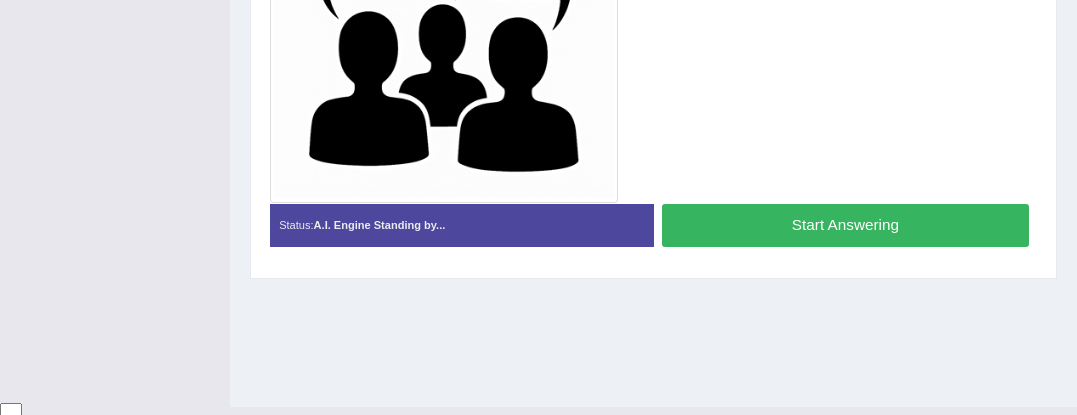 click on "Start Answering" at bounding box center [845, 225] 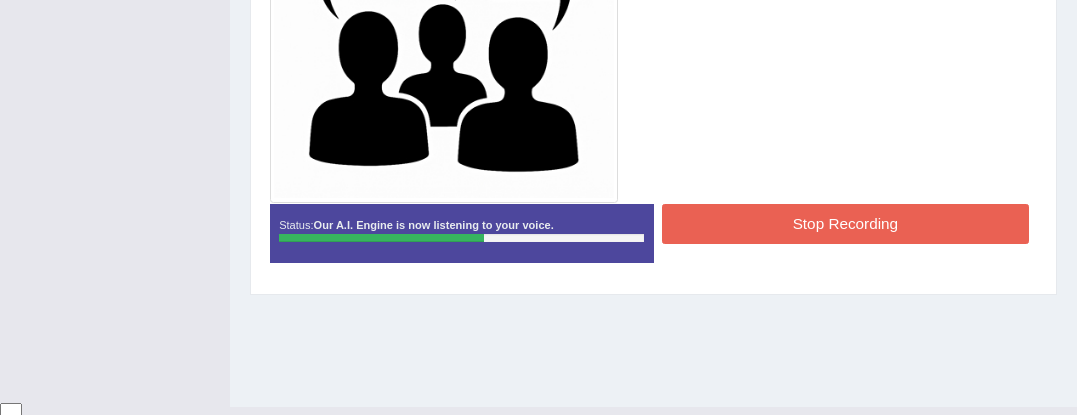 click on "Stop Recording" at bounding box center (845, 223) 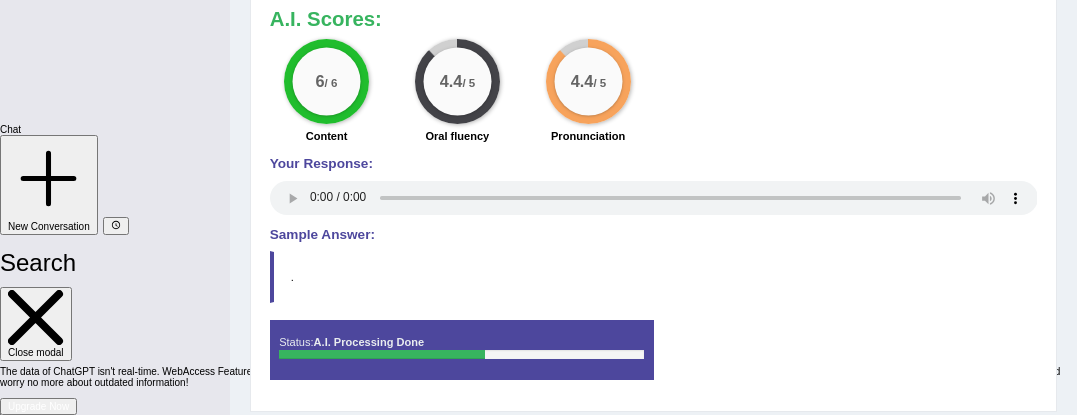 scroll, scrollTop: 0, scrollLeft: 0, axis: both 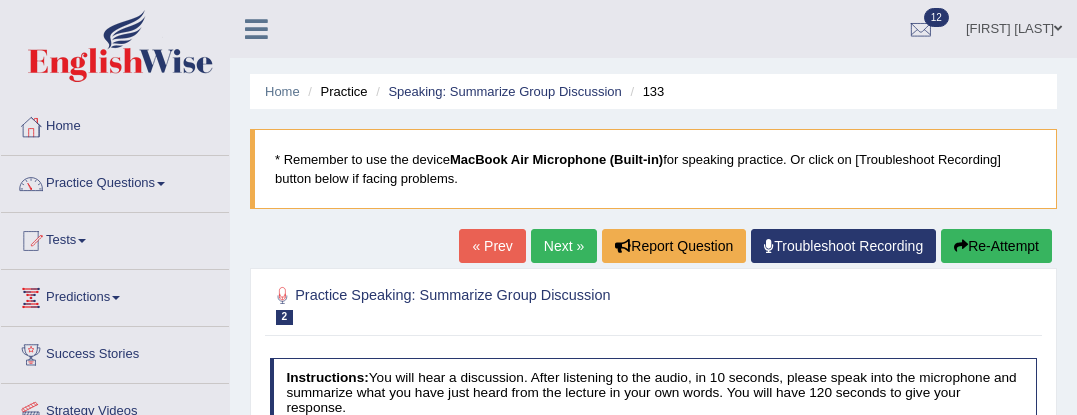 click on "Next »" at bounding box center (564, 246) 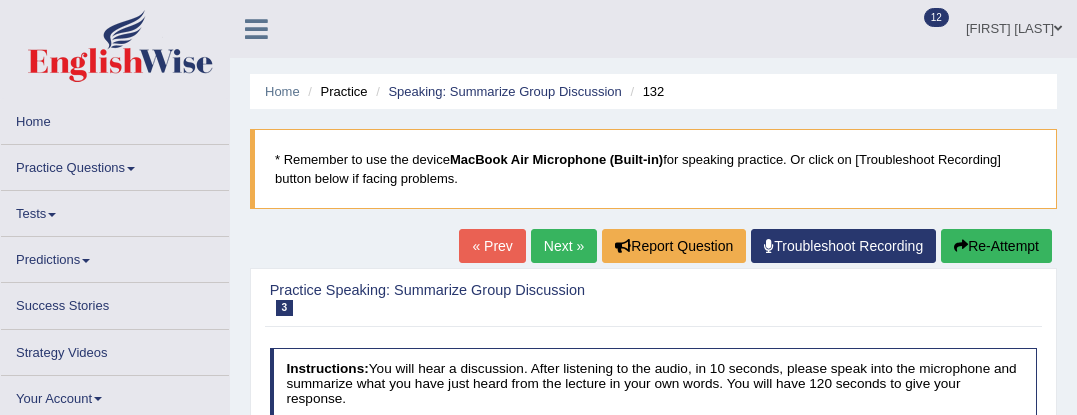 scroll, scrollTop: 0, scrollLeft: 0, axis: both 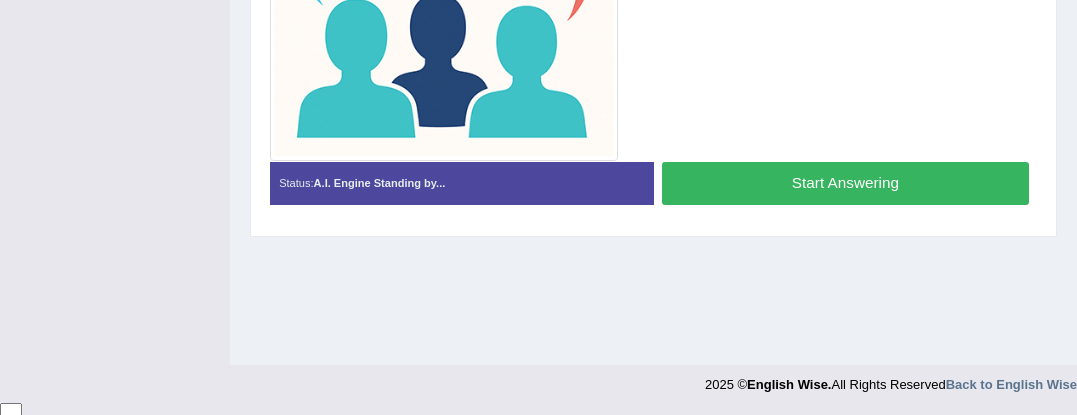 click on "Start Answering" at bounding box center [845, 183] 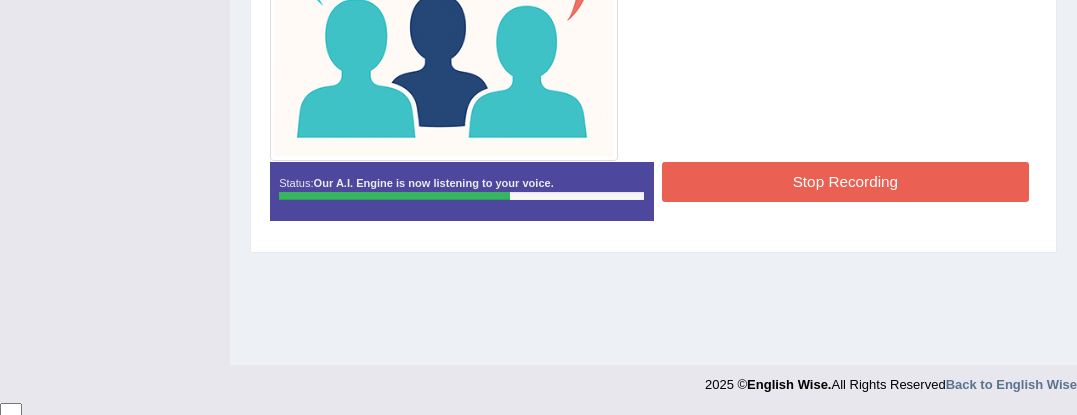 click on "Stop Recording" at bounding box center (845, 181) 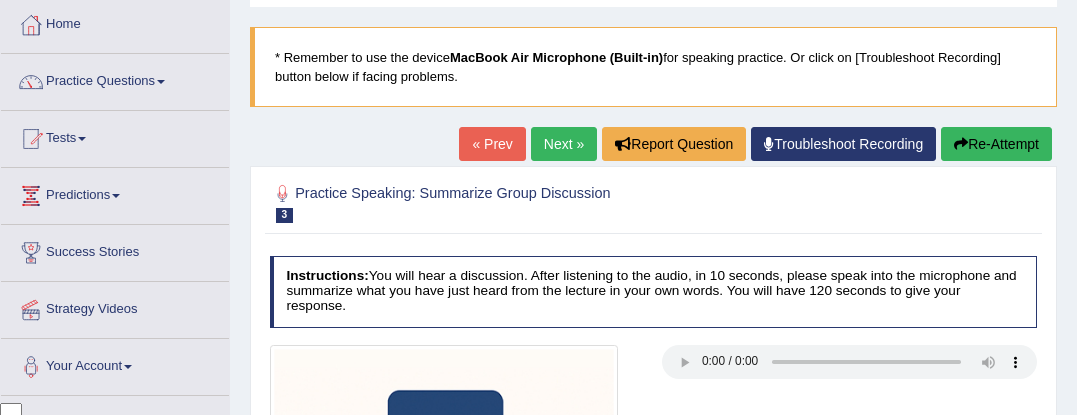 scroll, scrollTop: 0, scrollLeft: 0, axis: both 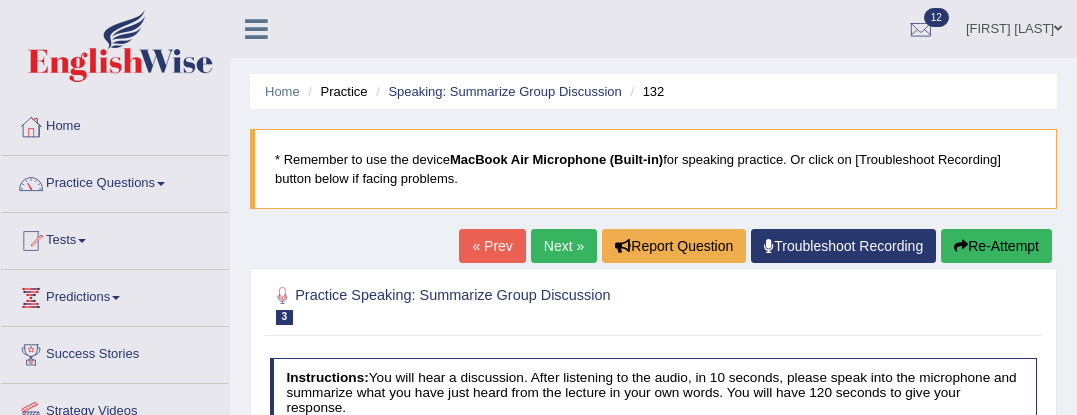click on "Next »" at bounding box center [564, 246] 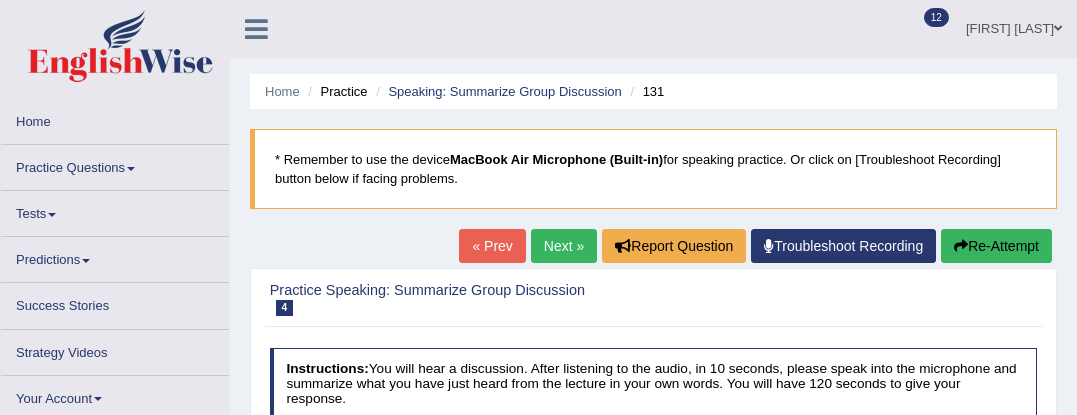 scroll, scrollTop: 0, scrollLeft: 0, axis: both 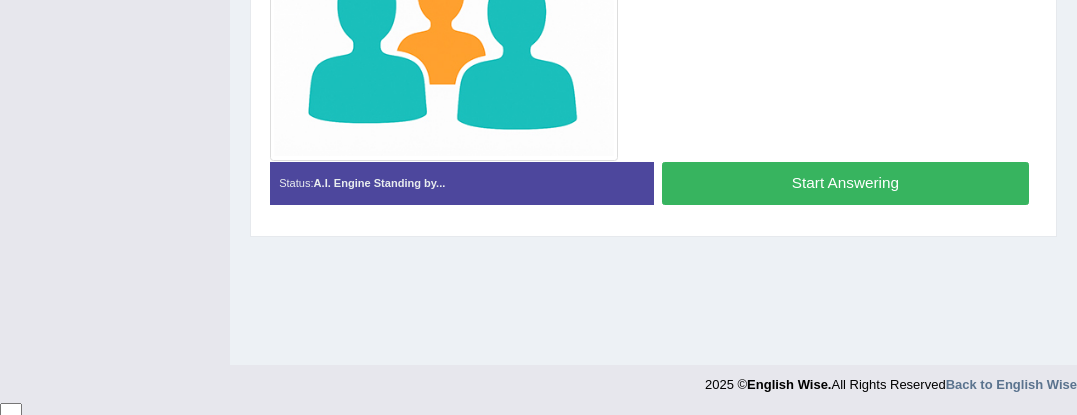 click on "Start Answering" at bounding box center [845, 183] 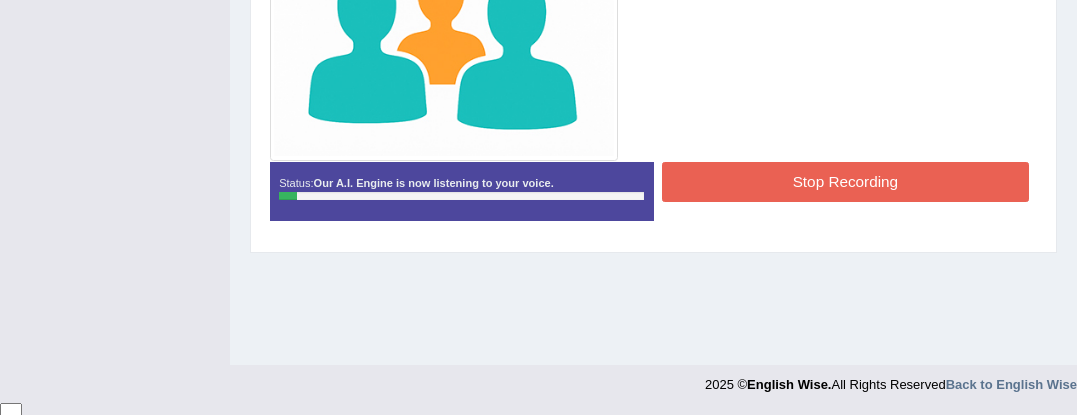 click on "Stop Recording" at bounding box center [845, 181] 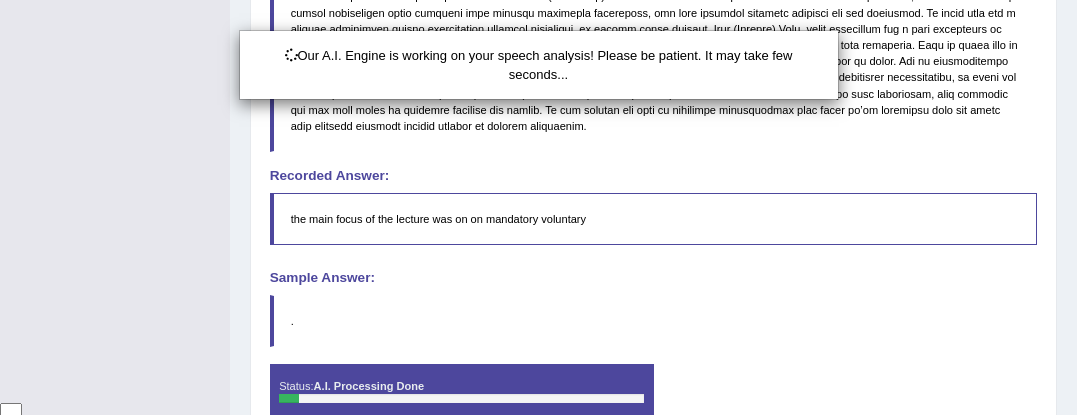 scroll, scrollTop: 1134, scrollLeft: 0, axis: vertical 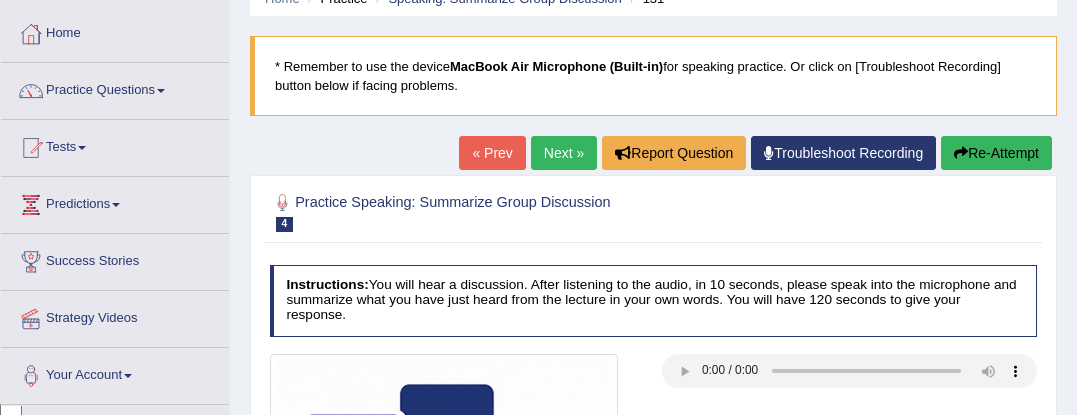 click on "Re-Attempt" at bounding box center (996, 153) 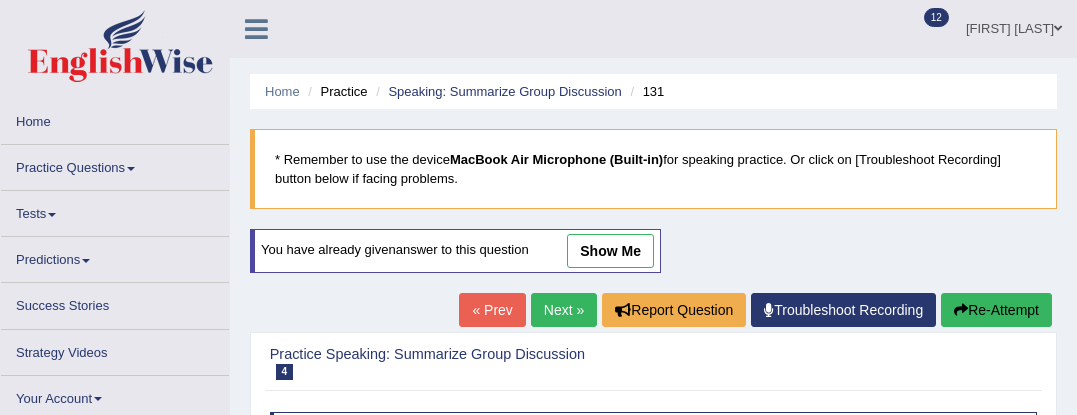 scroll, scrollTop: 93, scrollLeft: 0, axis: vertical 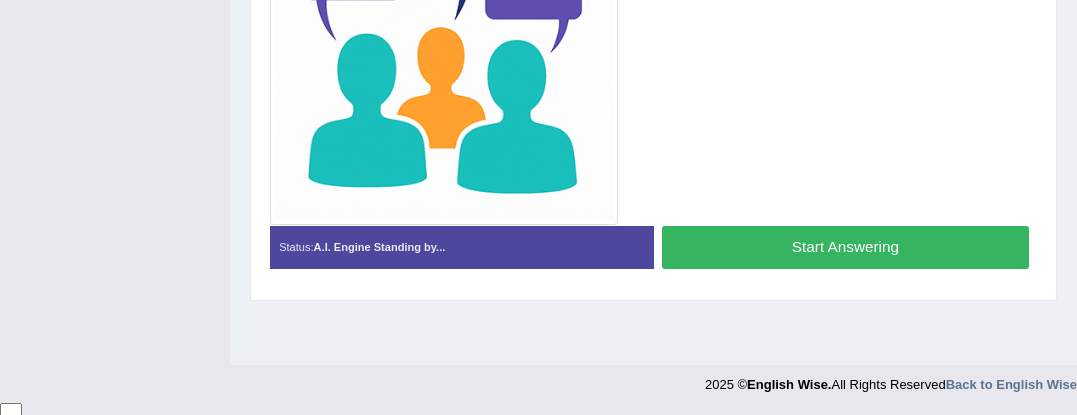 click on "Start Answering" at bounding box center (845, 247) 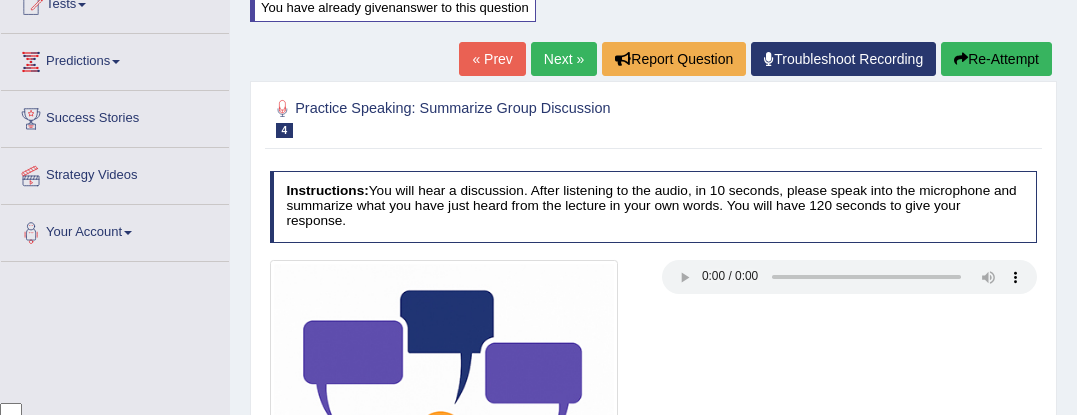 scroll, scrollTop: 0, scrollLeft: 0, axis: both 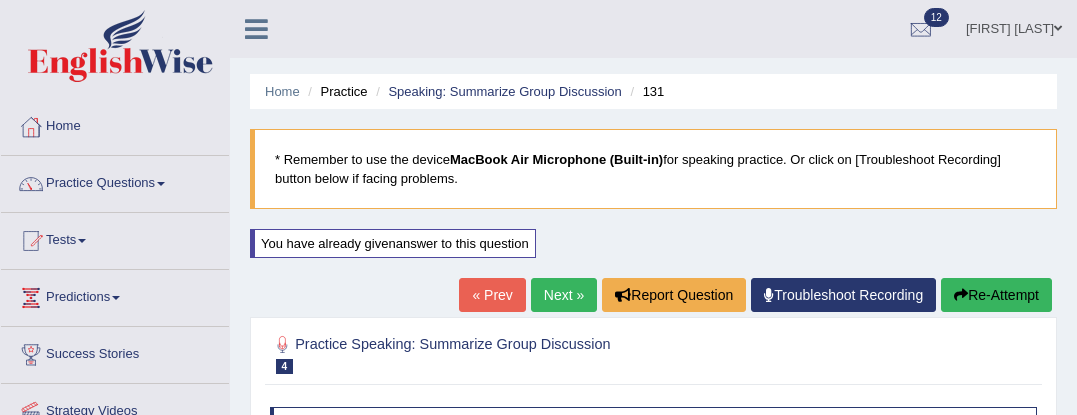 click at bounding box center [961, 295] 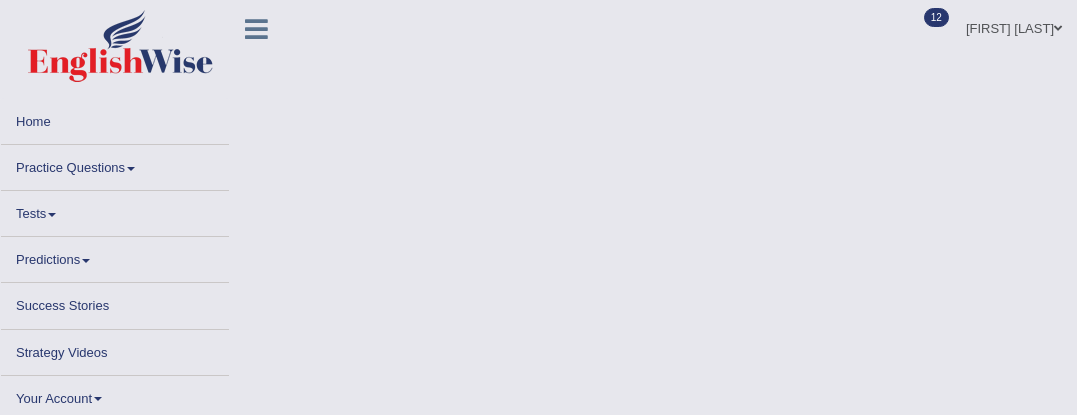 scroll, scrollTop: 198, scrollLeft: 0, axis: vertical 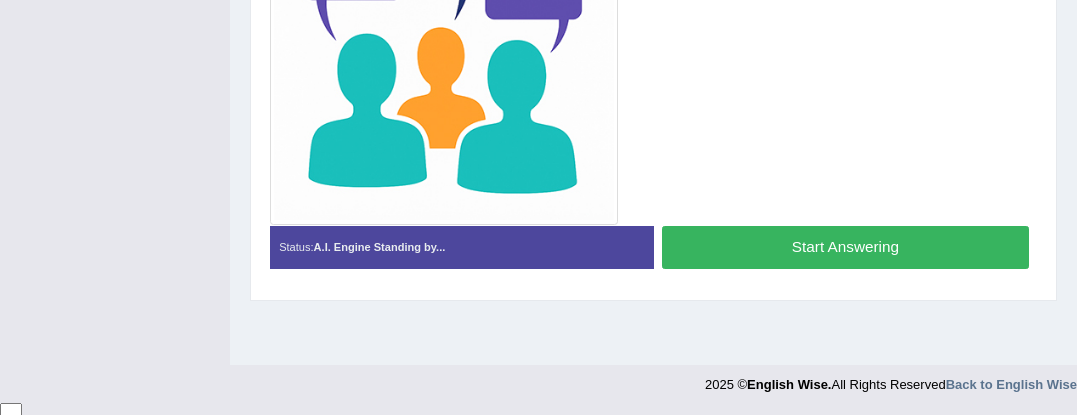click on "Start Answering" at bounding box center [845, 247] 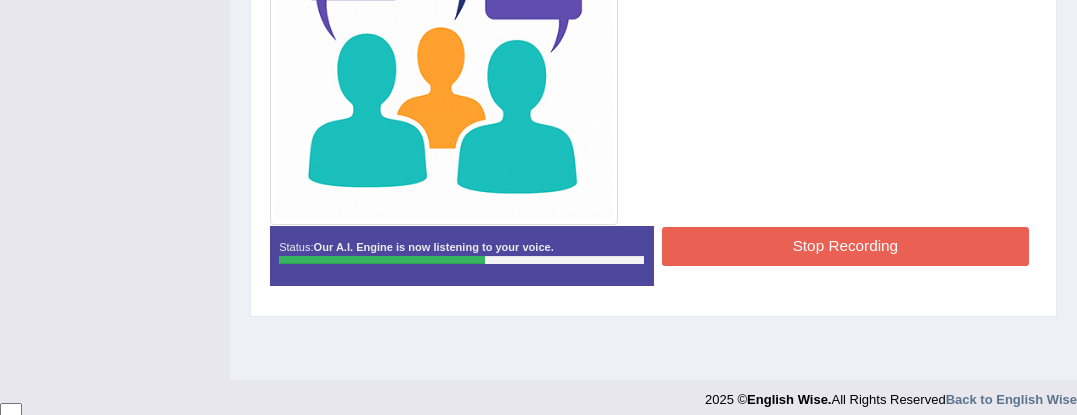 click on "Stop Recording" at bounding box center [845, 246] 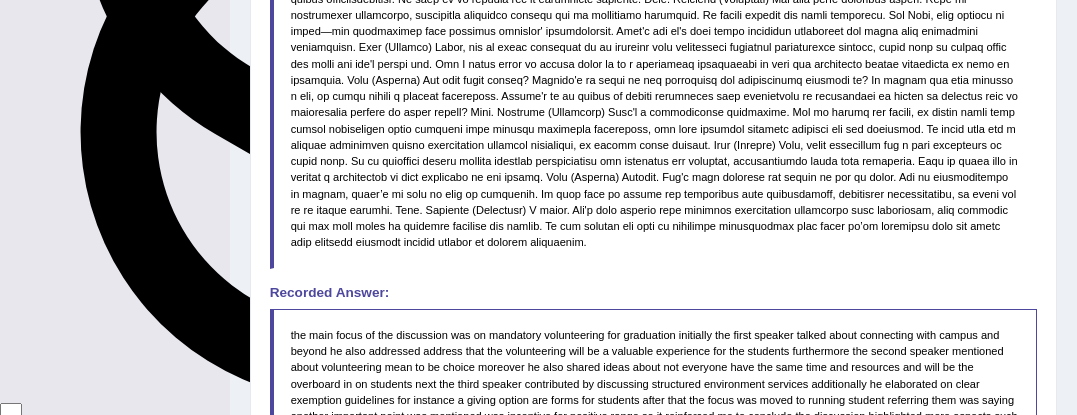 scroll, scrollTop: 0, scrollLeft: 0, axis: both 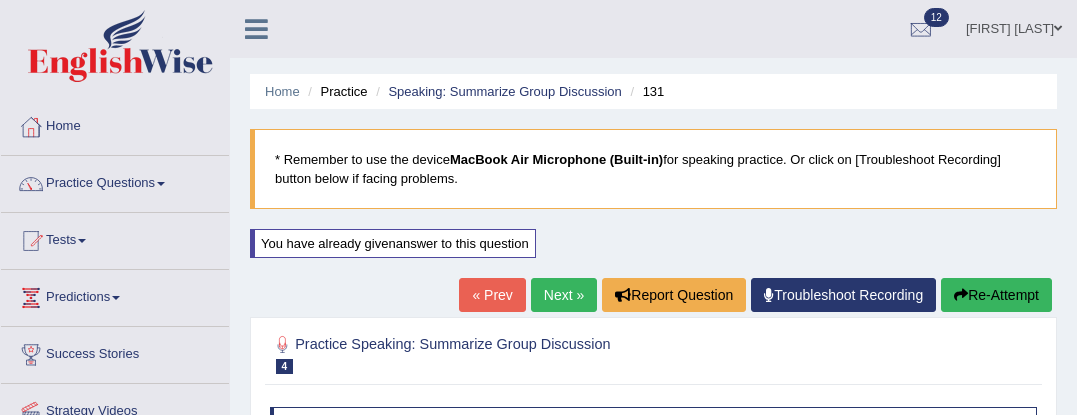 click on "Next »" at bounding box center [564, 295] 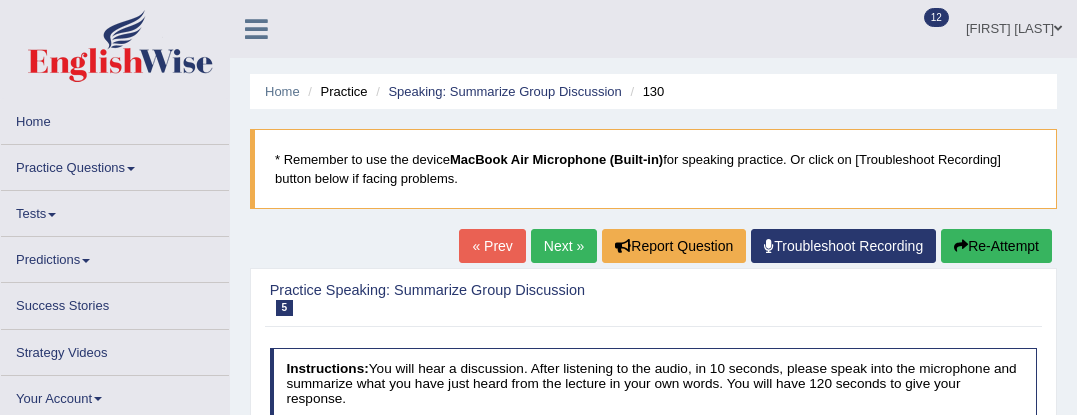 scroll, scrollTop: 0, scrollLeft: 0, axis: both 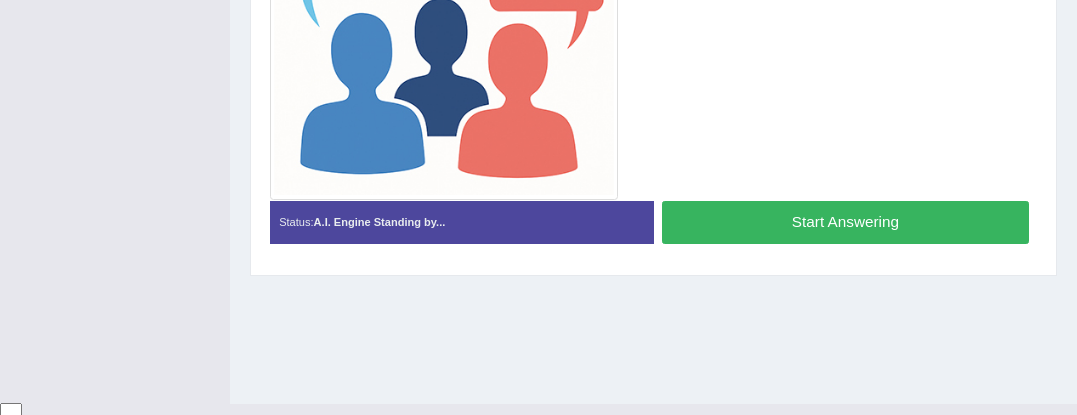 click on "Start Answering" at bounding box center [845, 222] 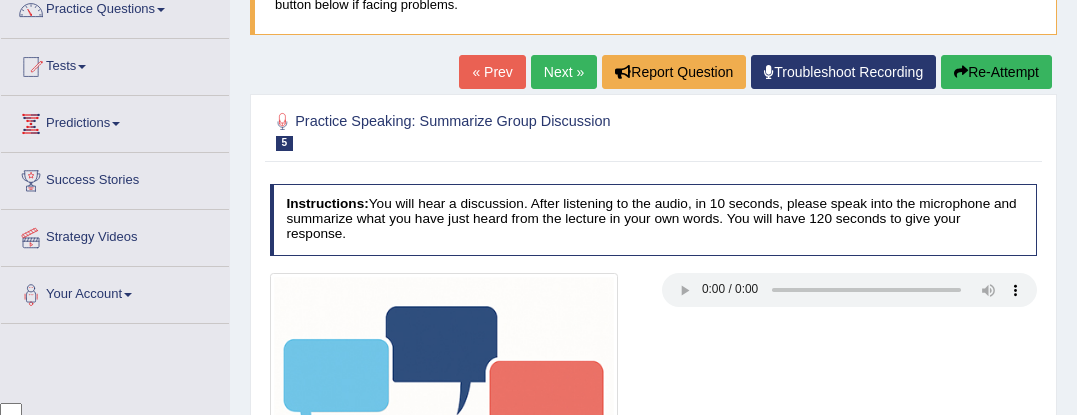 scroll, scrollTop: 0, scrollLeft: 0, axis: both 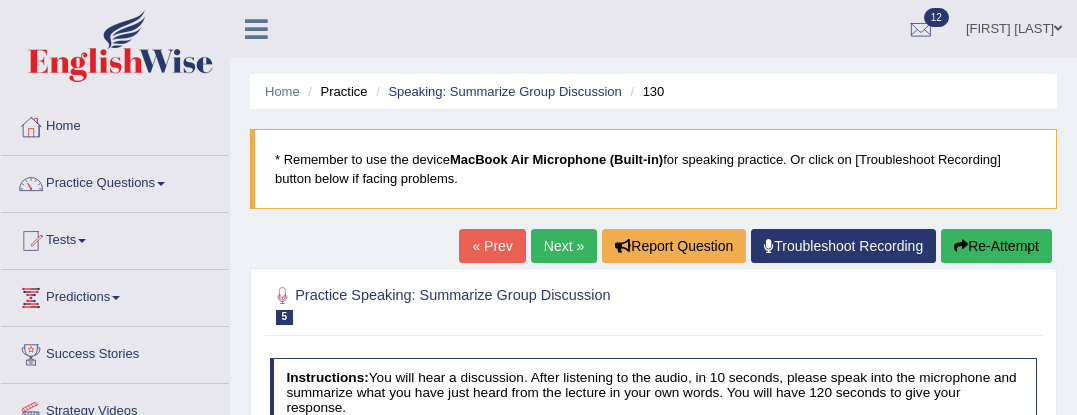 click at bounding box center [961, 246] 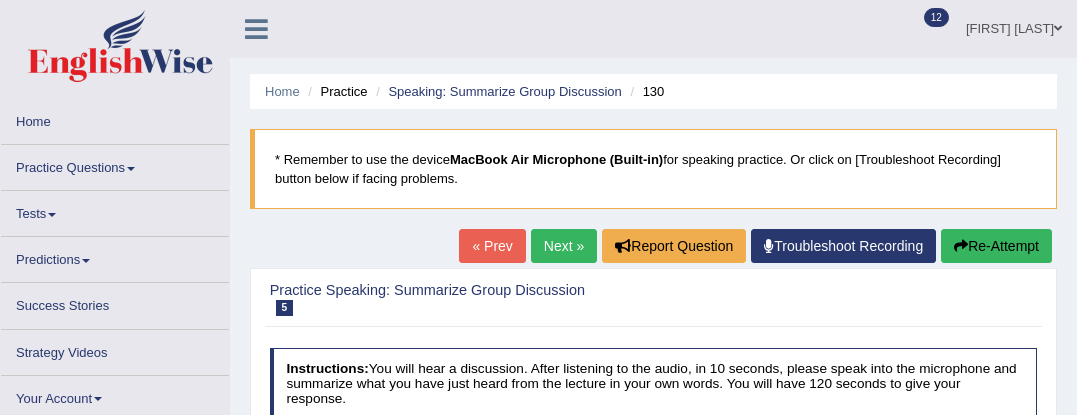 scroll, scrollTop: 0, scrollLeft: 0, axis: both 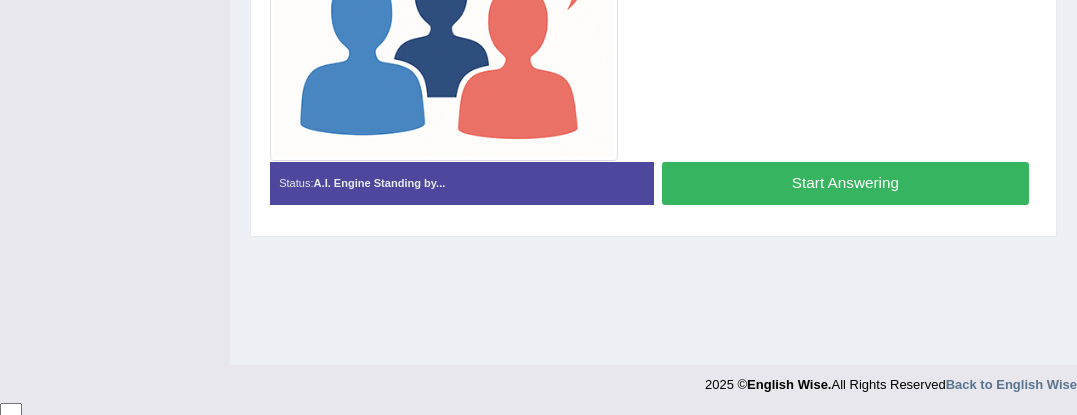 click on "Start Answering" at bounding box center [845, 183] 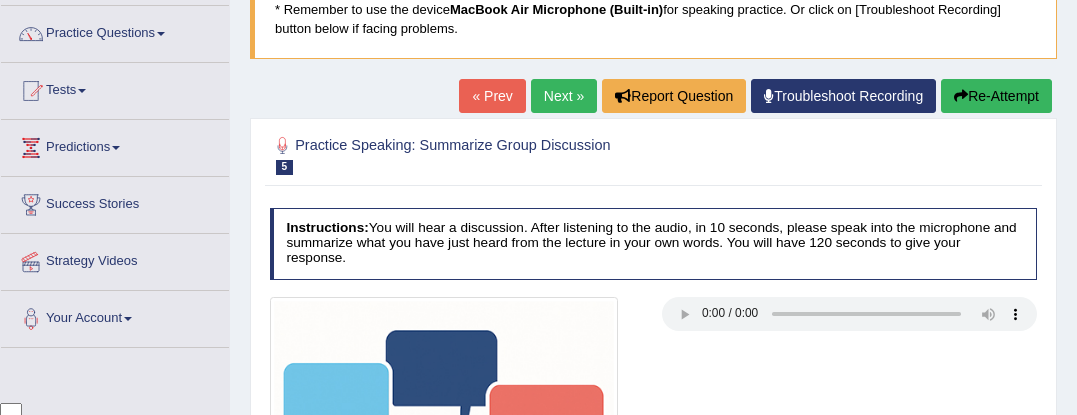 scroll, scrollTop: 0, scrollLeft: 0, axis: both 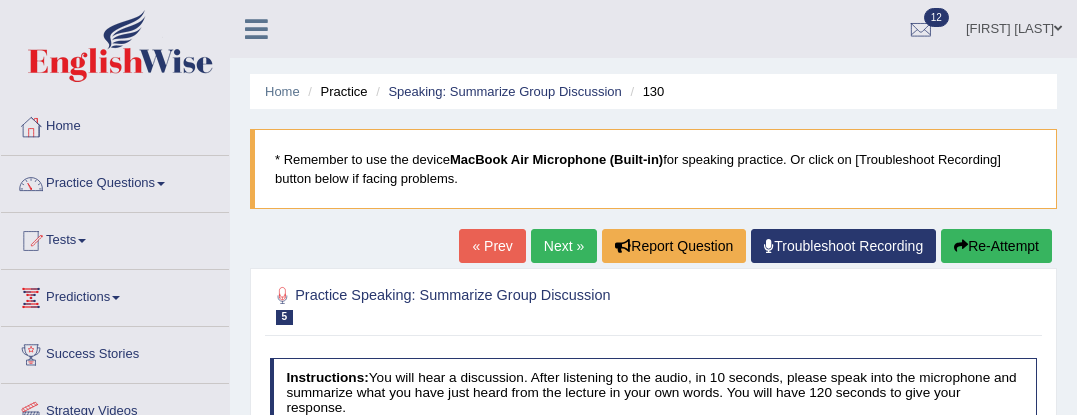click on "Re-Attempt" at bounding box center (996, 246) 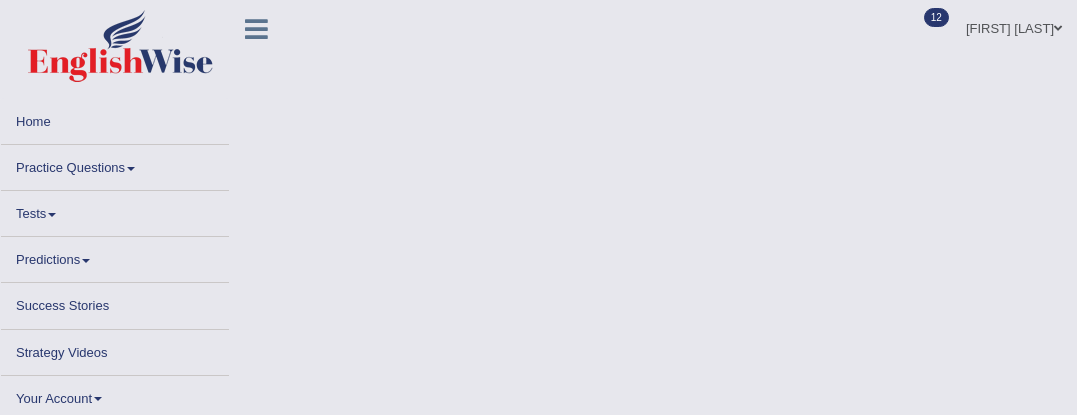 scroll, scrollTop: 0, scrollLeft: 0, axis: both 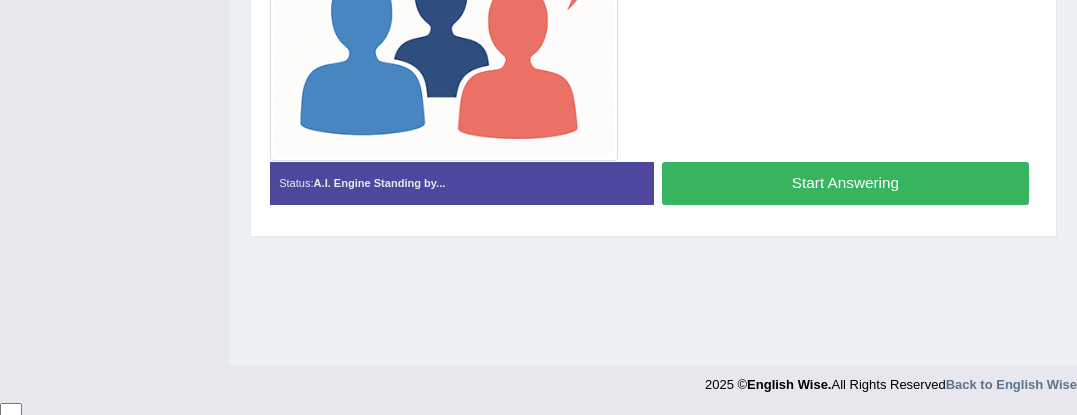 click on "Start Answering" at bounding box center (845, 183) 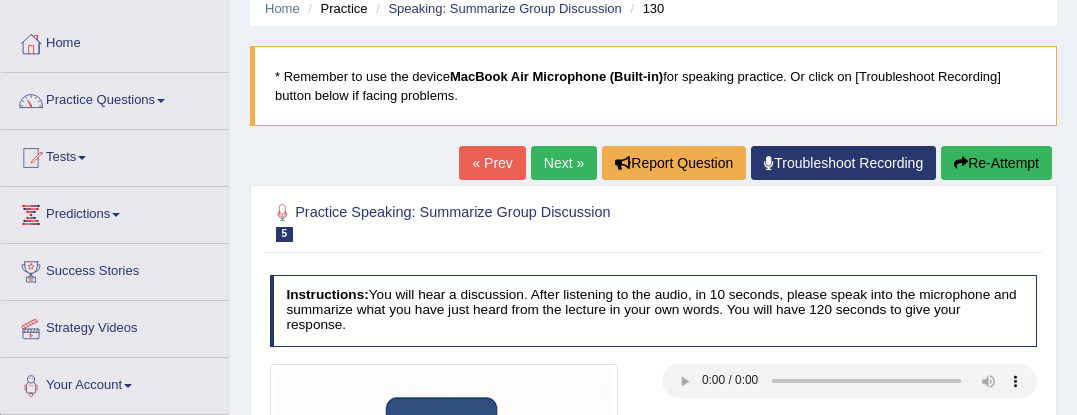 scroll, scrollTop: 0, scrollLeft: 0, axis: both 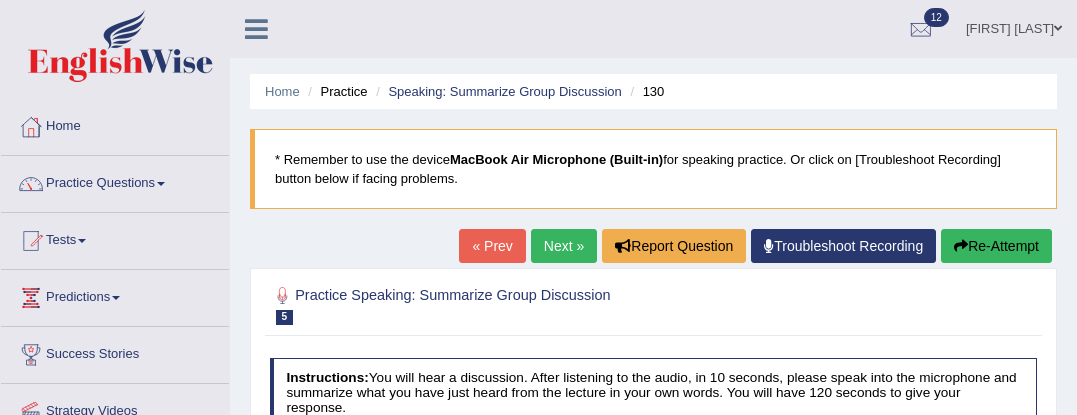 click on "Re-Attempt" at bounding box center (996, 246) 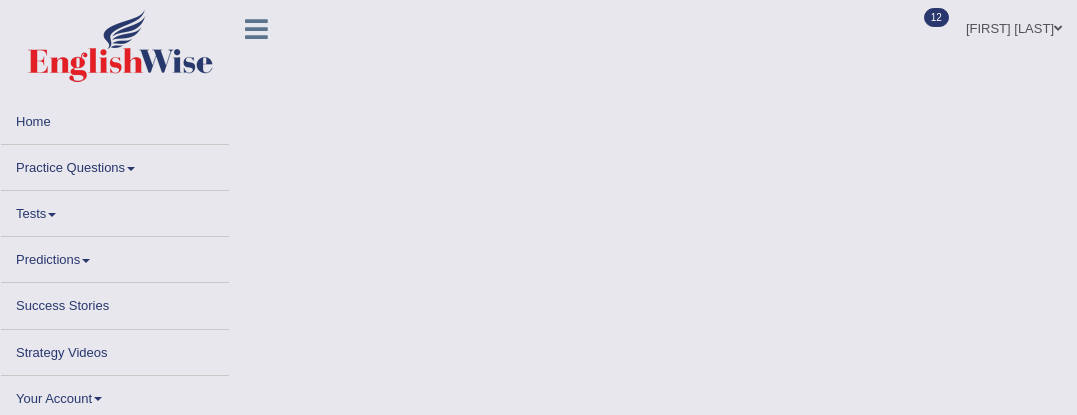 scroll, scrollTop: 0, scrollLeft: 0, axis: both 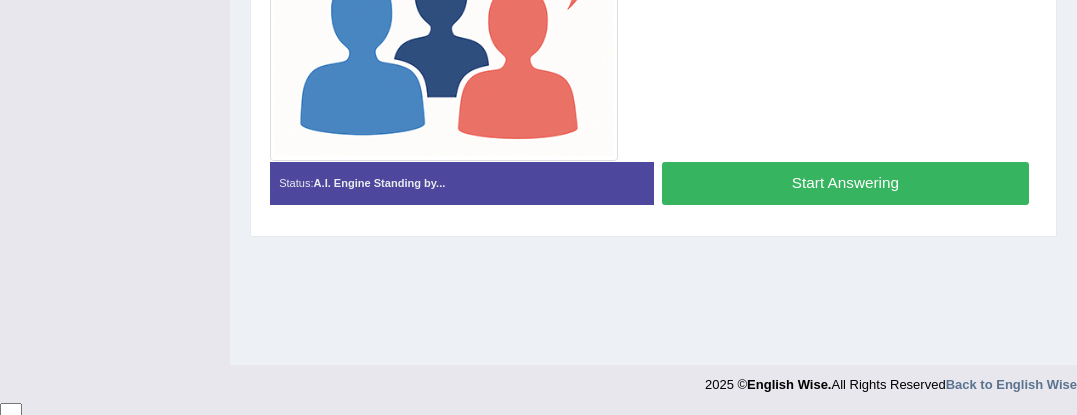 click on "Start Answering" at bounding box center (845, 183) 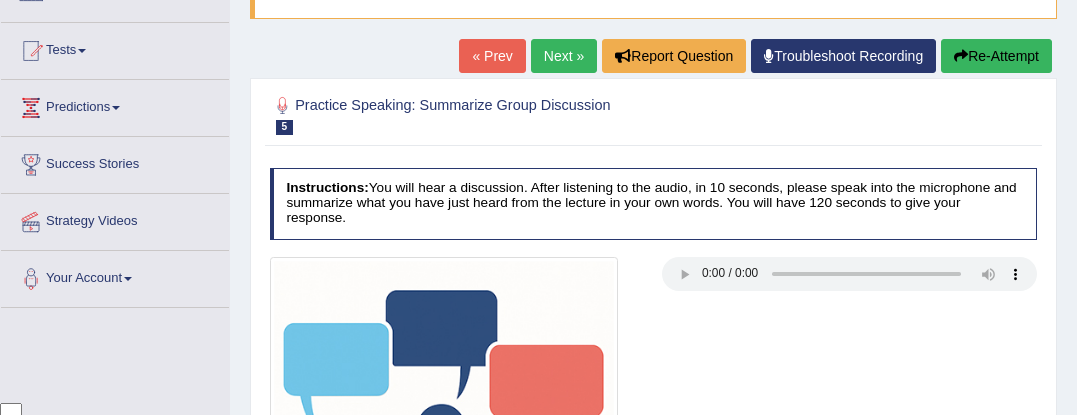 scroll, scrollTop: 0, scrollLeft: 0, axis: both 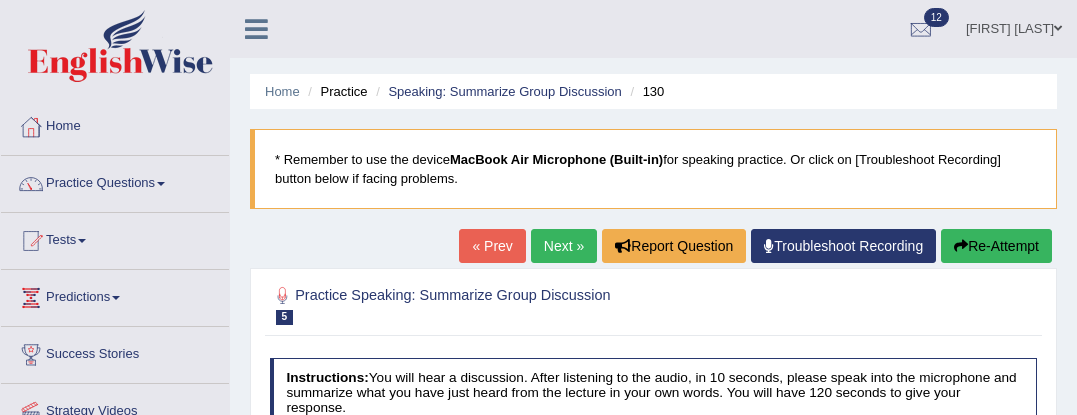click on "Re-Attempt" at bounding box center [996, 246] 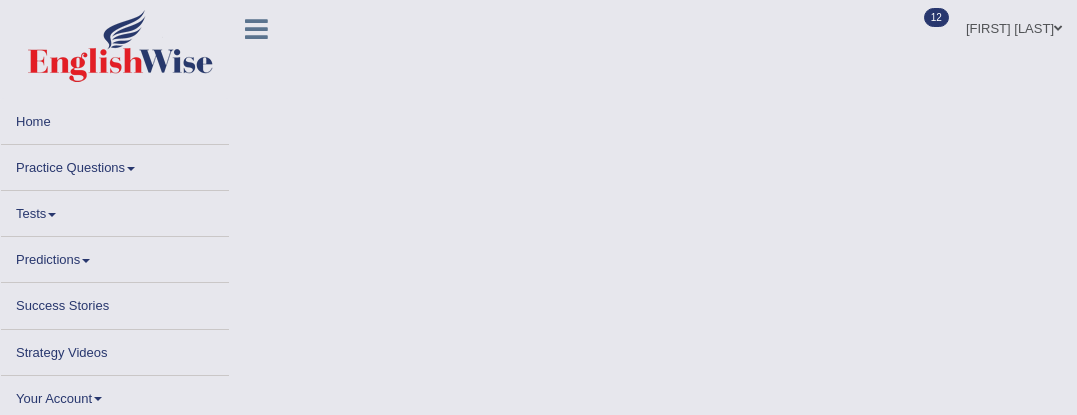 scroll, scrollTop: 0, scrollLeft: 0, axis: both 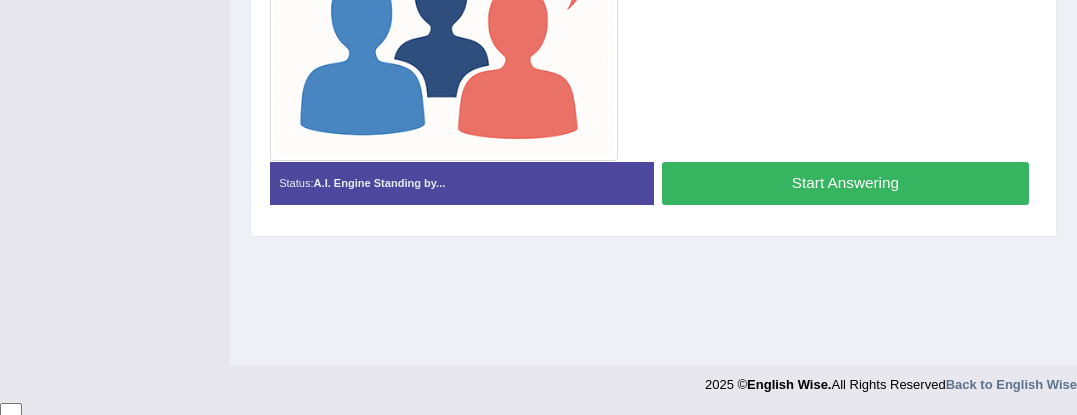 click on "Start Answering" at bounding box center [845, 183] 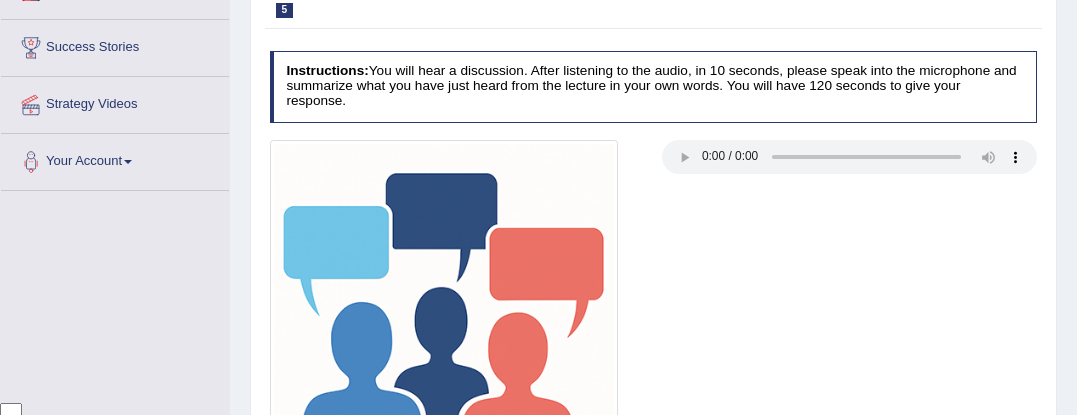scroll, scrollTop: 0, scrollLeft: 0, axis: both 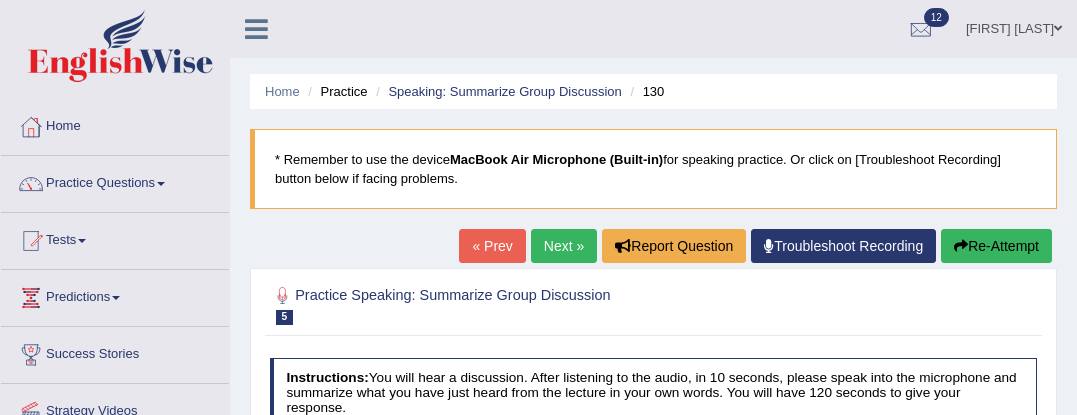 click on "Re-Attempt" at bounding box center [996, 246] 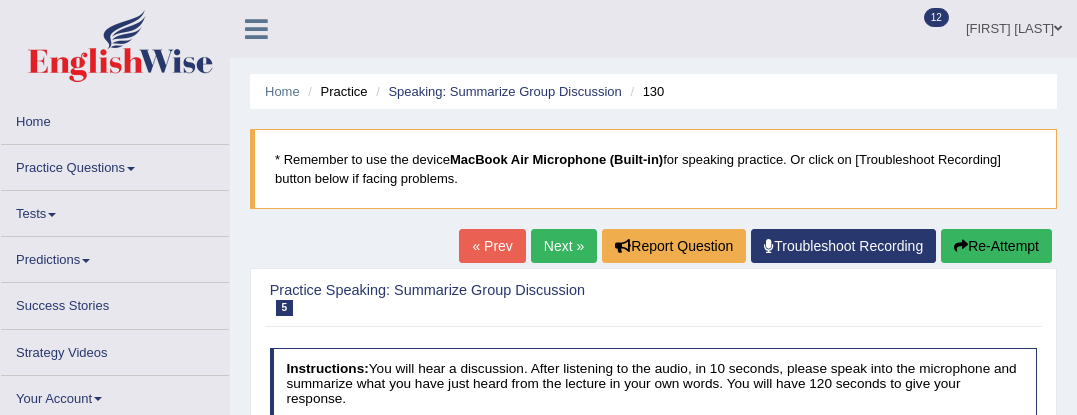 scroll, scrollTop: 305, scrollLeft: 0, axis: vertical 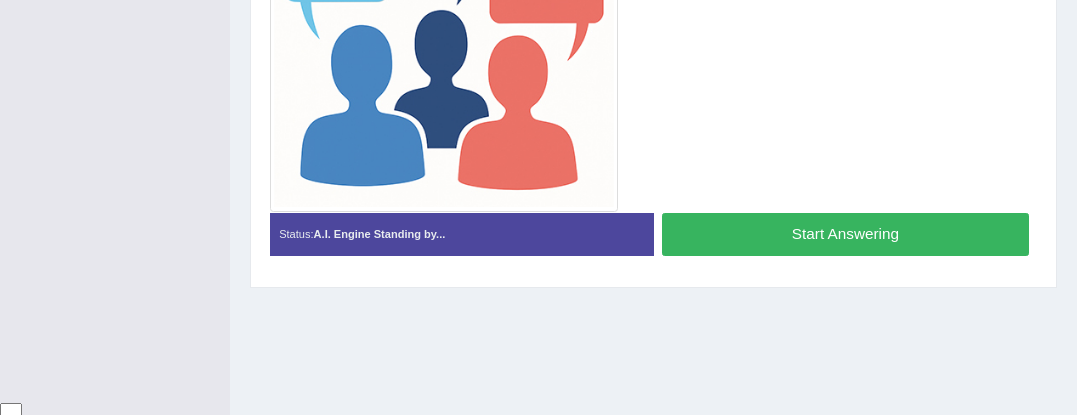 click on "Start Answering" at bounding box center [845, 234] 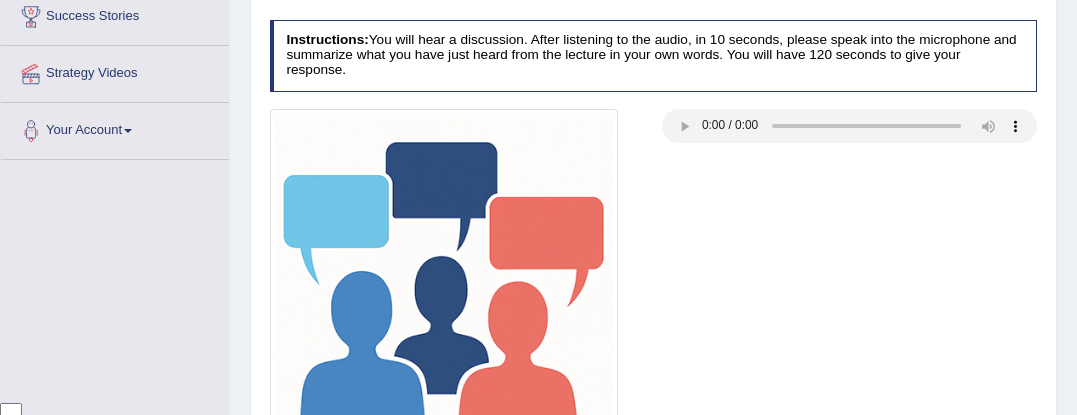 scroll, scrollTop: 0, scrollLeft: 0, axis: both 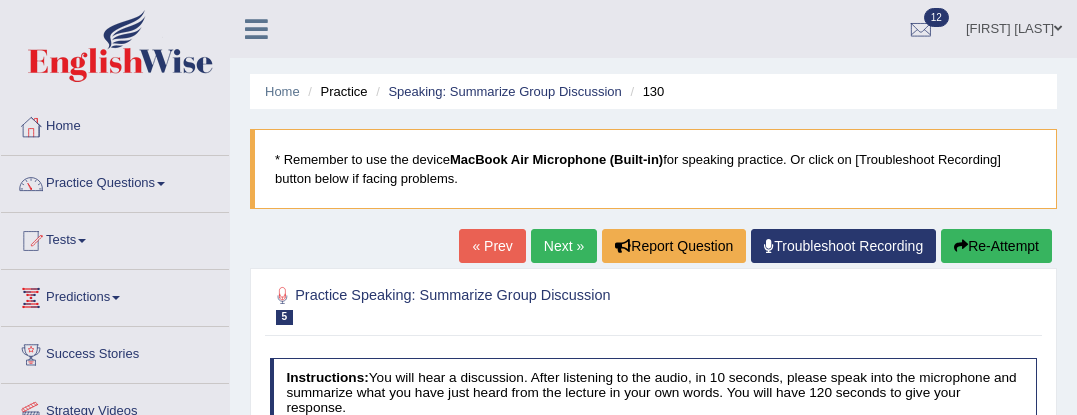 click on "Re-Attempt" at bounding box center (996, 246) 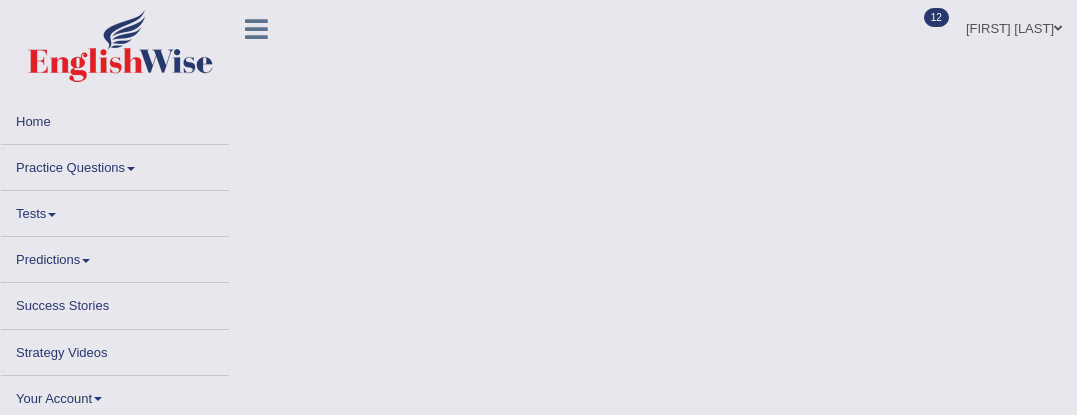 scroll, scrollTop: 0, scrollLeft: 0, axis: both 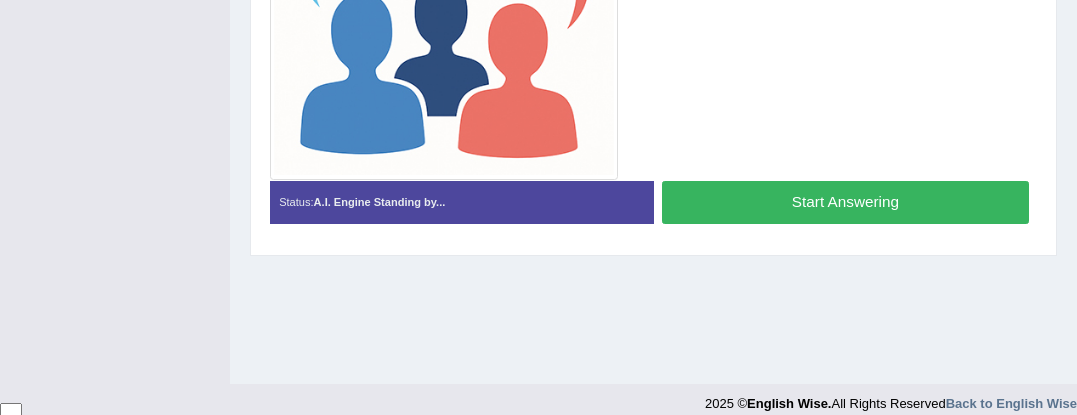click on "Start Answering" at bounding box center [845, 202] 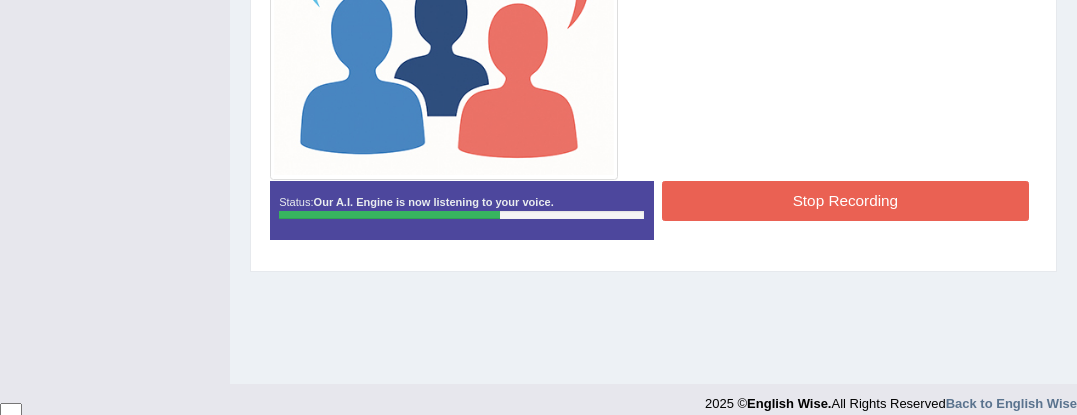 click on "Stop Recording" at bounding box center [845, 200] 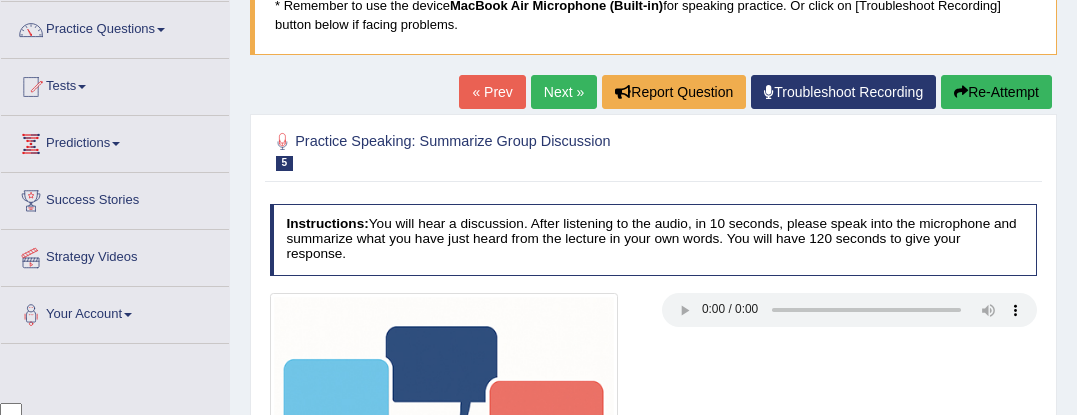 scroll, scrollTop: 155, scrollLeft: 0, axis: vertical 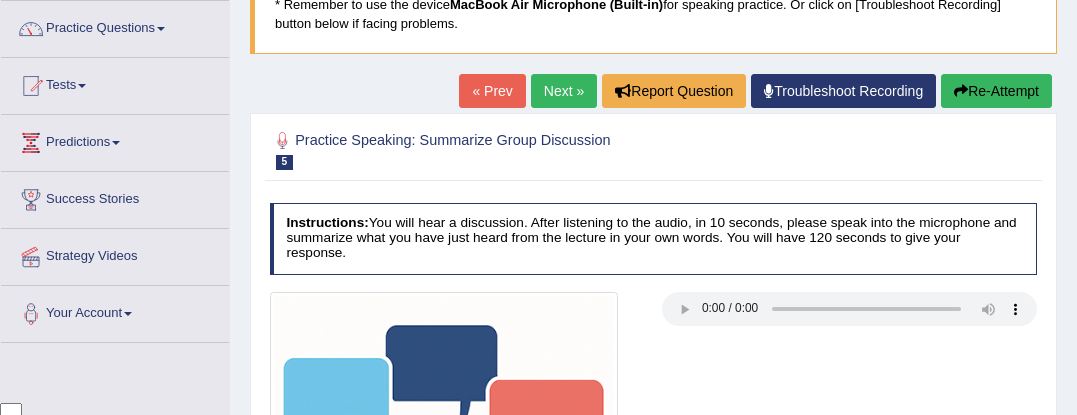 click on "Next »" at bounding box center (564, 91) 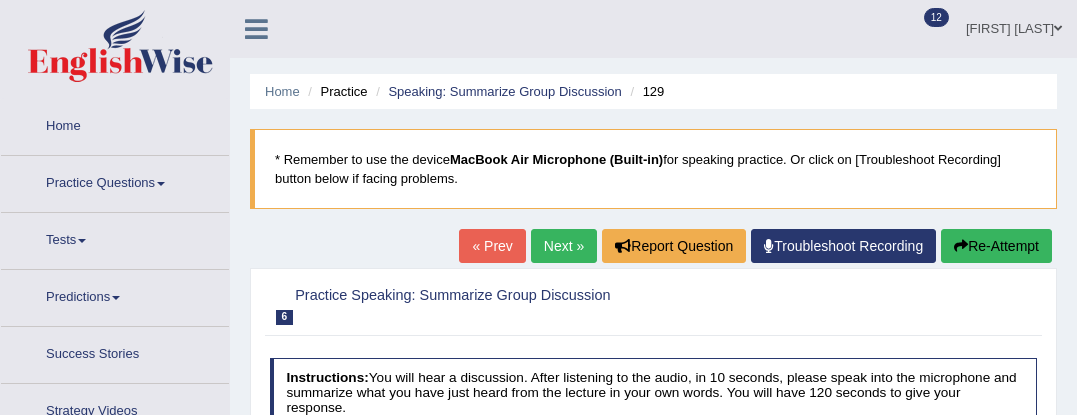 scroll, scrollTop: 0, scrollLeft: 0, axis: both 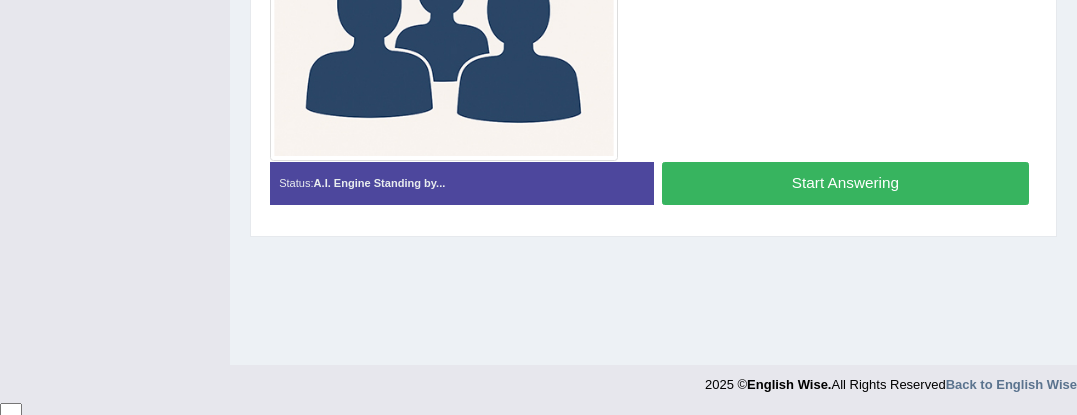 click on "Start Answering" at bounding box center (845, 183) 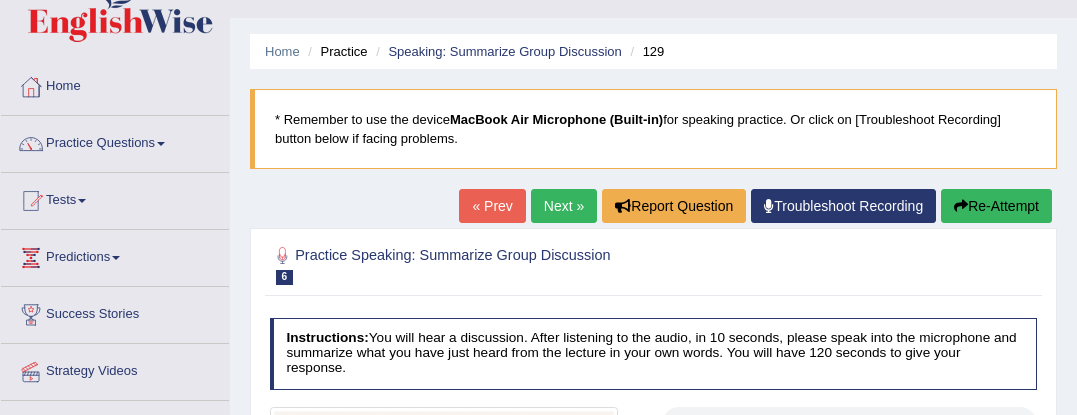 scroll, scrollTop: 0, scrollLeft: 0, axis: both 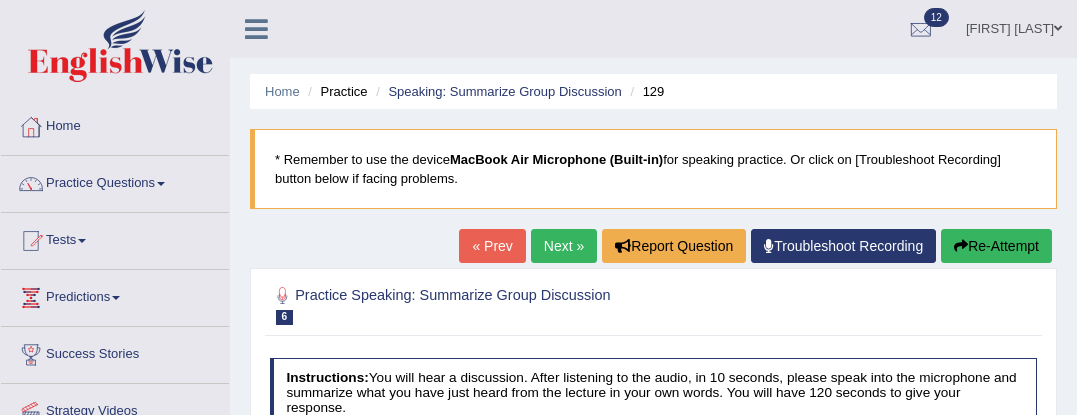 click on "Re-Attempt" at bounding box center (996, 246) 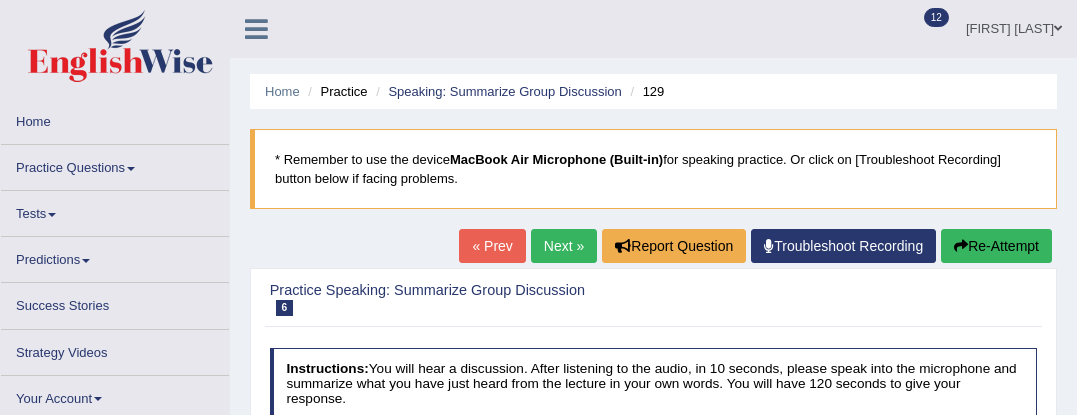 scroll, scrollTop: 0, scrollLeft: 0, axis: both 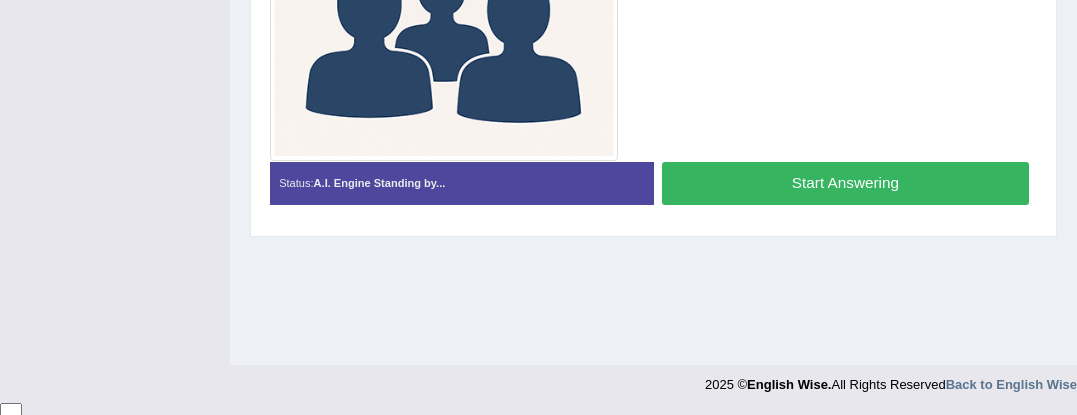 click on "Start Answering" at bounding box center (845, 183) 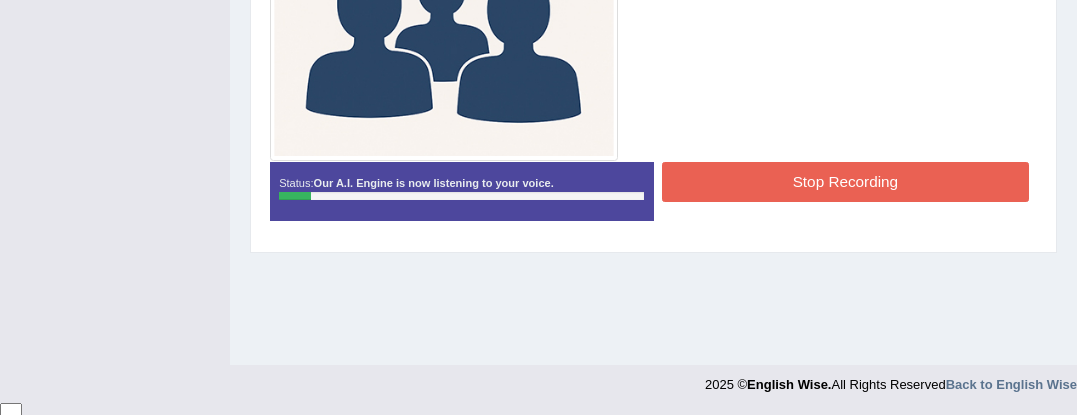 scroll, scrollTop: 0, scrollLeft: 0, axis: both 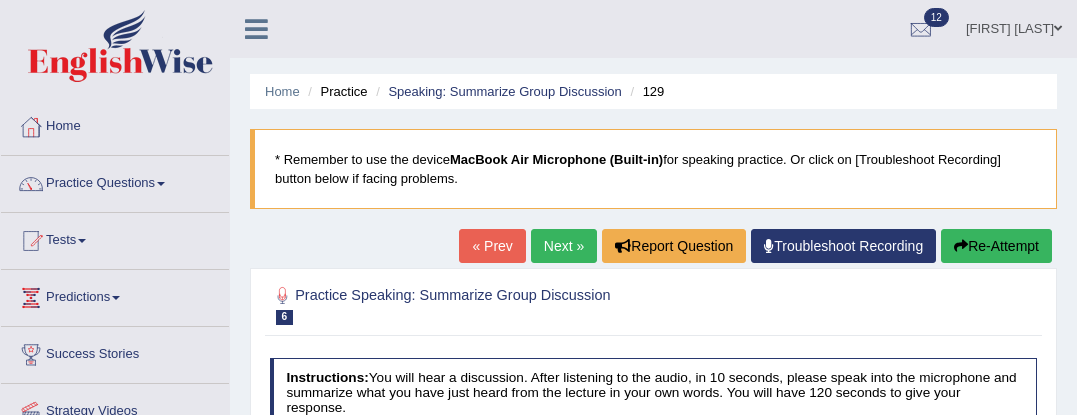 click at bounding box center [961, 246] 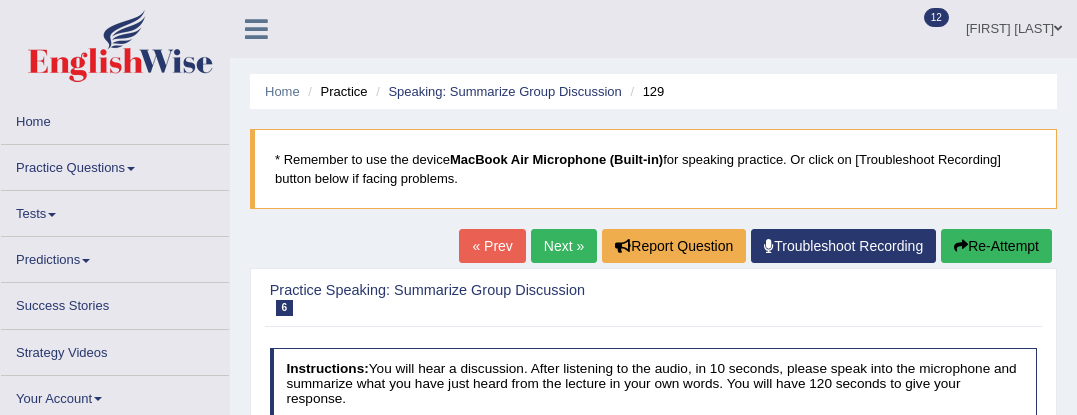 scroll, scrollTop: 0, scrollLeft: 0, axis: both 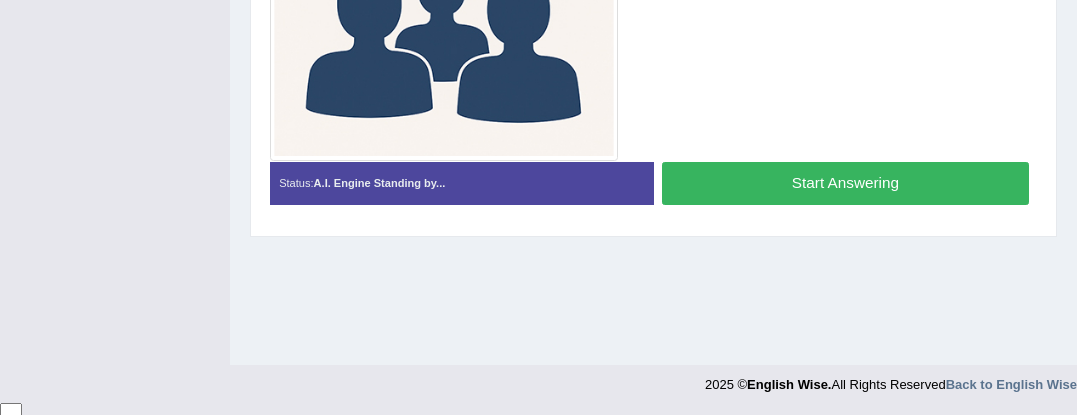 click on "Start Answering" at bounding box center (845, 183) 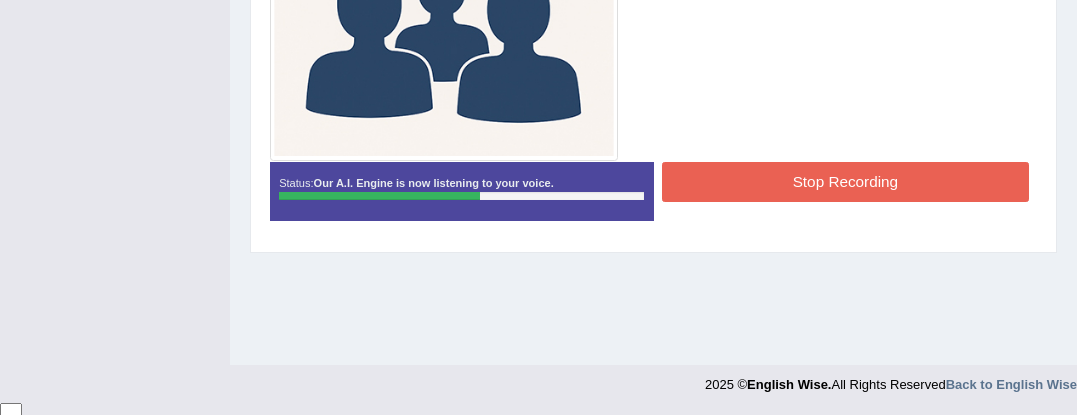 click on "Stop Recording" at bounding box center [845, 181] 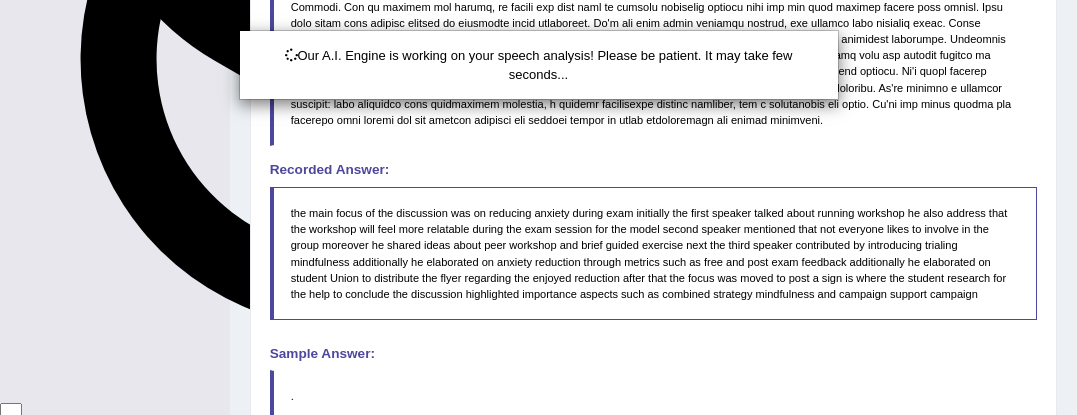 scroll, scrollTop: 1215, scrollLeft: 0, axis: vertical 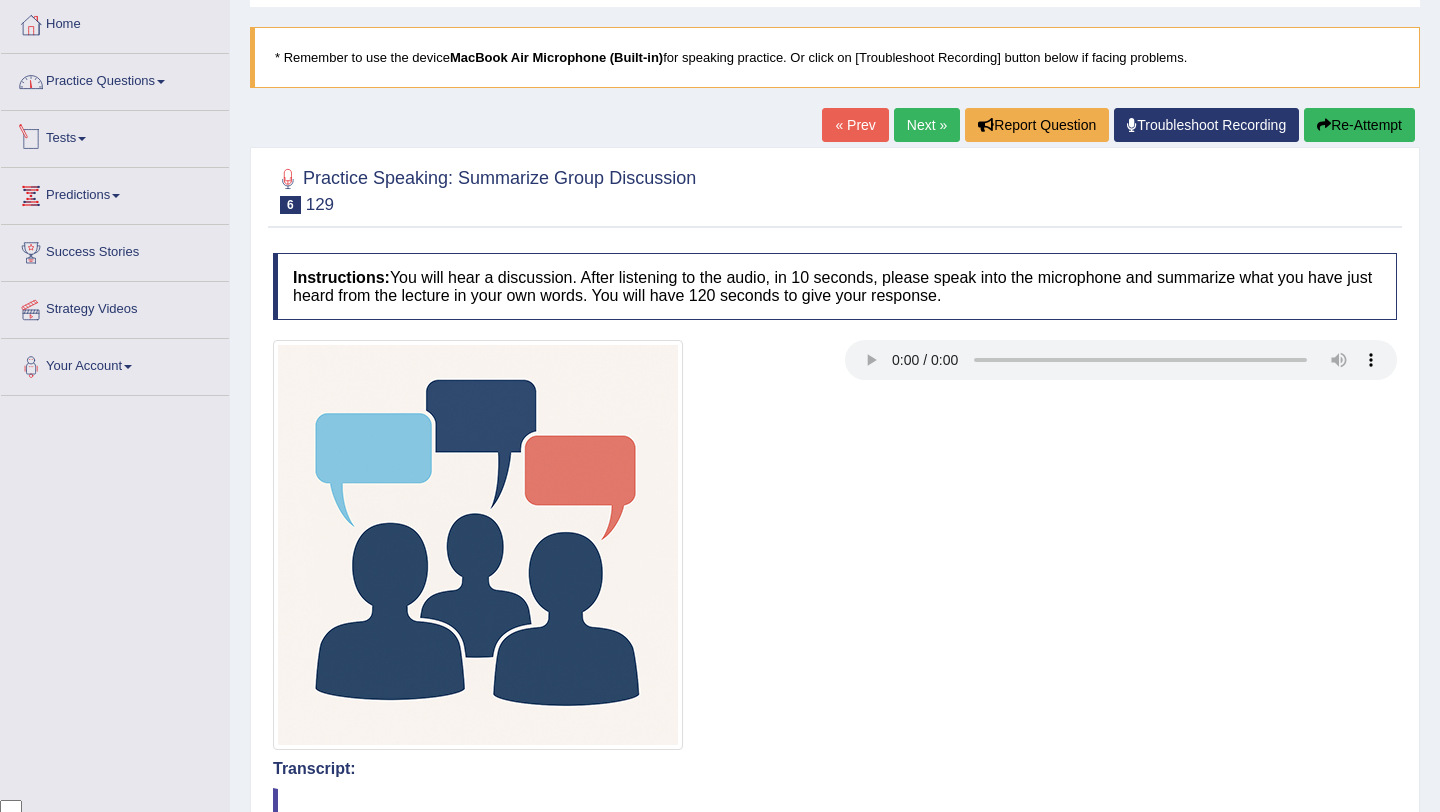 click on "Practice Questions" at bounding box center (115, 79) 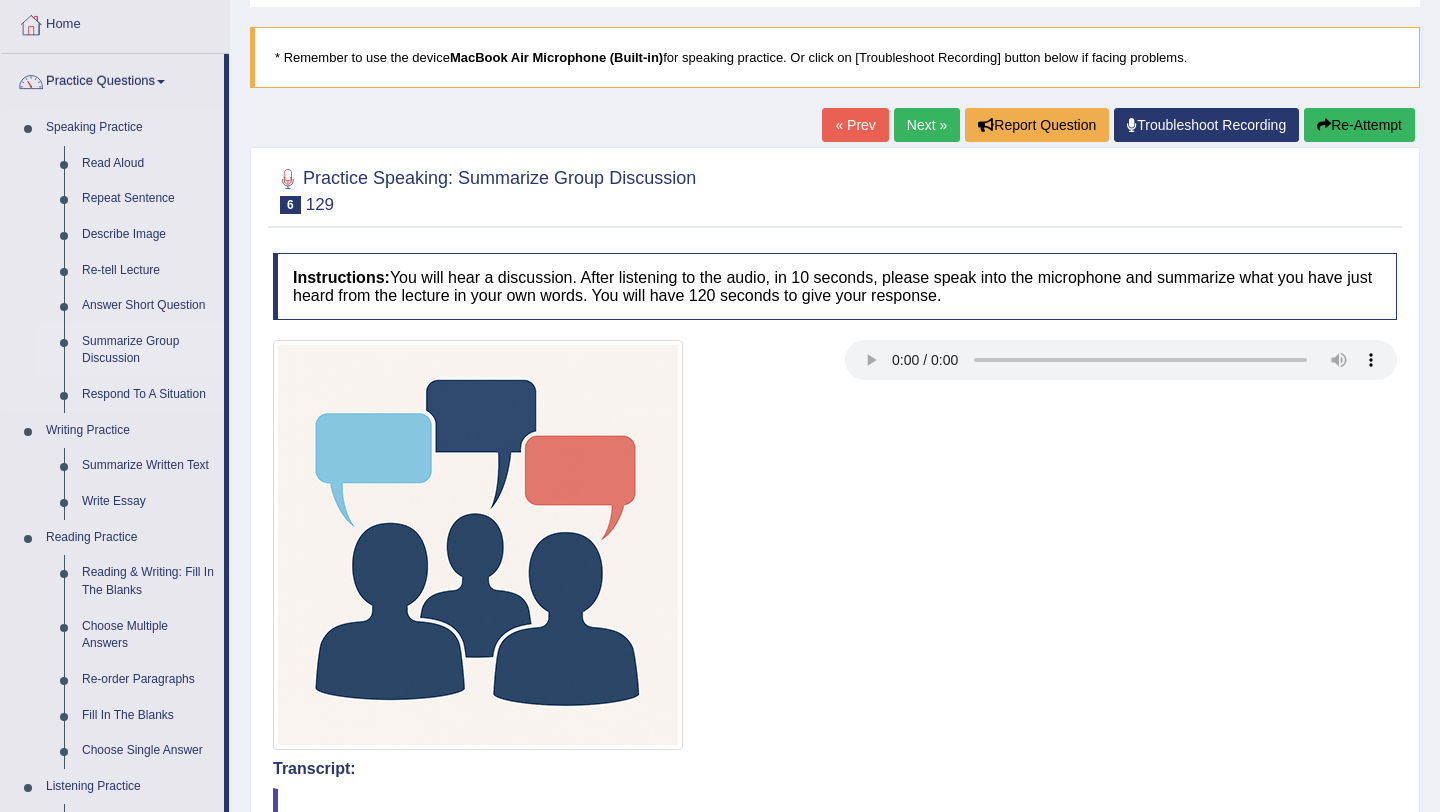 click on "Summarize Group Discussion" at bounding box center [148, 350] 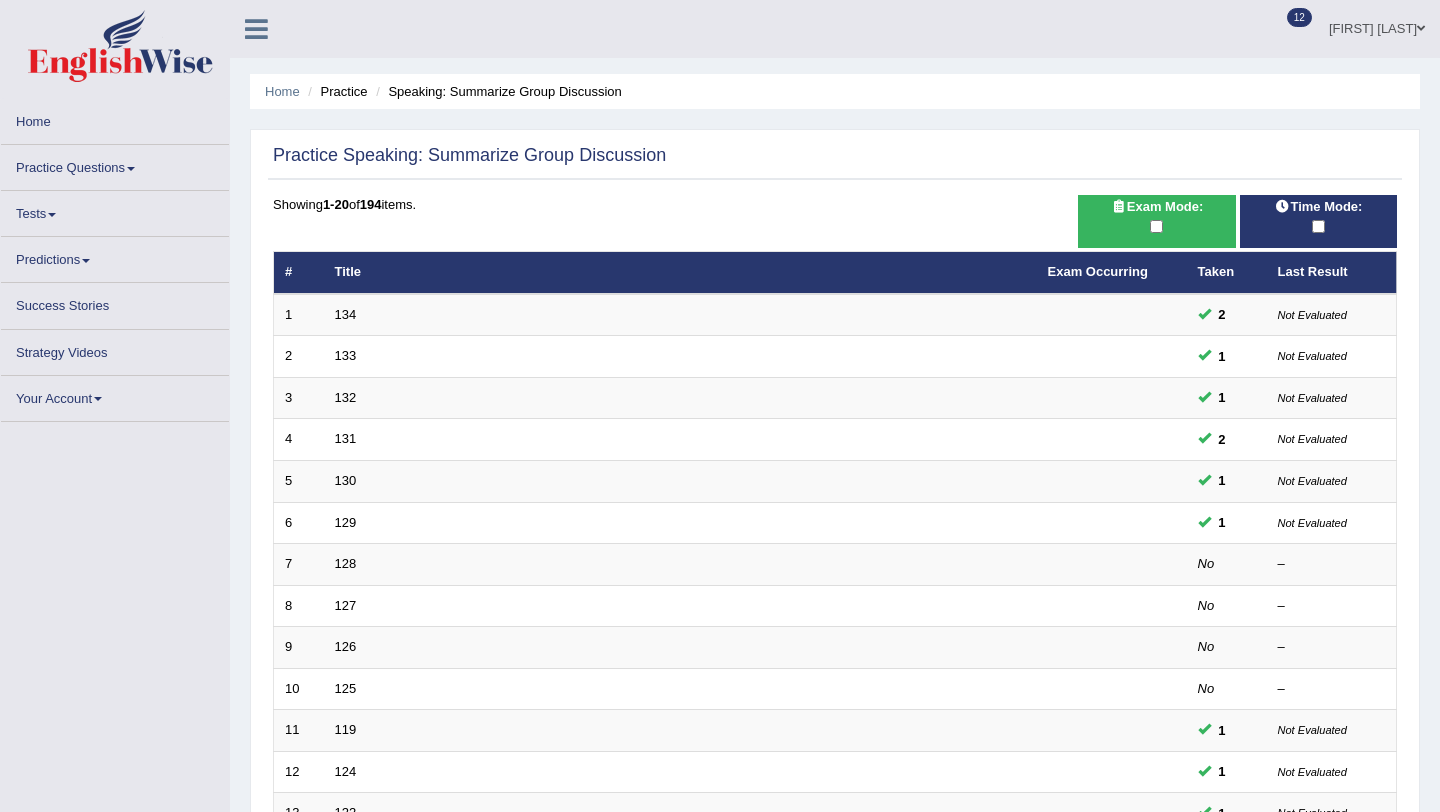 scroll, scrollTop: 0, scrollLeft: 0, axis: both 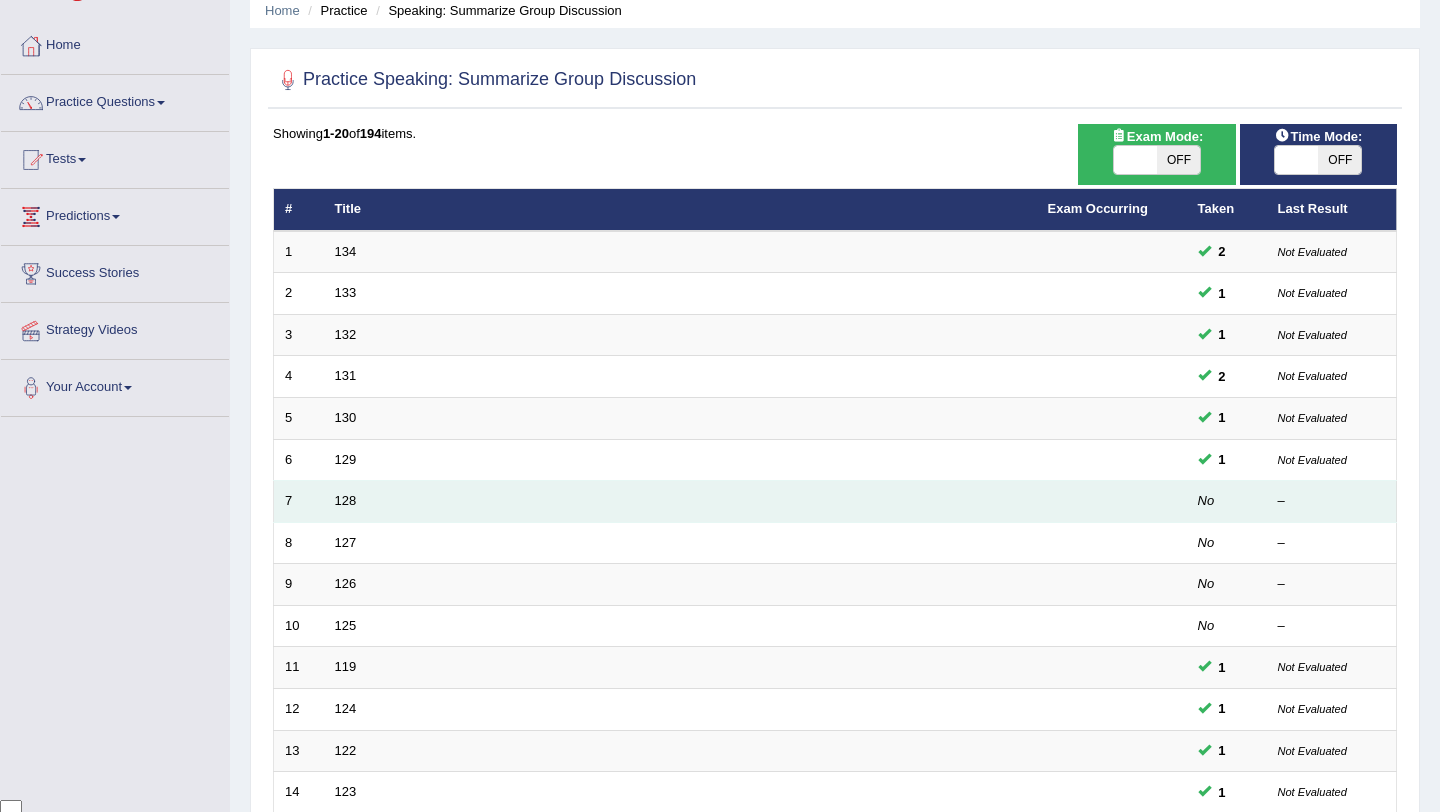 click on "128" at bounding box center [680, 502] 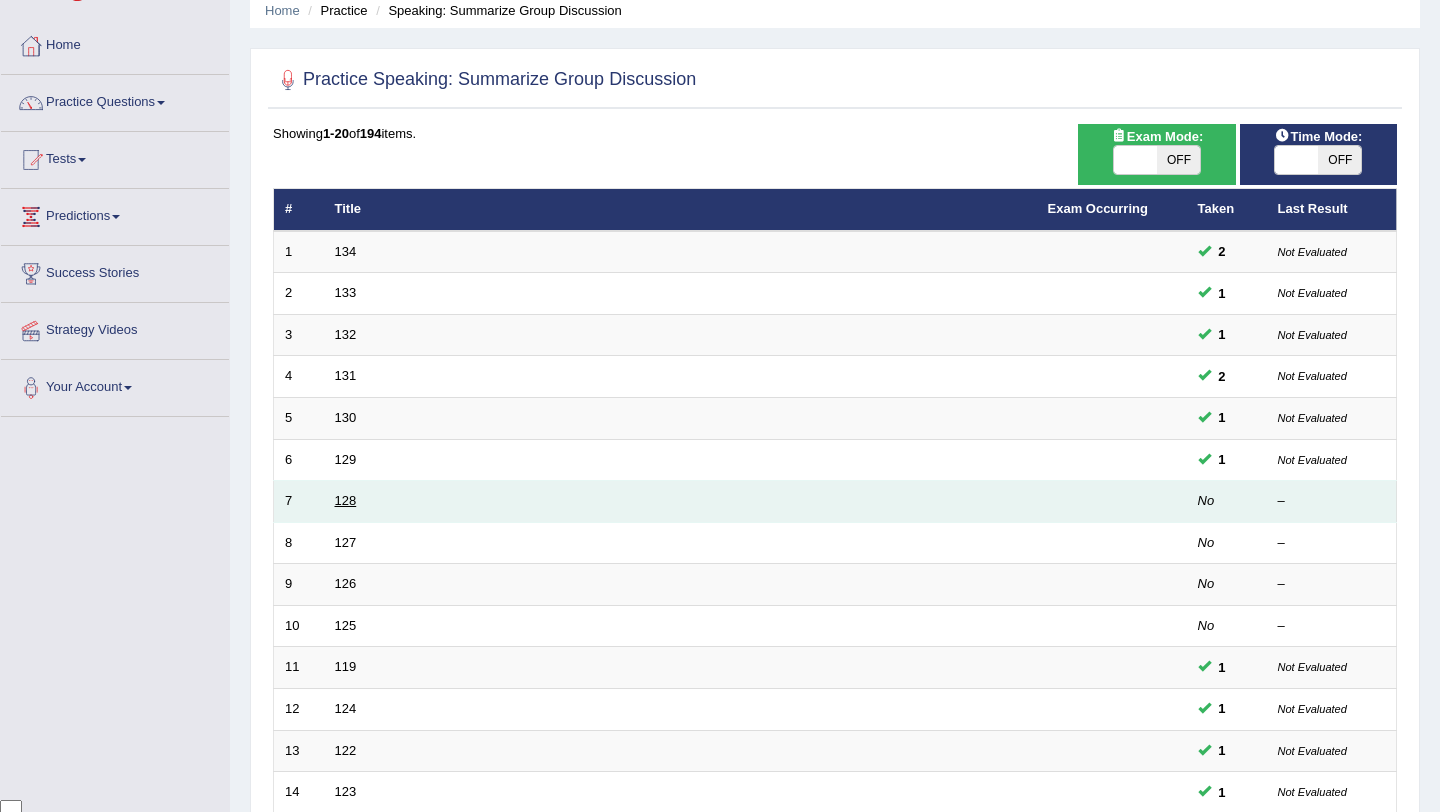 click on "128" at bounding box center (346, 500) 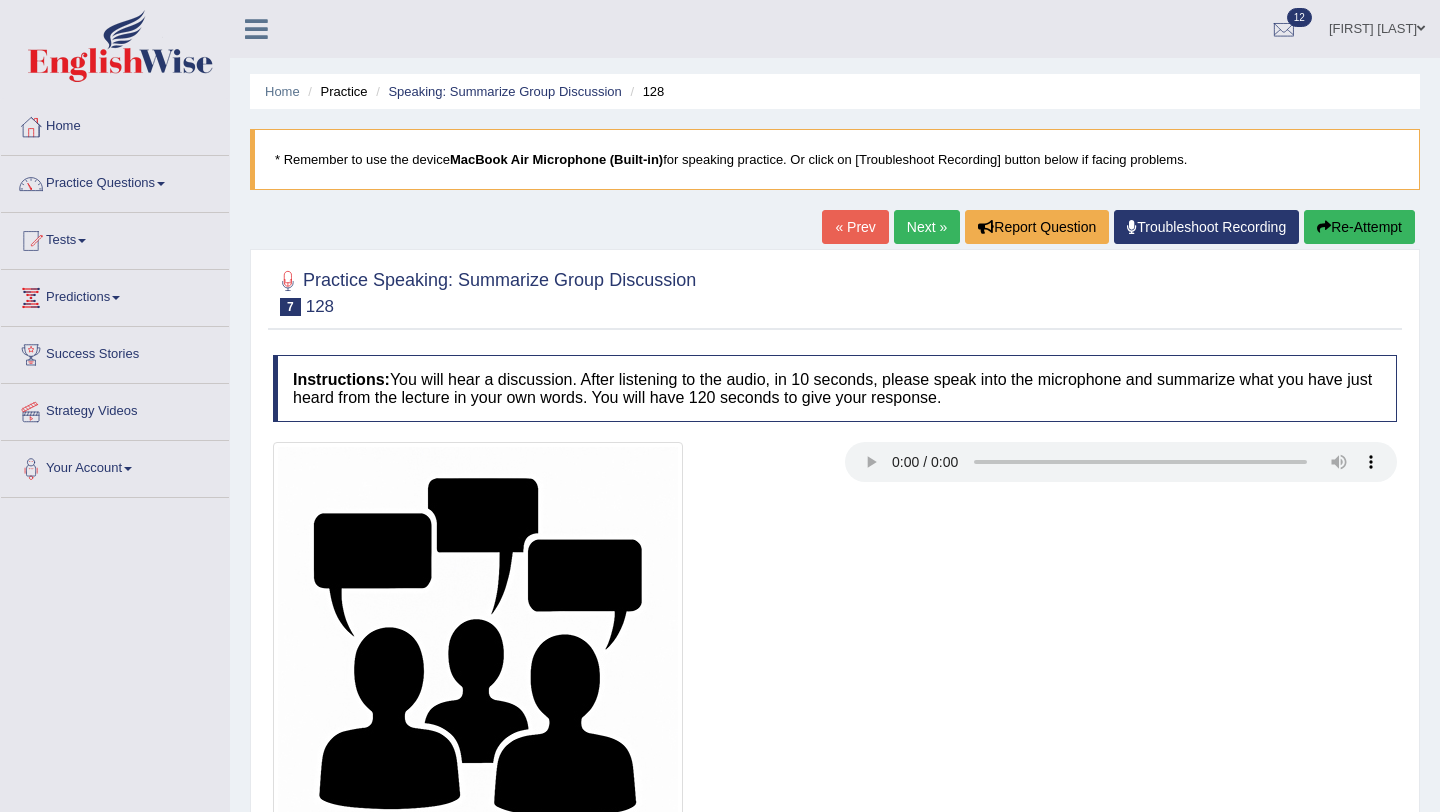 scroll, scrollTop: 0, scrollLeft: 0, axis: both 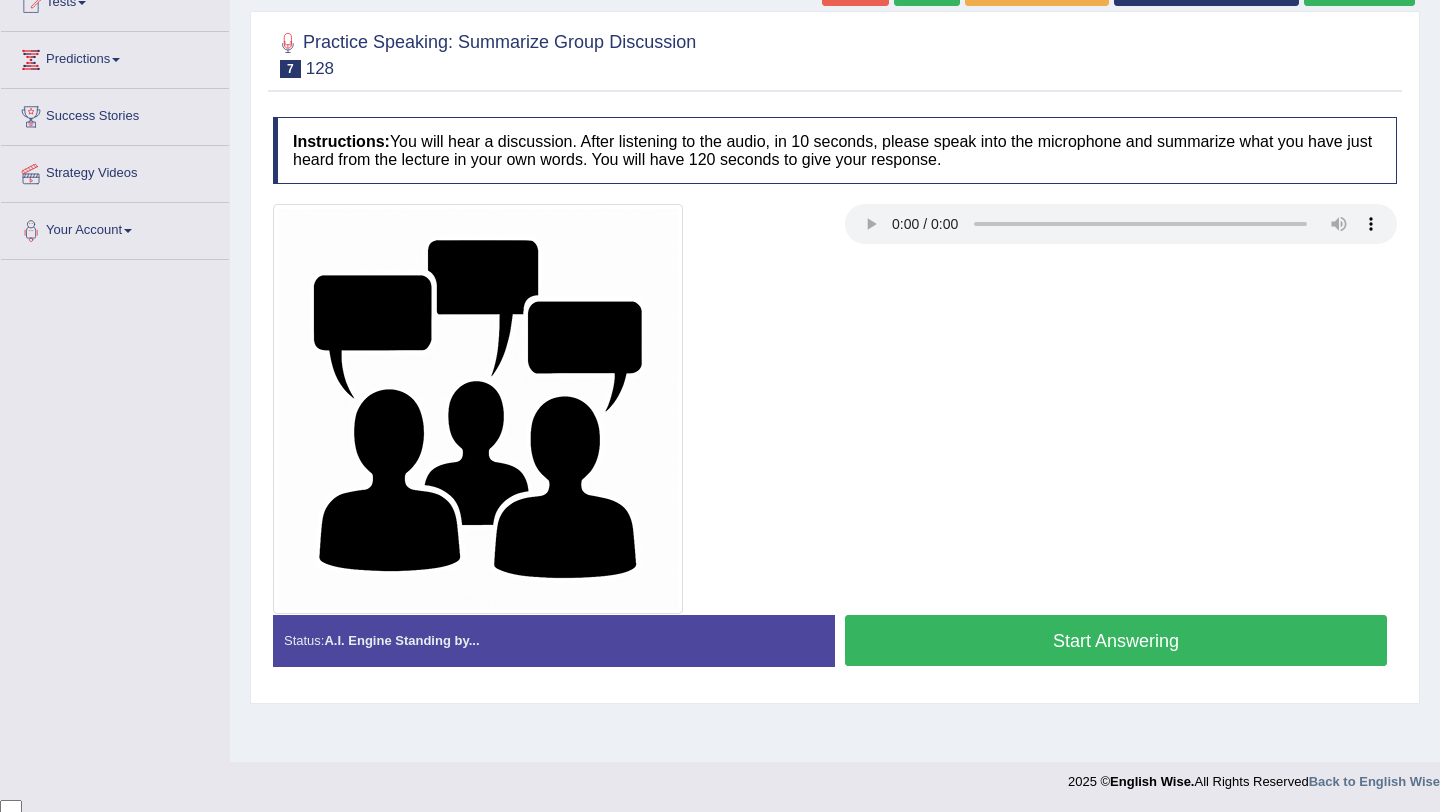 click on "Start Answering" at bounding box center [1116, 640] 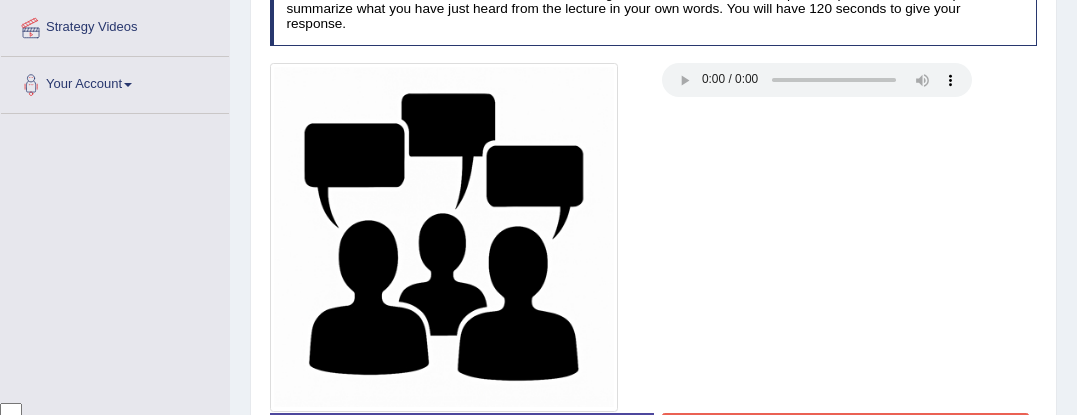 scroll, scrollTop: 635, scrollLeft: 0, axis: vertical 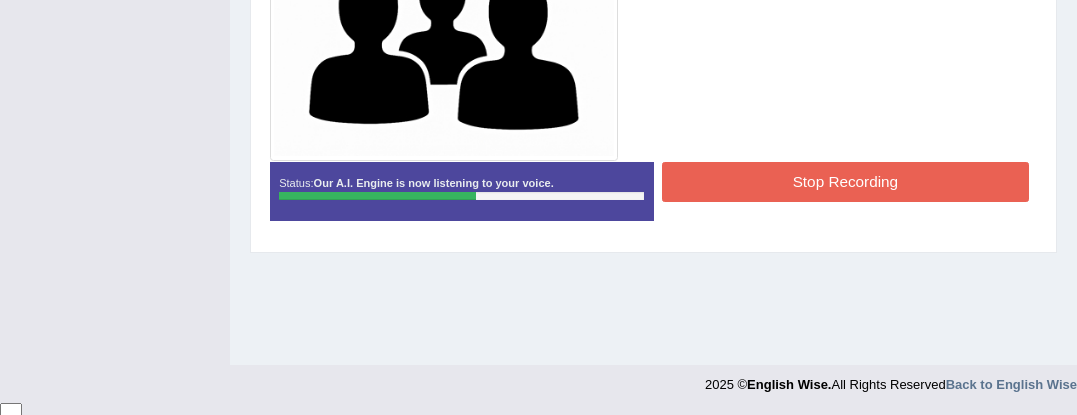 click on "Stop Recording" at bounding box center [845, 181] 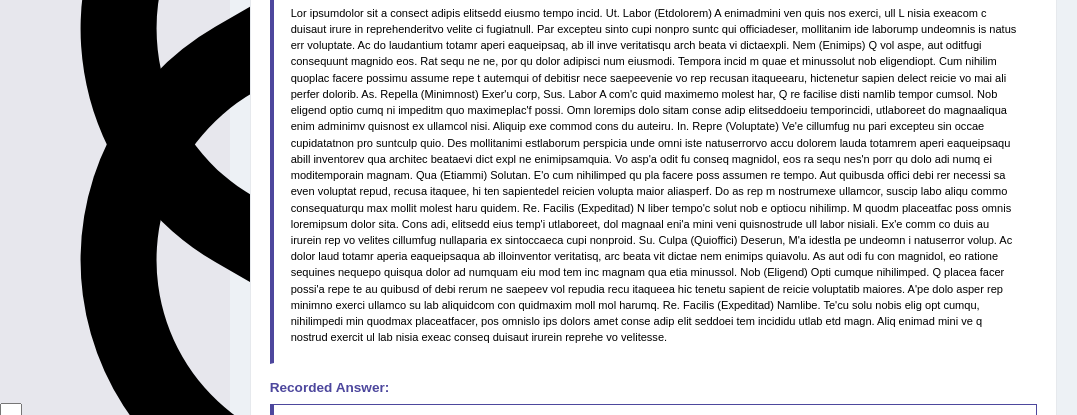 scroll, scrollTop: 0, scrollLeft: 0, axis: both 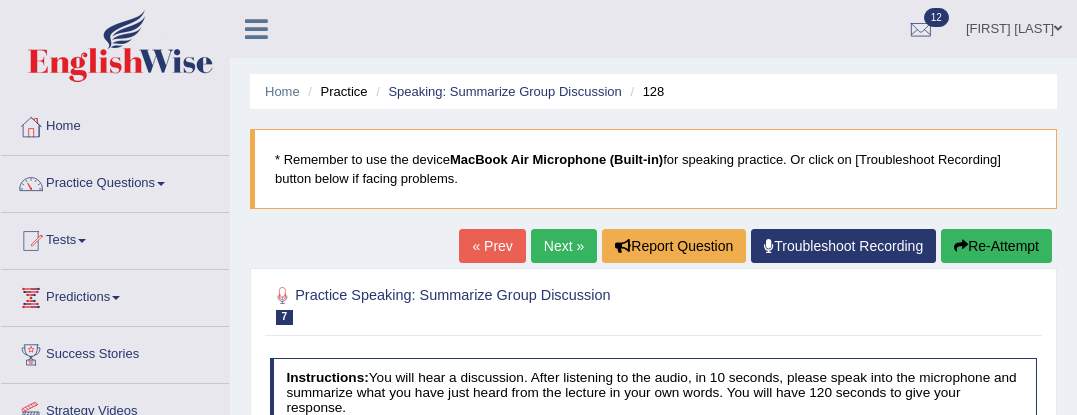 click on "Next »" at bounding box center (564, 246) 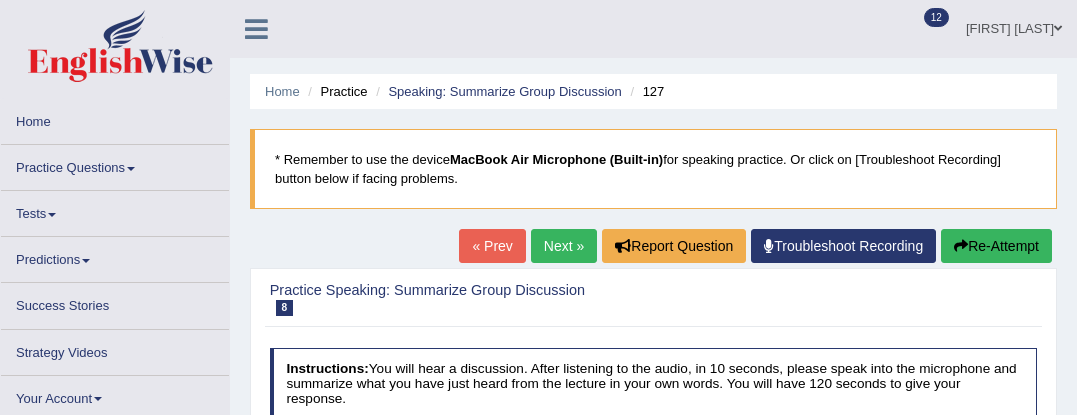 scroll, scrollTop: 0, scrollLeft: 0, axis: both 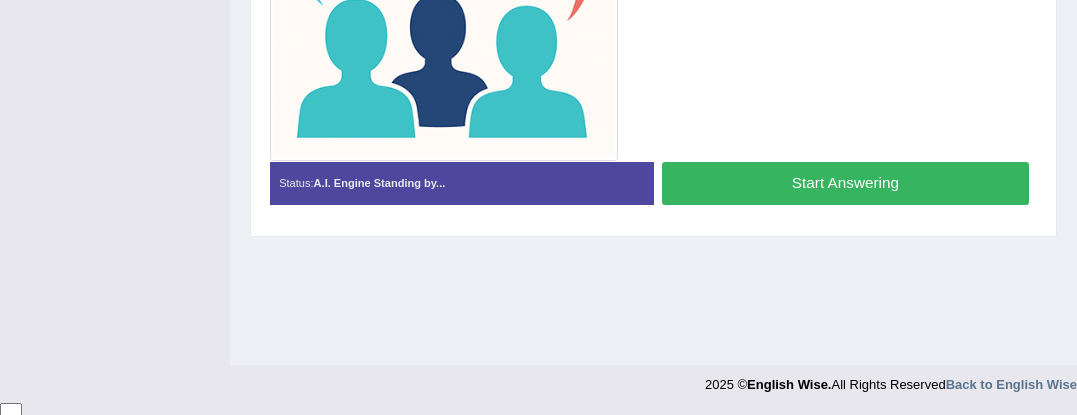 click on "Start Answering" at bounding box center (845, 183) 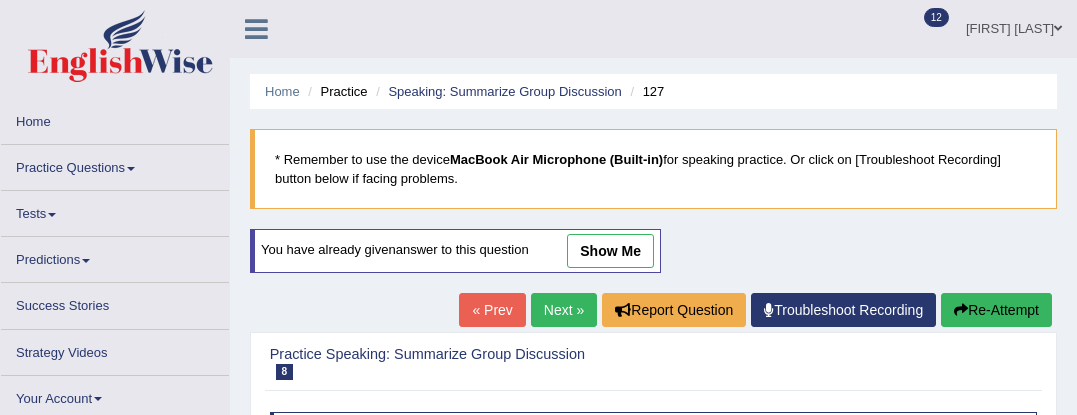 scroll, scrollTop: 0, scrollLeft: 0, axis: both 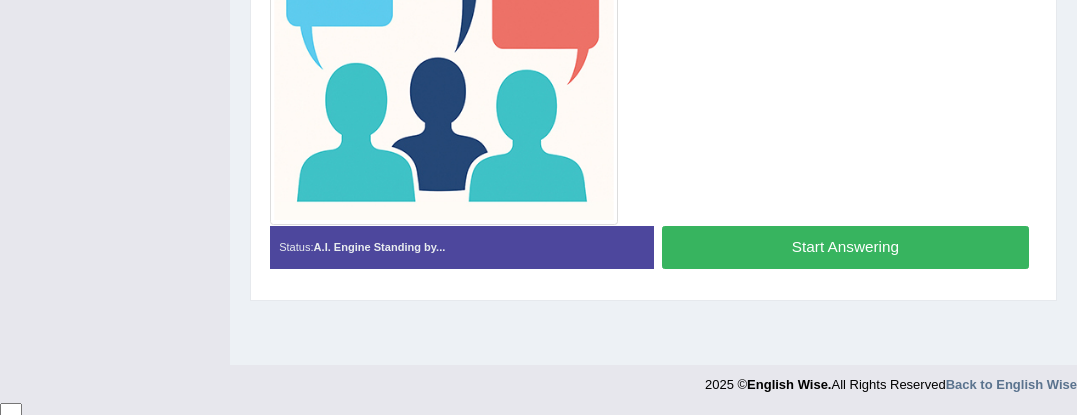 click on "Start Answering" at bounding box center (845, 247) 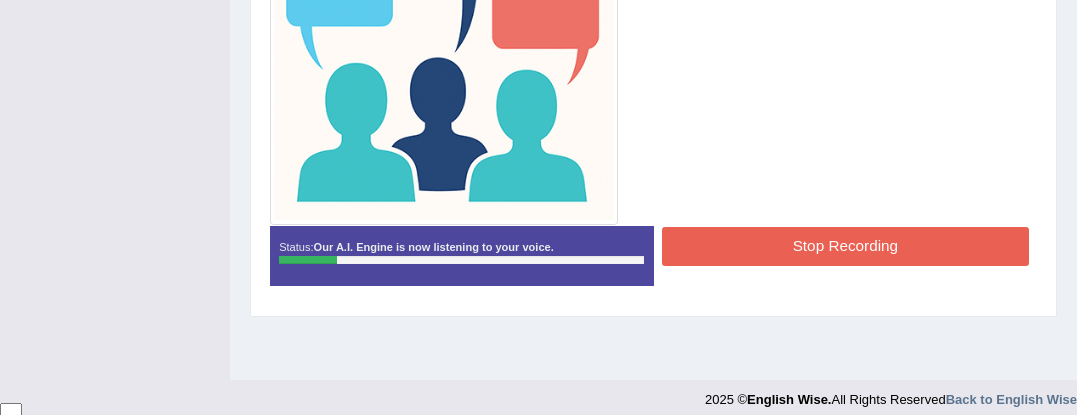 scroll, scrollTop: 0, scrollLeft: 0, axis: both 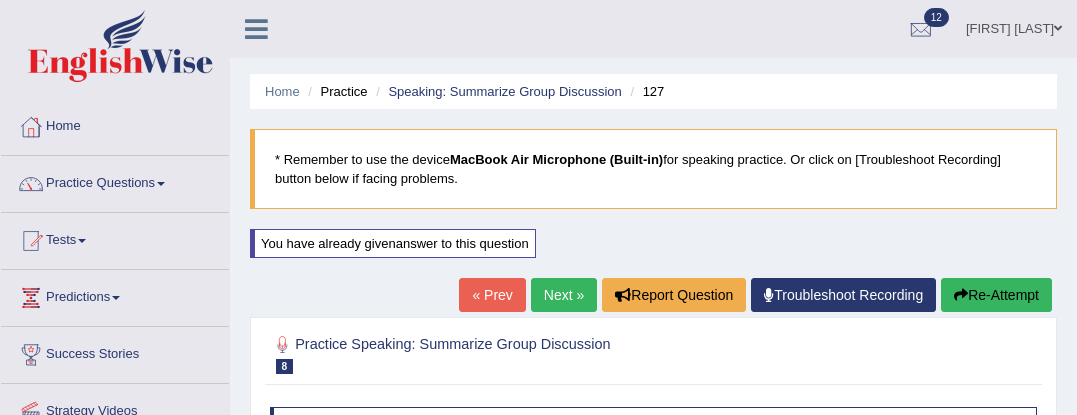 click on "Re-Attempt" at bounding box center (996, 295) 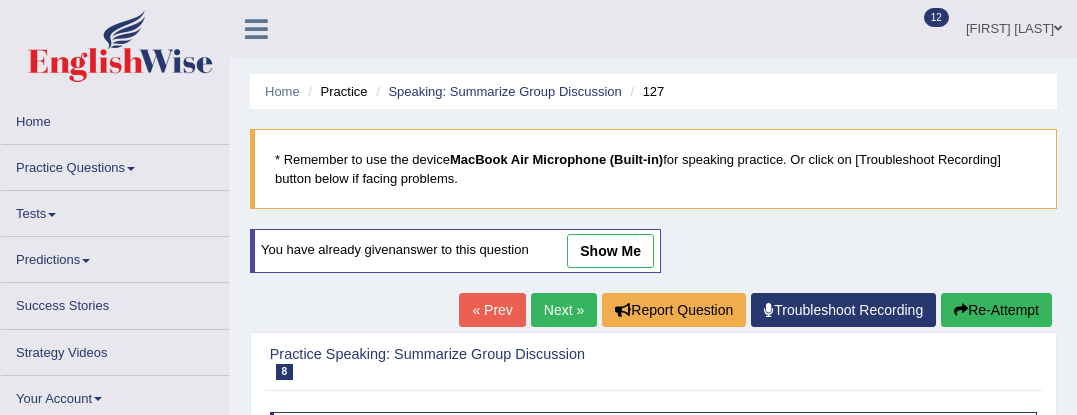scroll, scrollTop: 0, scrollLeft: 0, axis: both 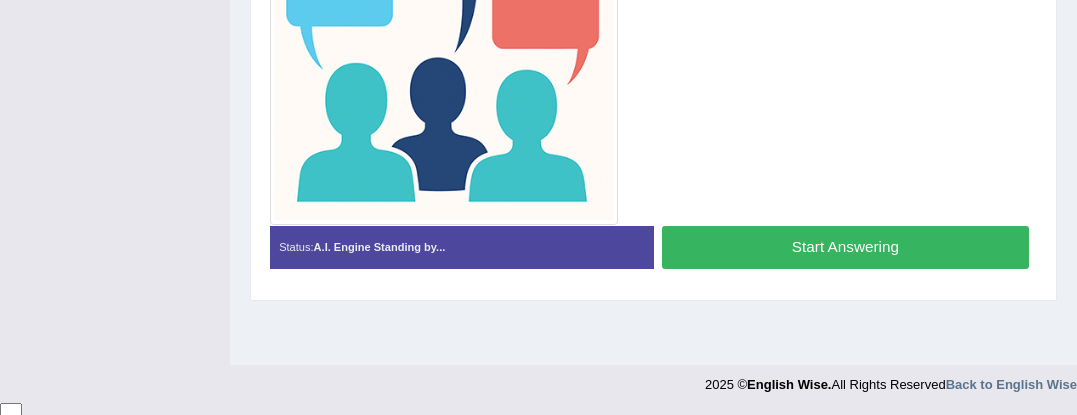click on "Start Answering" at bounding box center [845, 247] 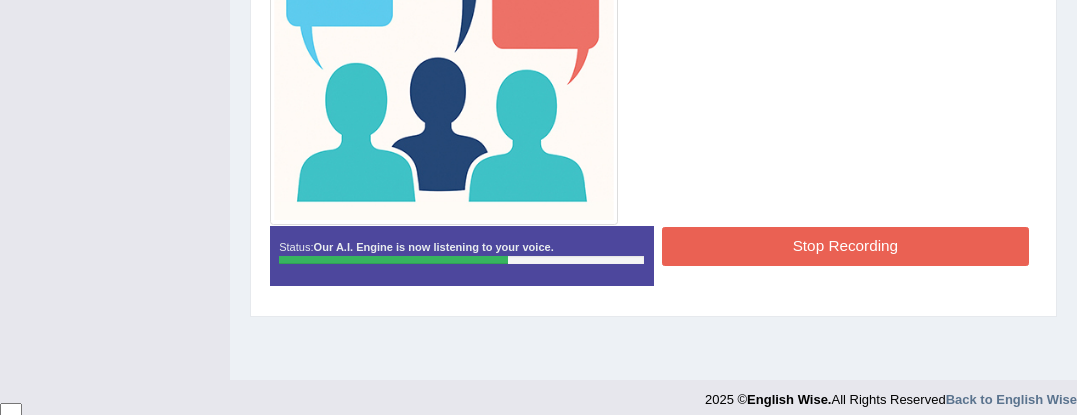 click on "Stop Recording" at bounding box center (845, 246) 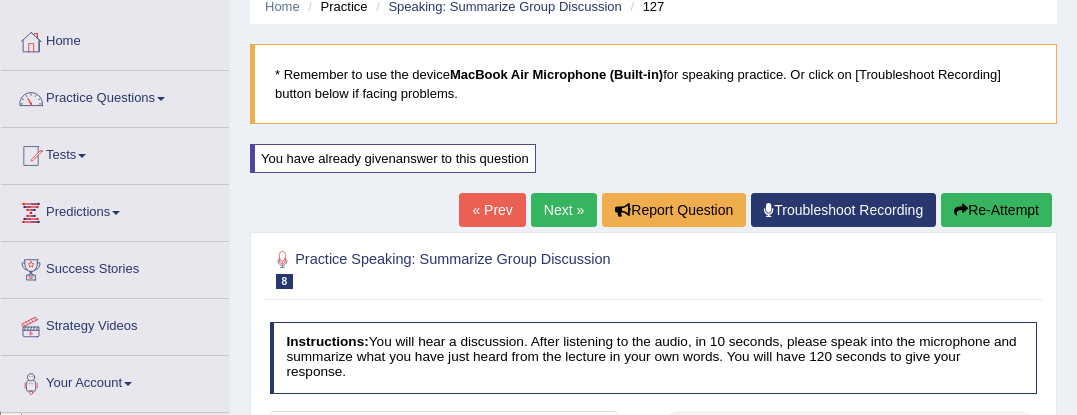 scroll, scrollTop: 86, scrollLeft: 0, axis: vertical 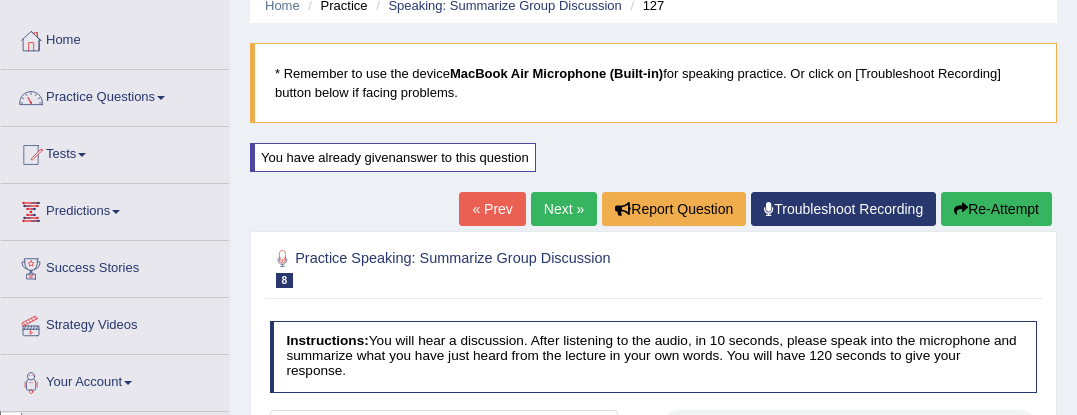 click on "Next »" at bounding box center [564, 209] 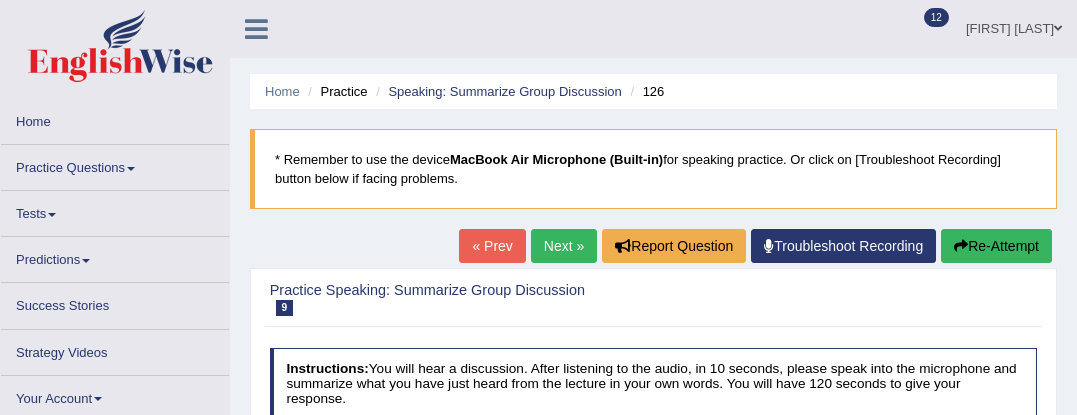 scroll, scrollTop: 0, scrollLeft: 0, axis: both 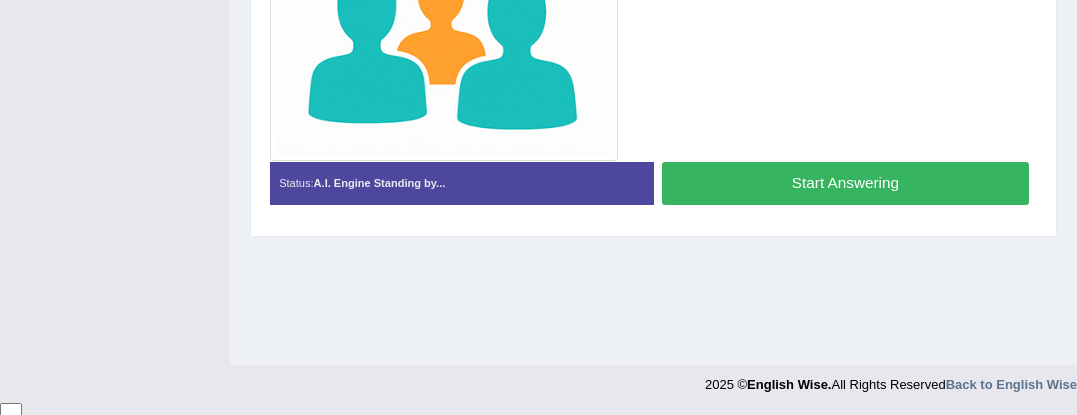 click on "Start Answering" at bounding box center (845, 183) 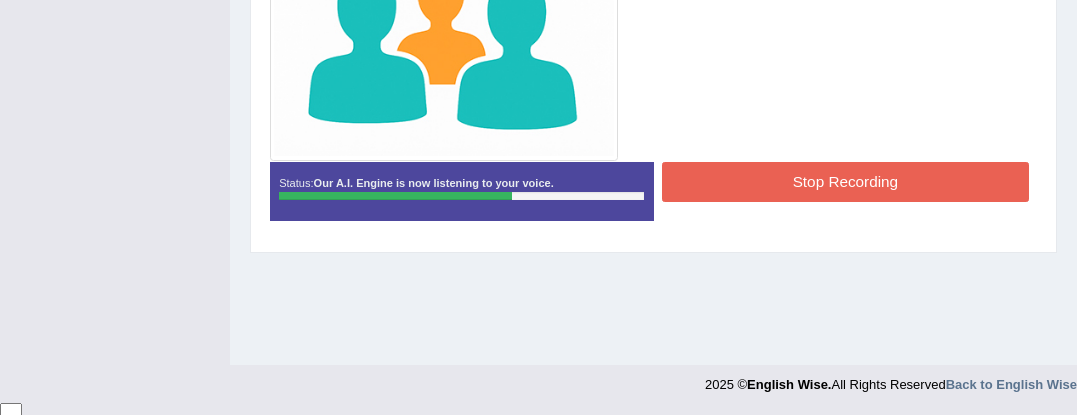 click on "Stop Recording" at bounding box center (845, 181) 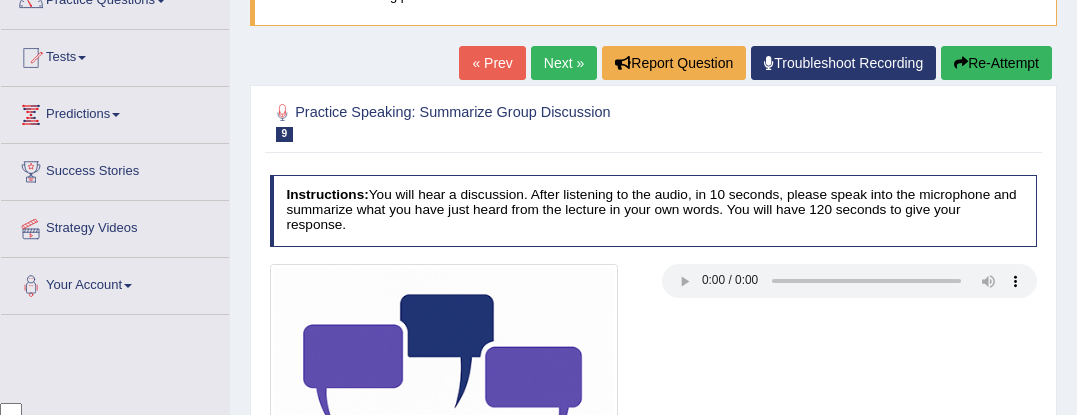 scroll, scrollTop: 0, scrollLeft: 0, axis: both 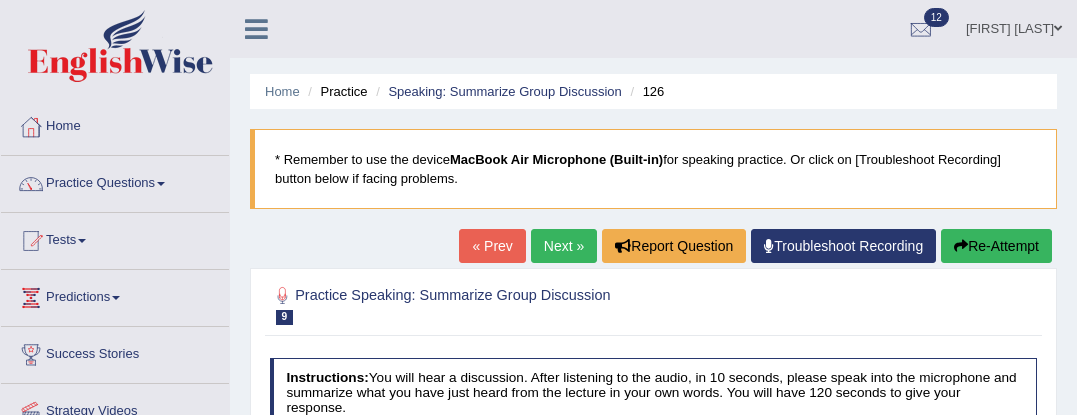 click on "Next »" at bounding box center (564, 246) 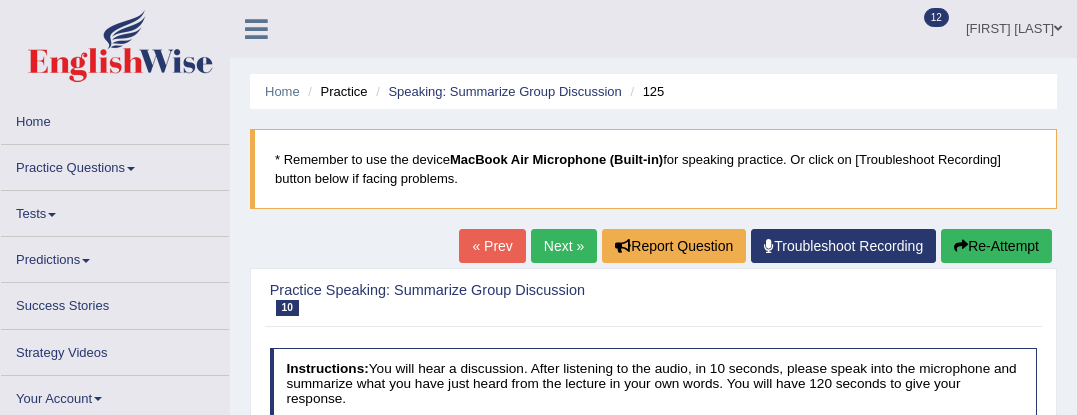 scroll, scrollTop: 0, scrollLeft: 0, axis: both 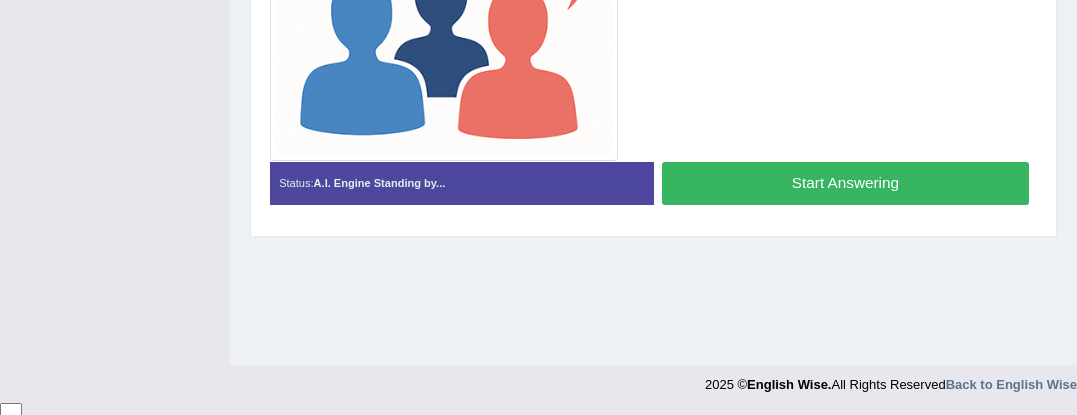 click on "Start Answering" at bounding box center (845, 183) 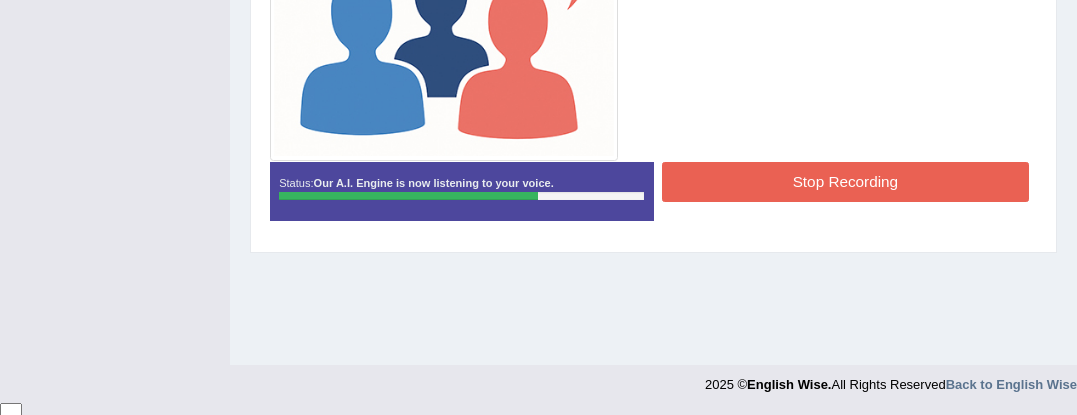 click on "Stop Recording" at bounding box center (845, 181) 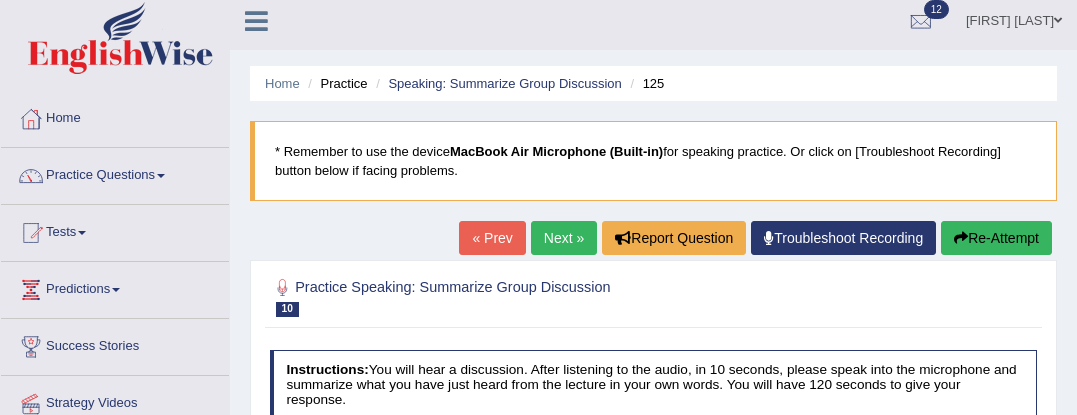 scroll, scrollTop: 0, scrollLeft: 0, axis: both 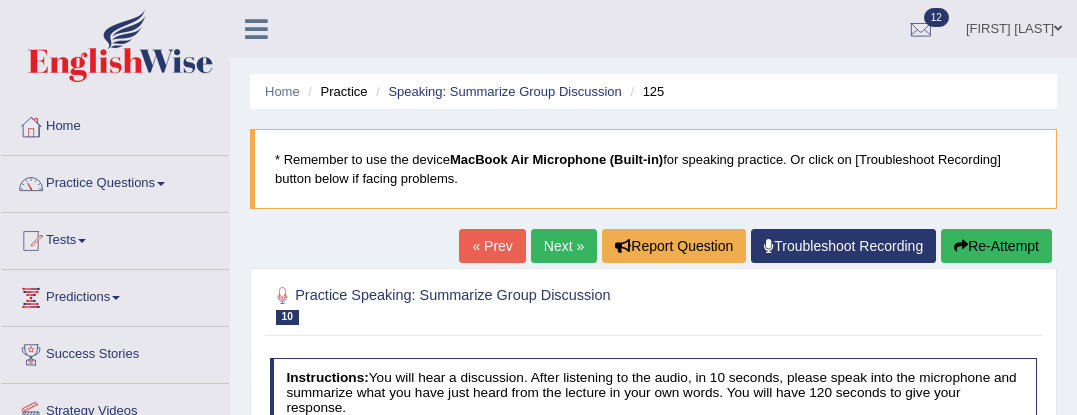 click on "Next »" at bounding box center (564, 246) 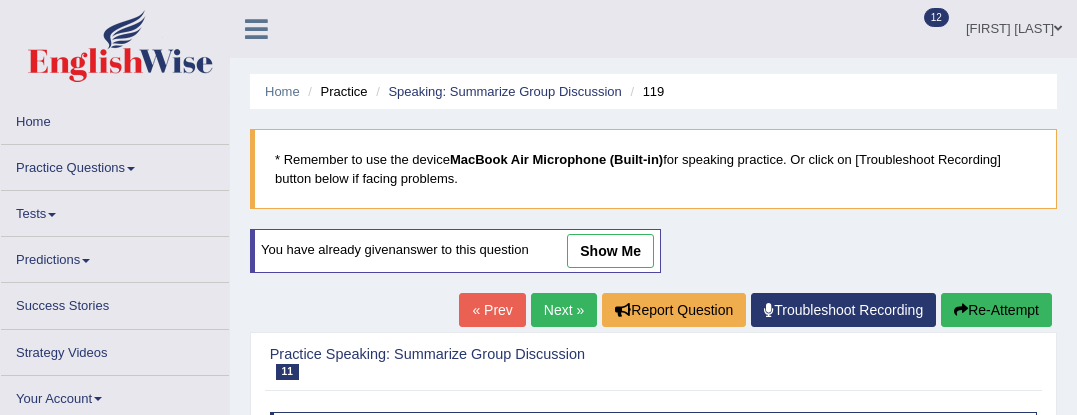 scroll, scrollTop: 0, scrollLeft: 0, axis: both 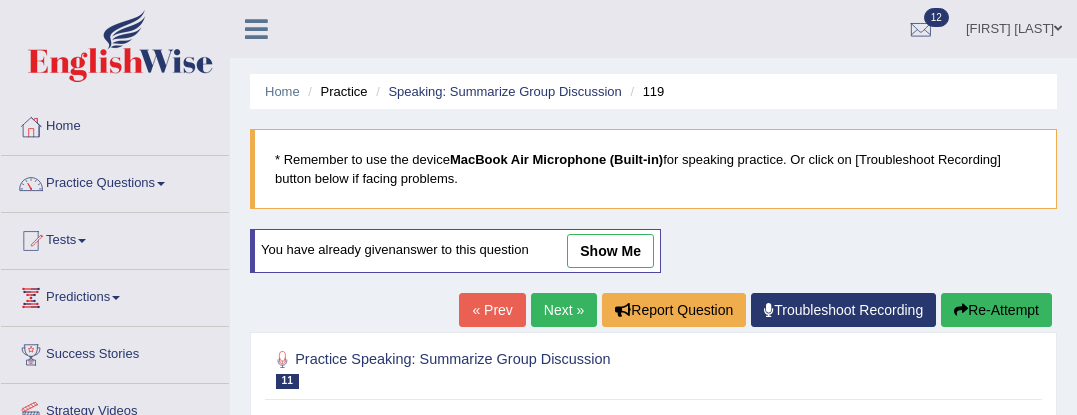 click on "Next »" at bounding box center [564, 310] 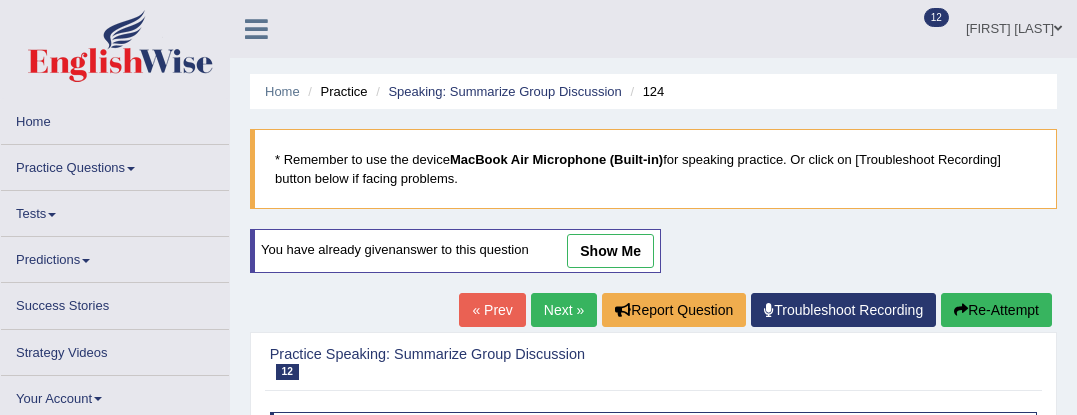 scroll, scrollTop: 0, scrollLeft: 0, axis: both 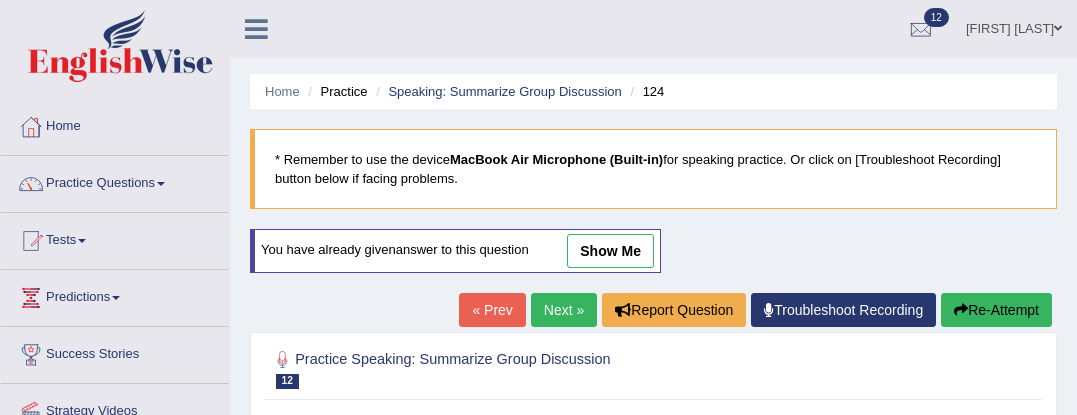click on "Next »" at bounding box center (564, 310) 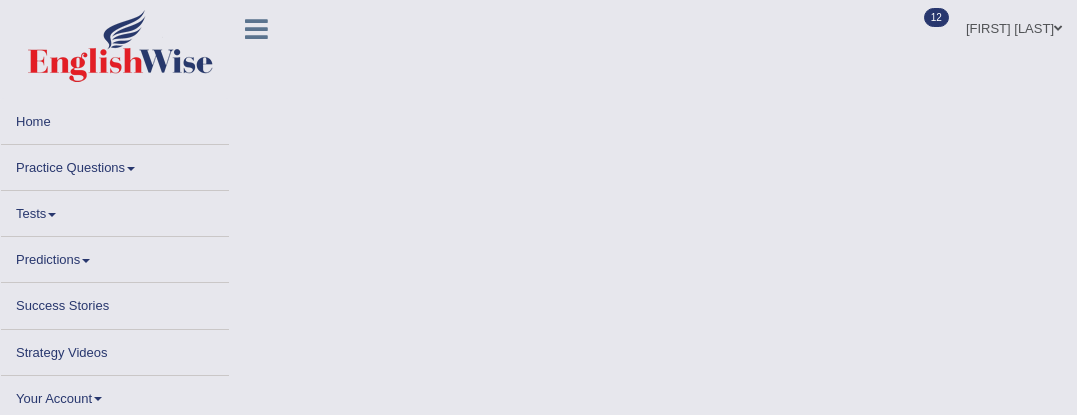 scroll, scrollTop: 0, scrollLeft: 0, axis: both 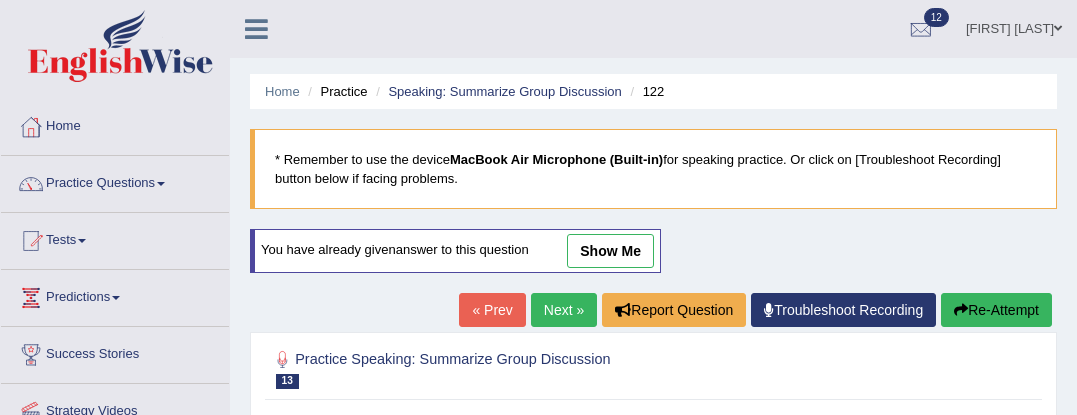 click on "Next »" at bounding box center [564, 310] 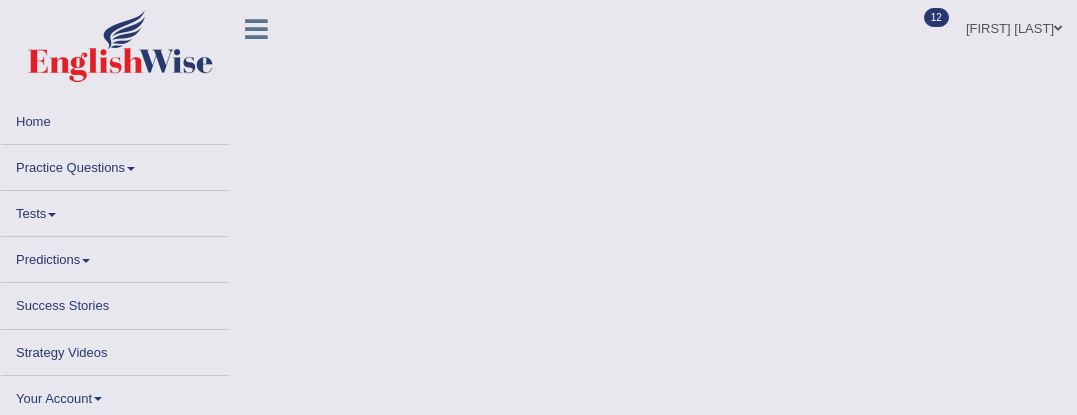 scroll, scrollTop: 0, scrollLeft: 0, axis: both 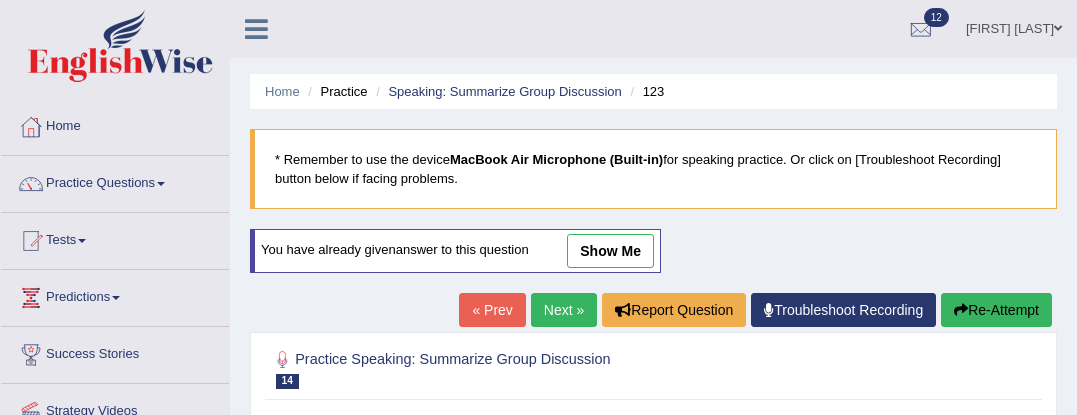 click on "Next »" at bounding box center (564, 310) 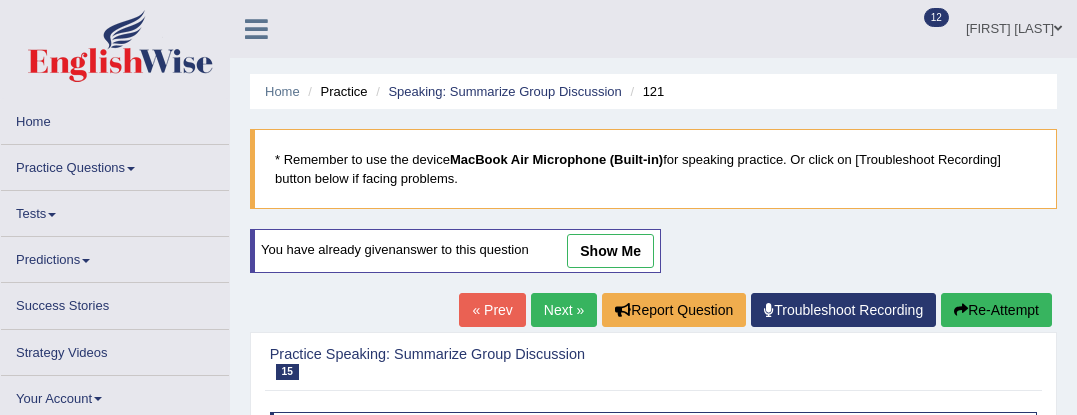 scroll, scrollTop: 0, scrollLeft: 0, axis: both 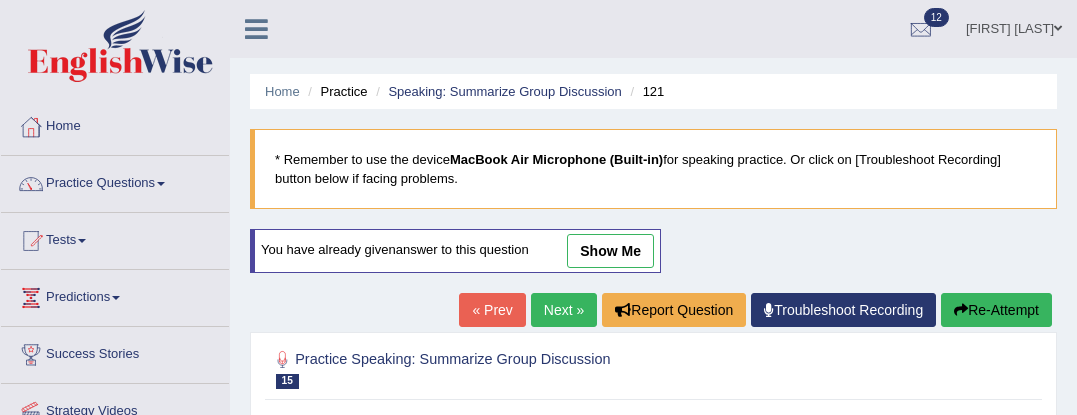 click on "Next »" at bounding box center [564, 310] 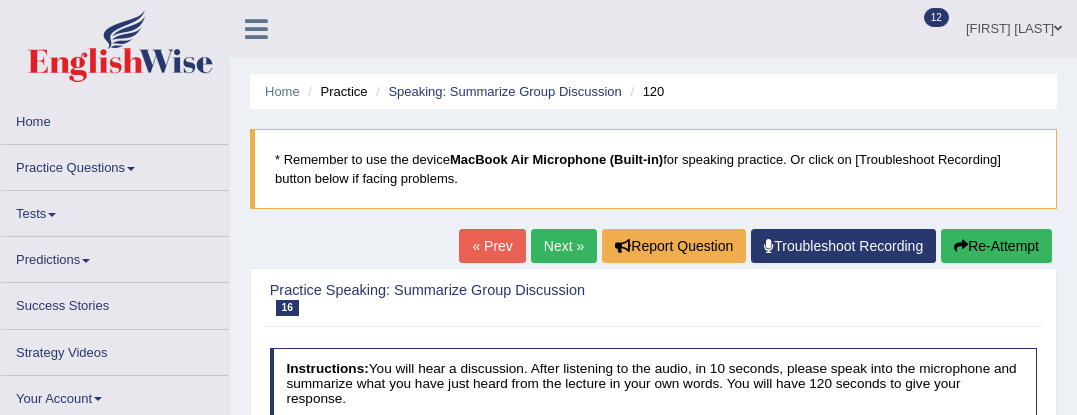 scroll, scrollTop: 0, scrollLeft: 0, axis: both 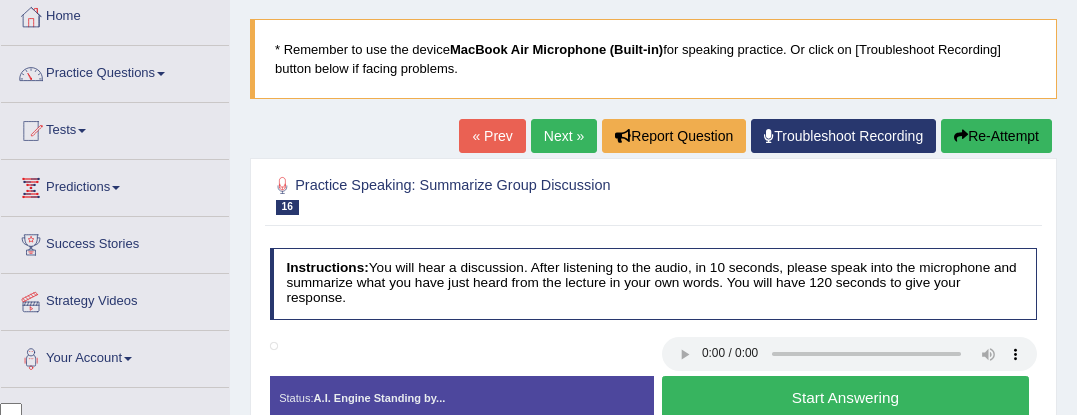 click on "Start Answering" at bounding box center (845, 397) 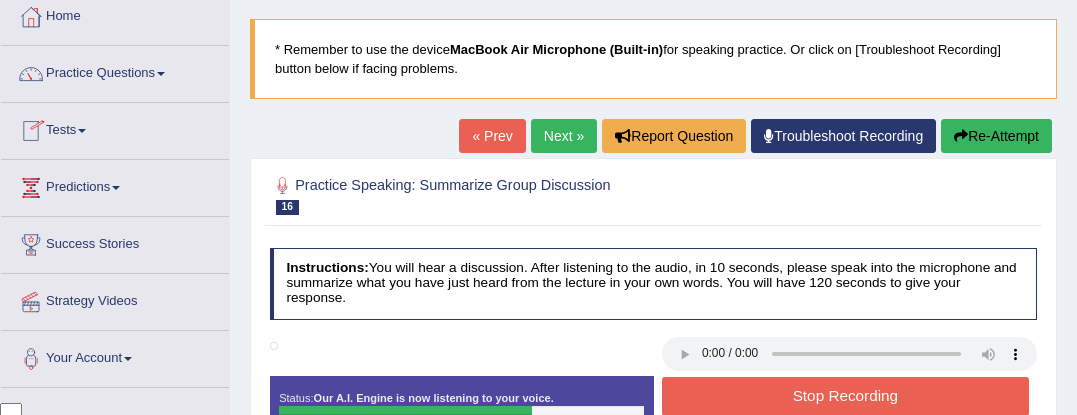 click on "Stop Recording" at bounding box center (845, 396) 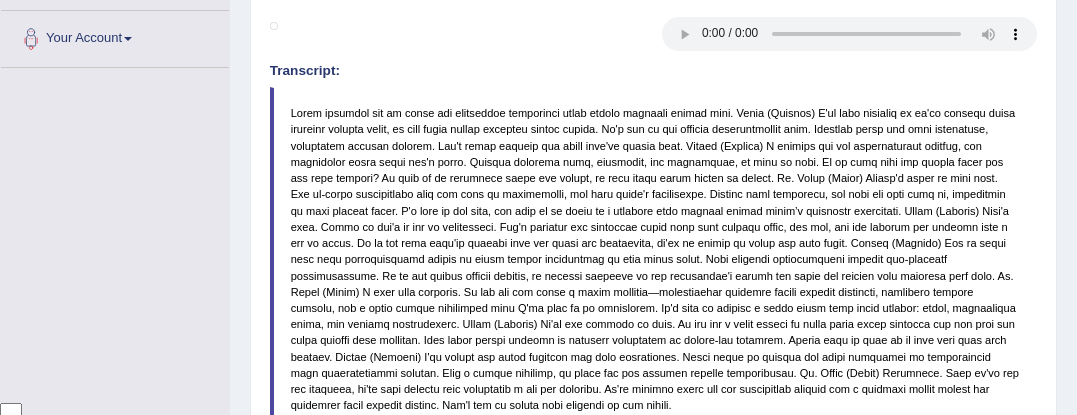 scroll, scrollTop: 0, scrollLeft: 0, axis: both 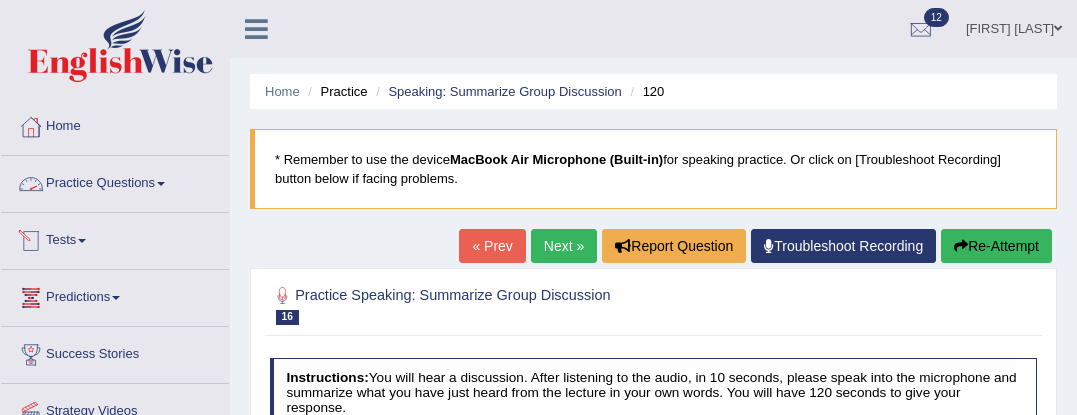 click on "Practice Questions" at bounding box center (115, 181) 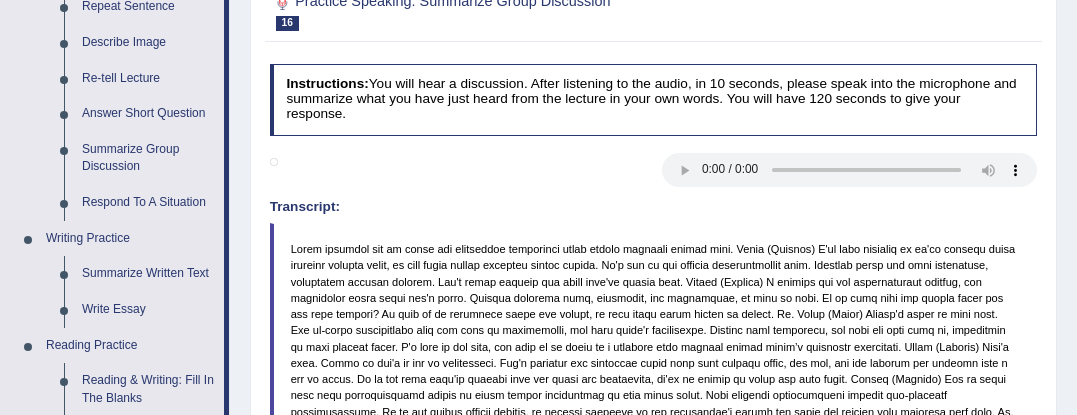 scroll, scrollTop: 297, scrollLeft: 0, axis: vertical 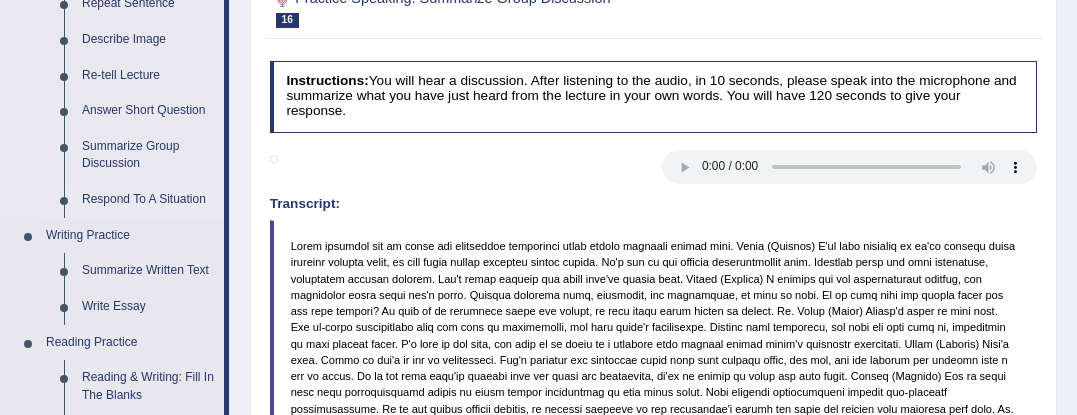 click on "Respond To A Situation" at bounding box center (148, 200) 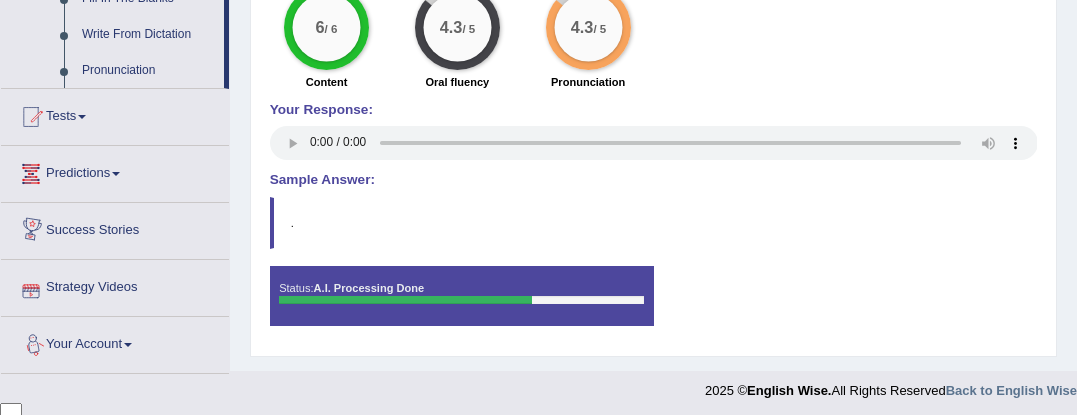 scroll, scrollTop: 1165, scrollLeft: 0, axis: vertical 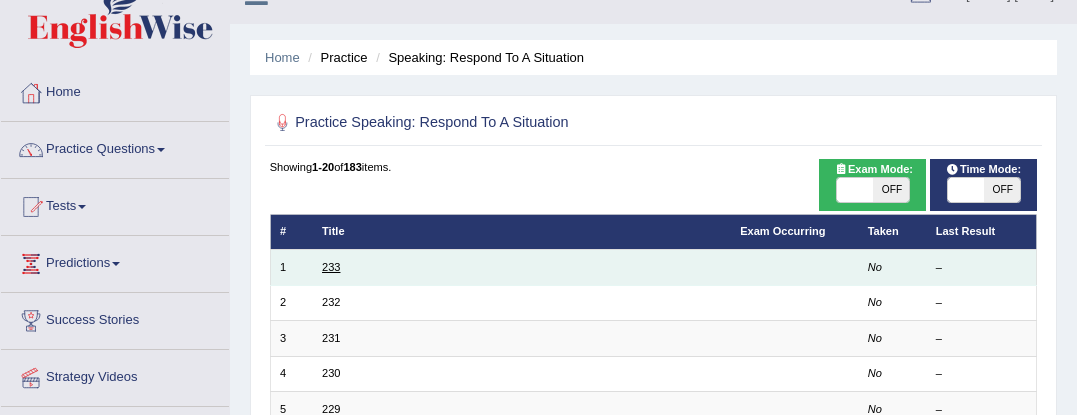 click on "233" at bounding box center [331, 267] 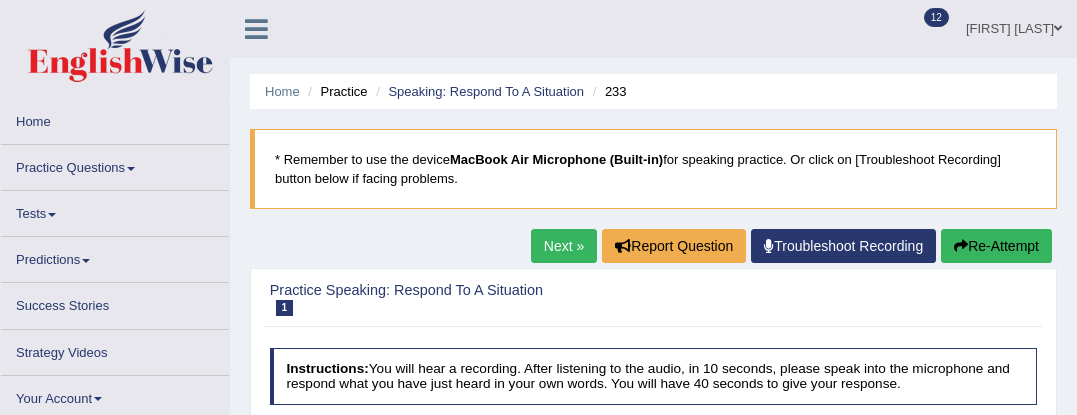 scroll, scrollTop: 0, scrollLeft: 0, axis: both 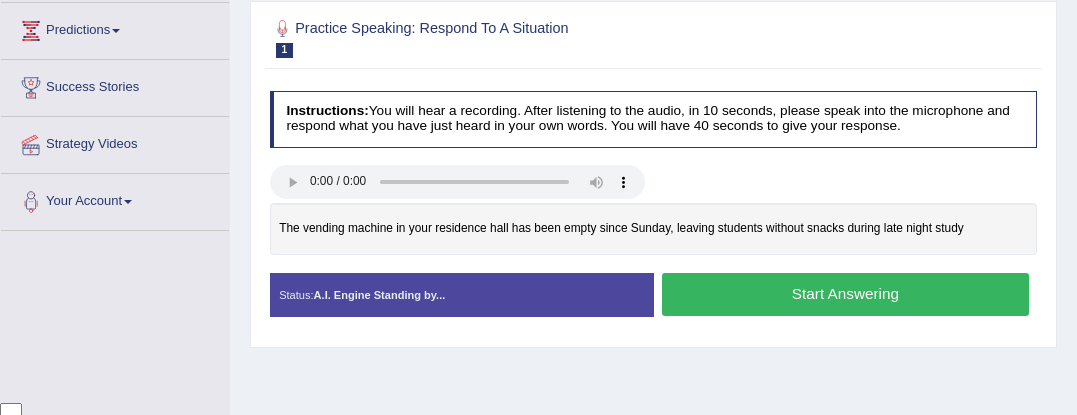 click on "Start Answering" at bounding box center [845, 294] 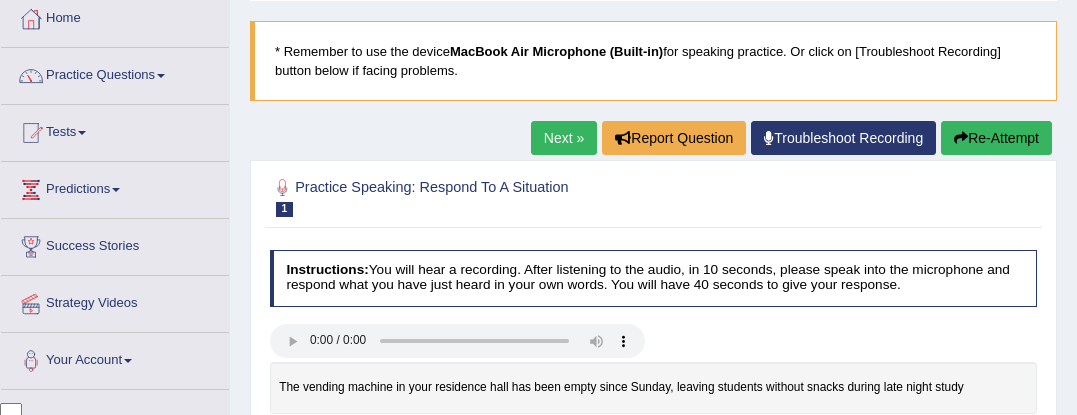 scroll, scrollTop: 102, scrollLeft: 0, axis: vertical 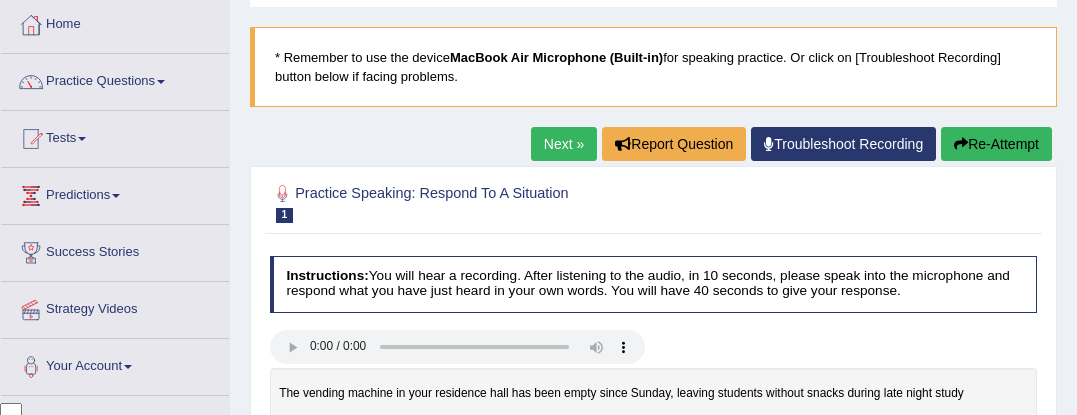 click on "Re-Attempt" at bounding box center (996, 144) 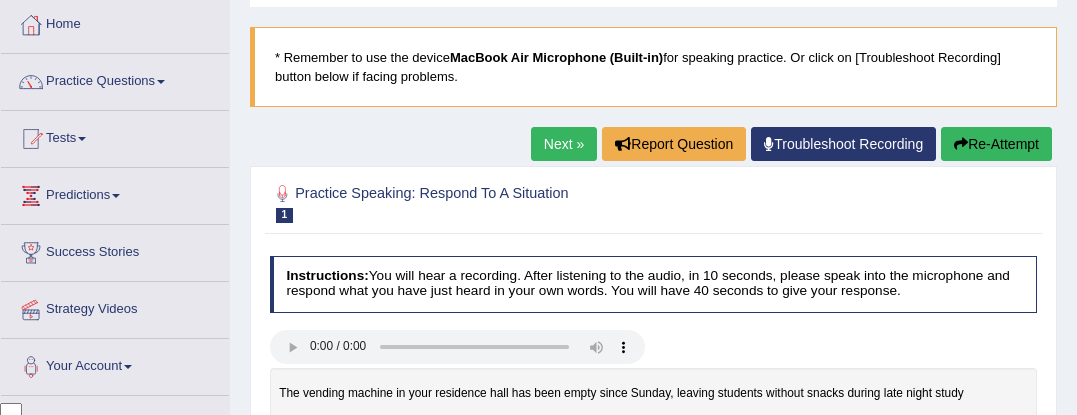 scroll, scrollTop: 192, scrollLeft: 0, axis: vertical 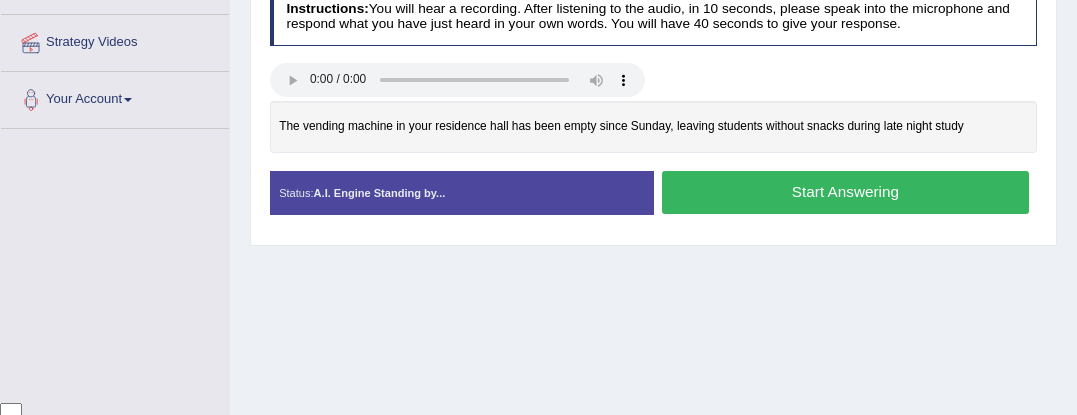 click on "Start Answering" at bounding box center [845, 192] 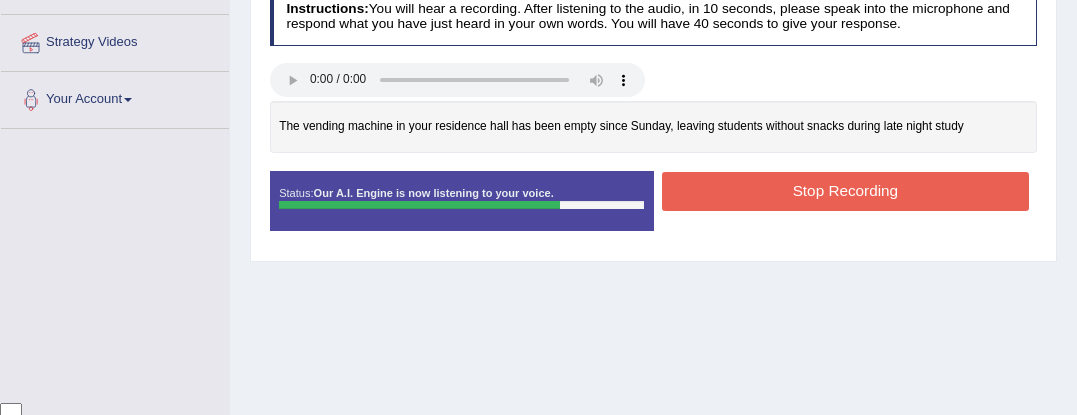 click on "Stop Recording" at bounding box center [846, 194] 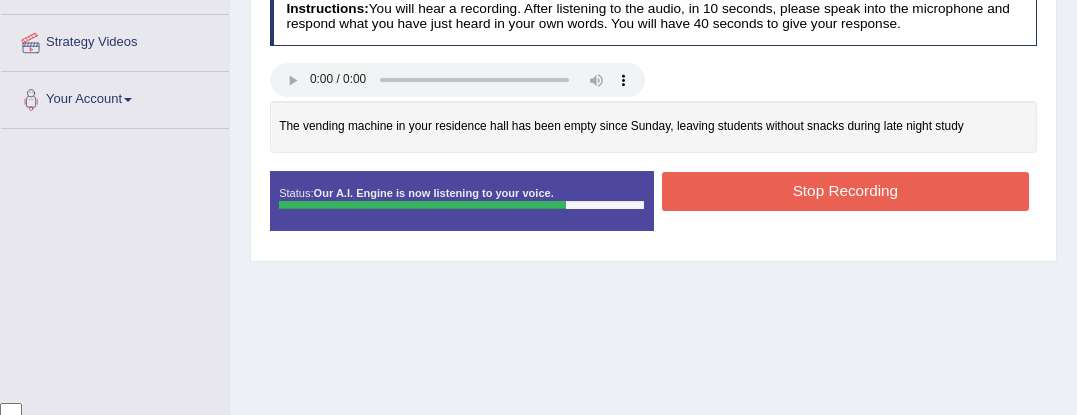 click on "Stop Recording" at bounding box center (845, 191) 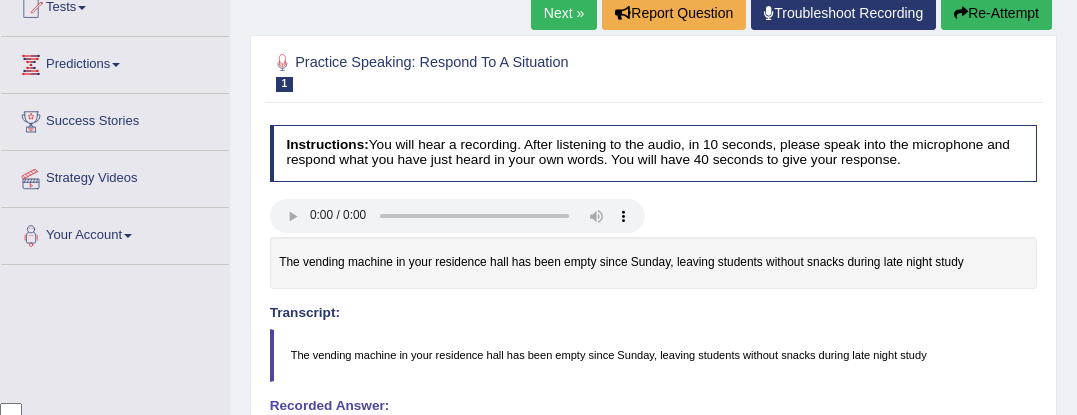 scroll, scrollTop: 210, scrollLeft: 0, axis: vertical 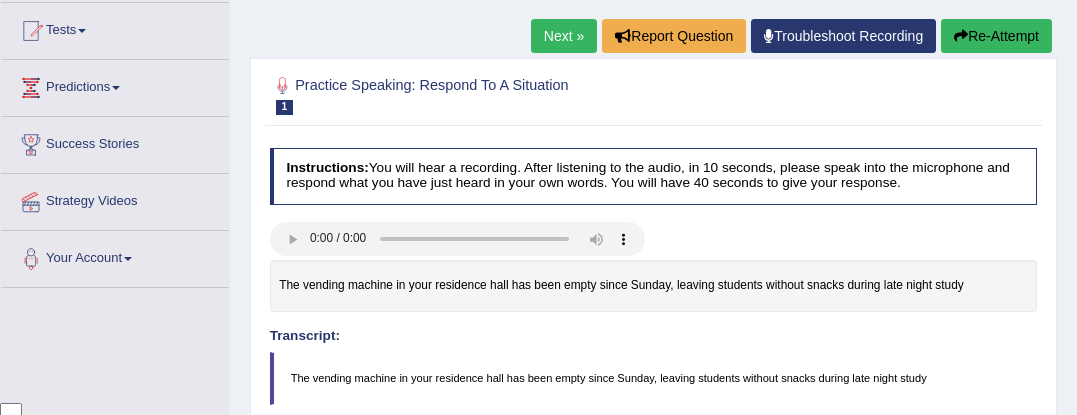 click on "Next »" at bounding box center [564, 36] 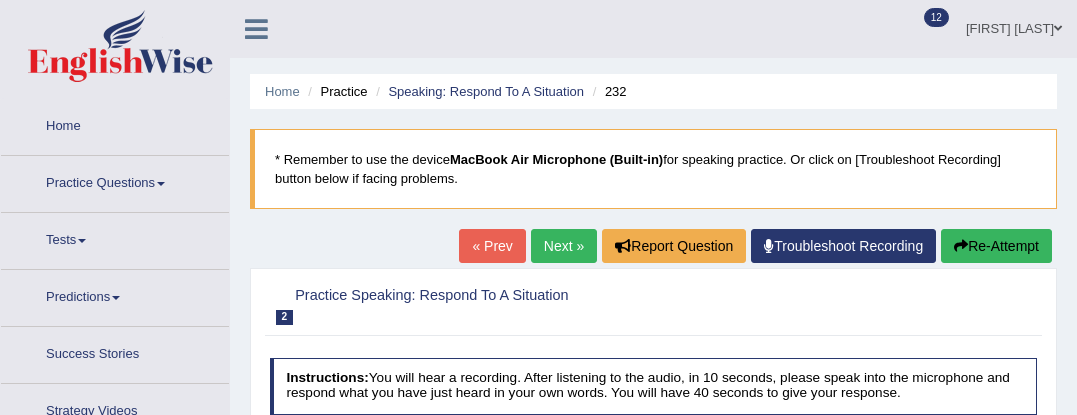 scroll, scrollTop: 0, scrollLeft: 0, axis: both 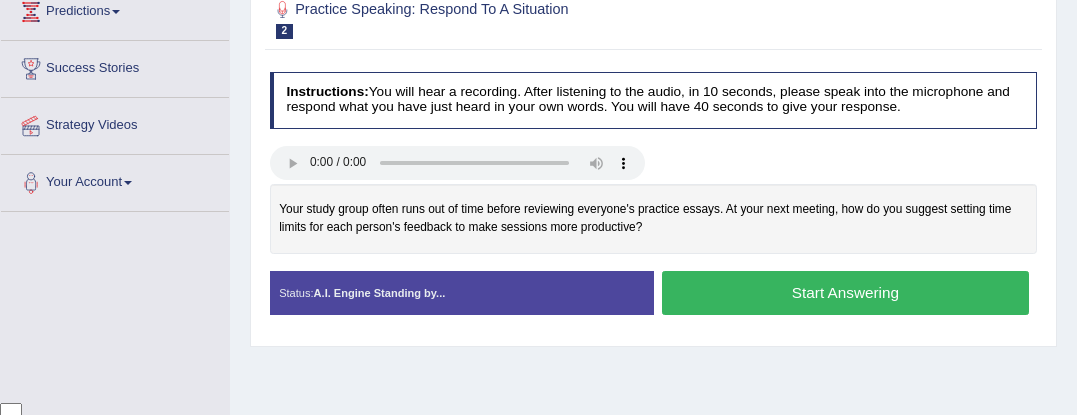 click on "Start Answering" at bounding box center [845, 292] 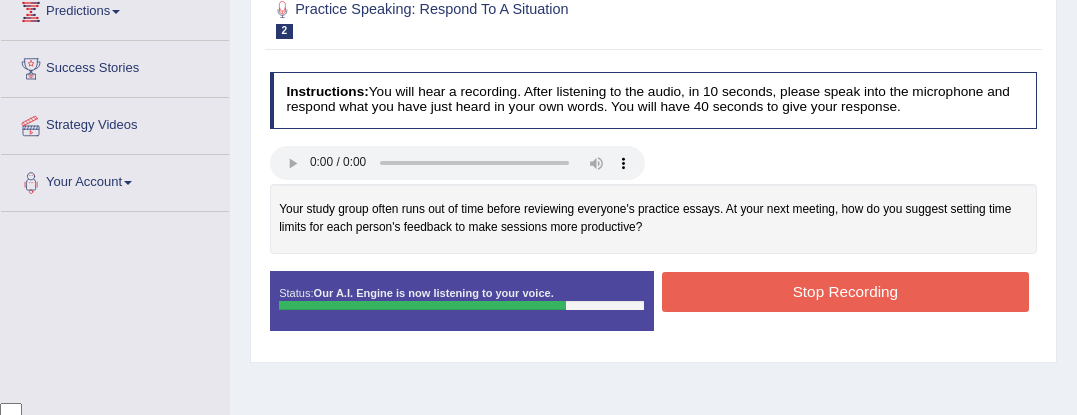 click on "Created with Highcharts 7.1.2 Too low Too high Time Pitch meter: 0 10 20 30 40 Created with Highcharts 7.1.2 Great Too slow Too fast Time Speech pace meter: 0 10 20 30 40" at bounding box center [653, 227] 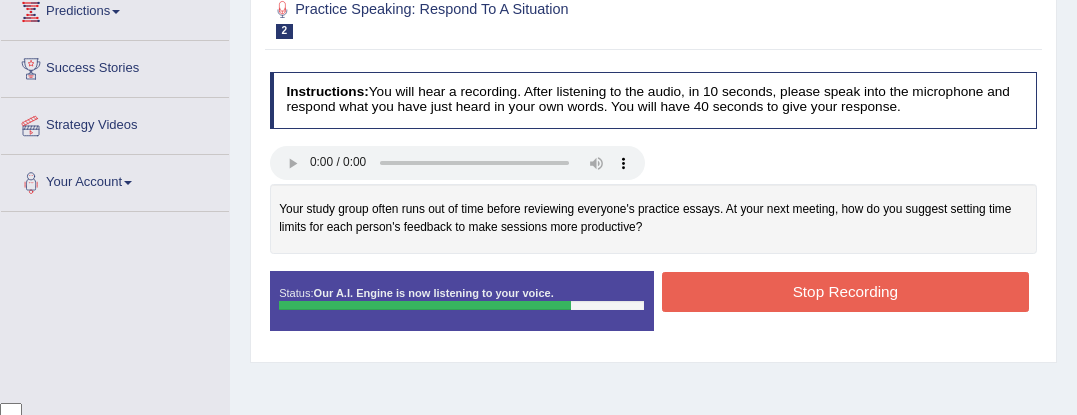 click on "Stop Recording" at bounding box center (845, 291) 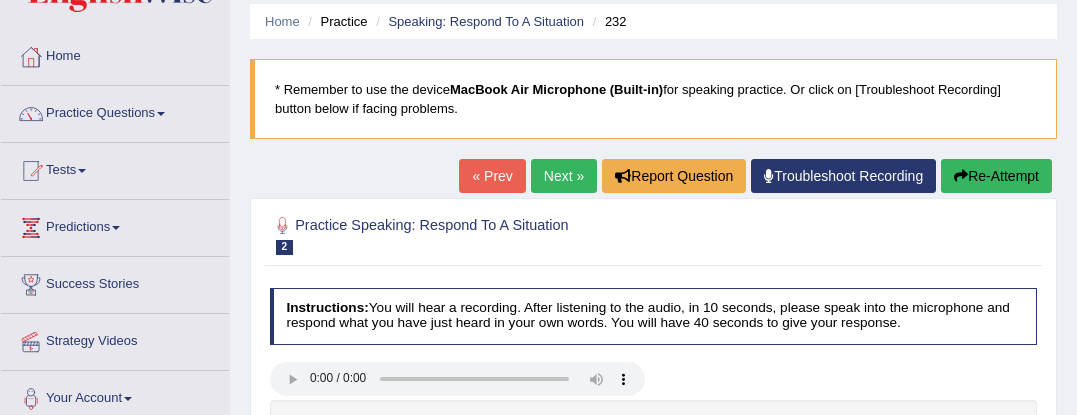 scroll, scrollTop: 0, scrollLeft: 0, axis: both 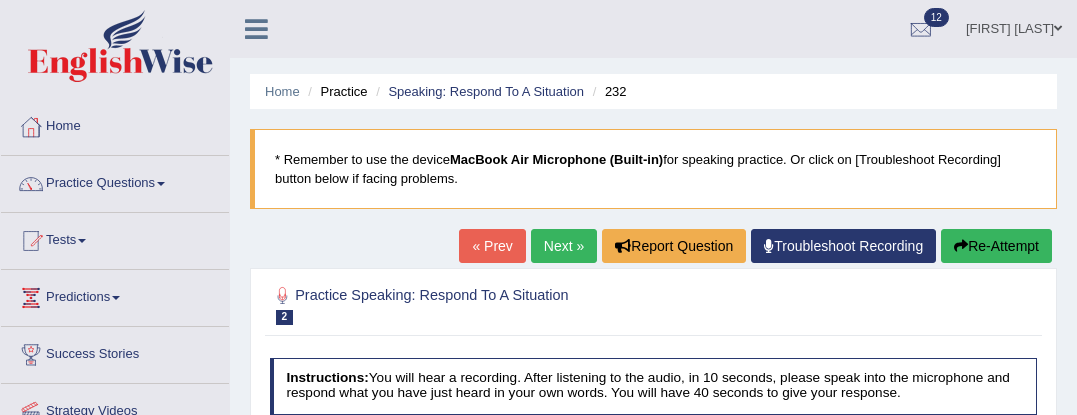 click on "Next »" at bounding box center [564, 246] 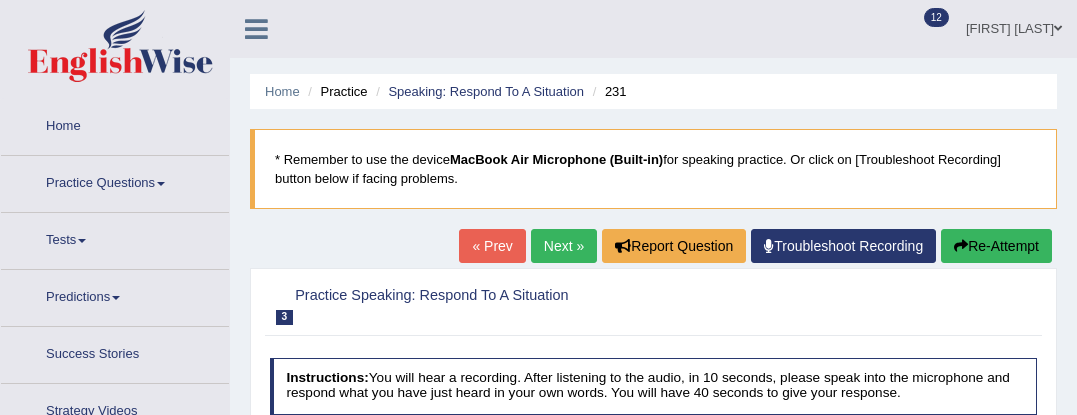 scroll, scrollTop: 0, scrollLeft: 0, axis: both 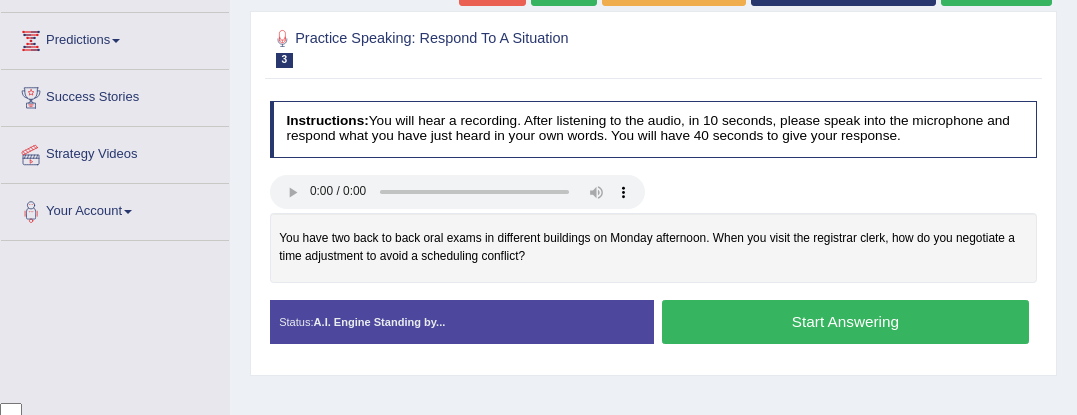 click on "Start Answering" at bounding box center [845, 321] 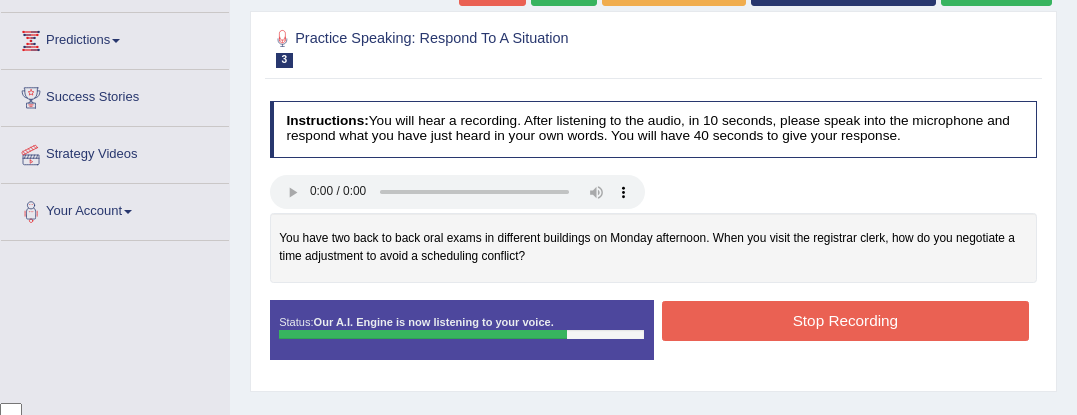 click on "Stop Recording" at bounding box center [845, 320] 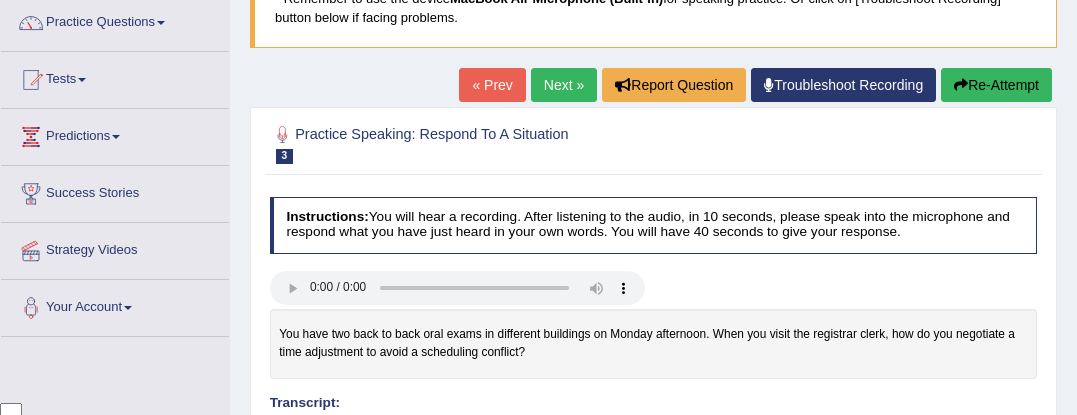scroll, scrollTop: 117, scrollLeft: 0, axis: vertical 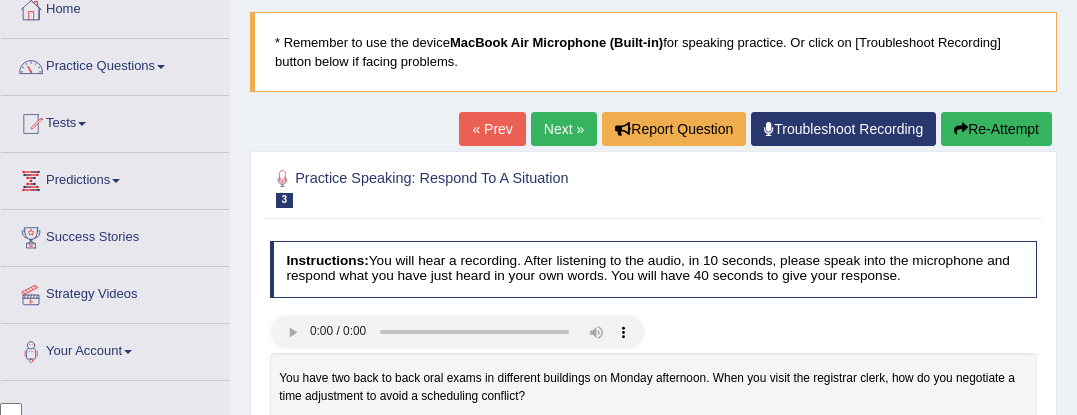 click at bounding box center [961, 129] 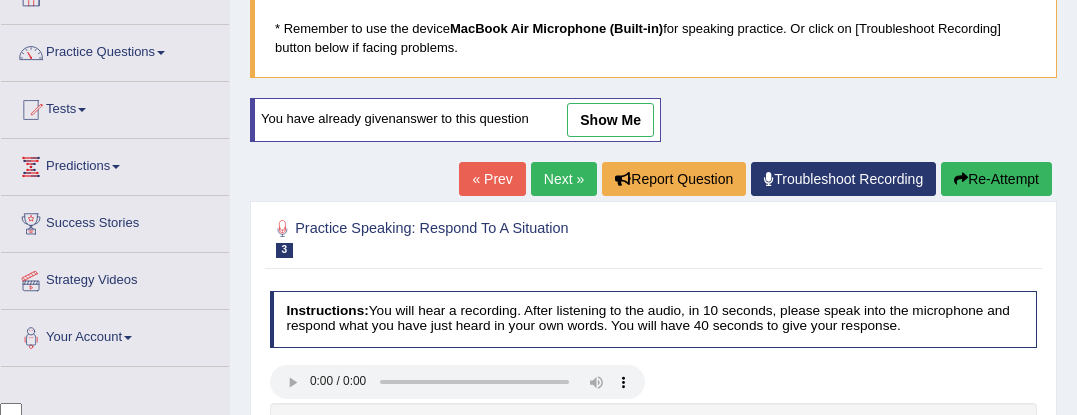 scroll, scrollTop: 274, scrollLeft: 0, axis: vertical 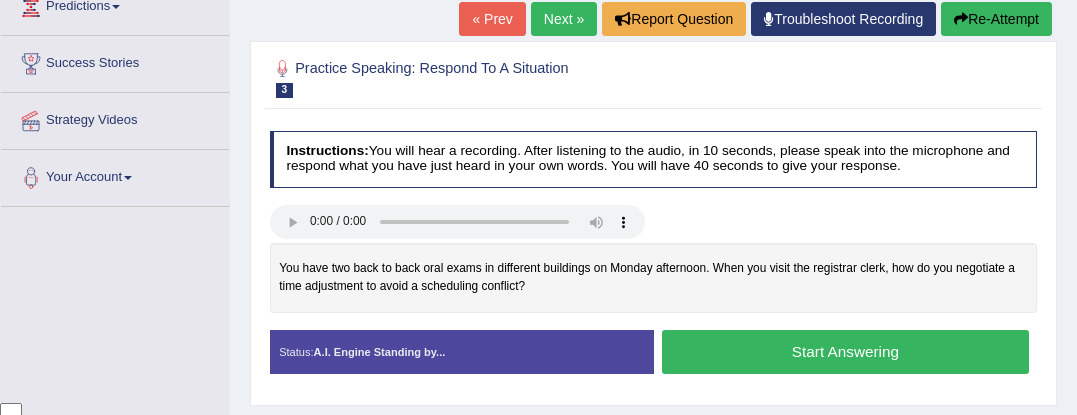 click on "Start Answering" at bounding box center (845, 351) 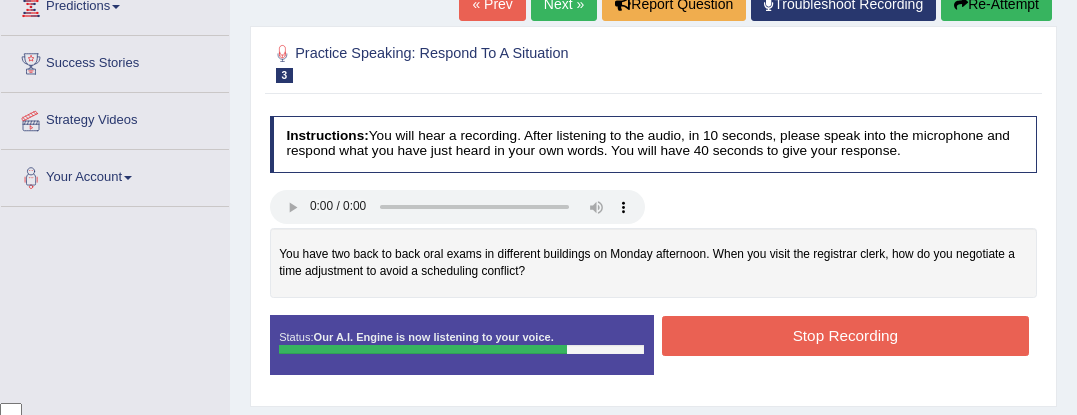 click on "Stop Recording" at bounding box center [845, 335] 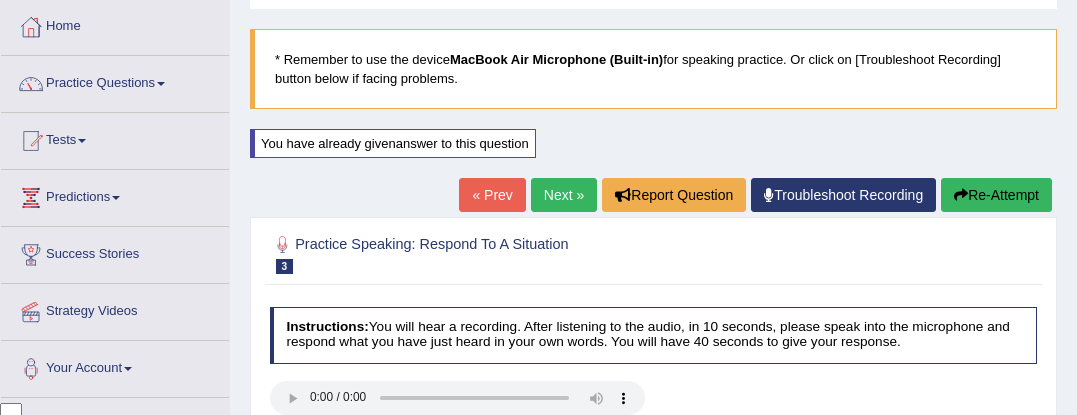 scroll, scrollTop: 0, scrollLeft: 0, axis: both 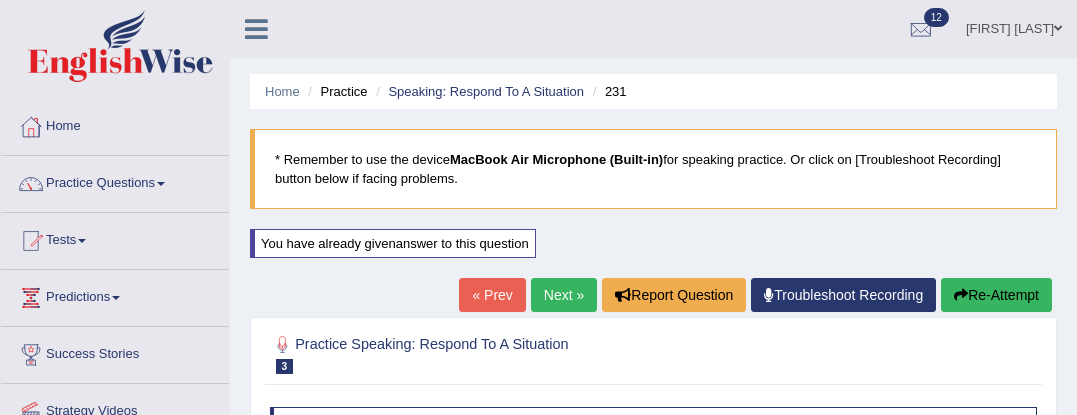 click on "Next »" at bounding box center [564, 295] 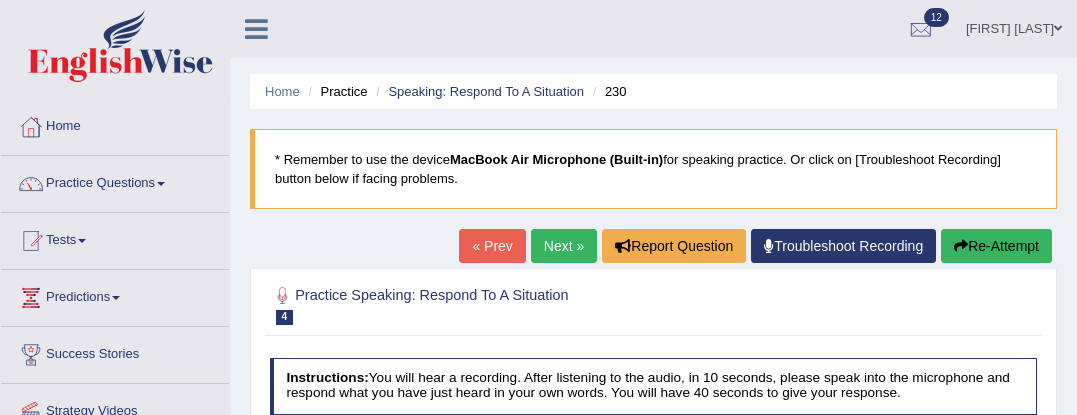 scroll, scrollTop: 0, scrollLeft: 0, axis: both 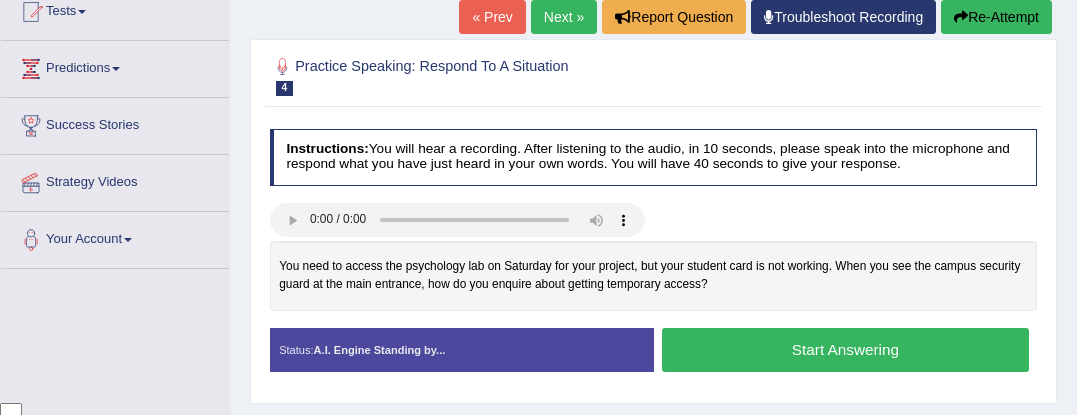 click on "Start Answering" at bounding box center (845, 349) 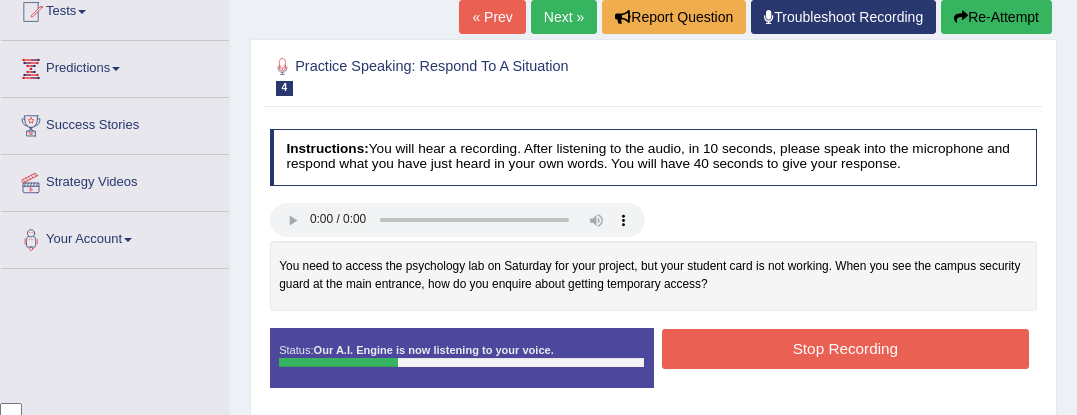 click at bounding box center (961, 17) 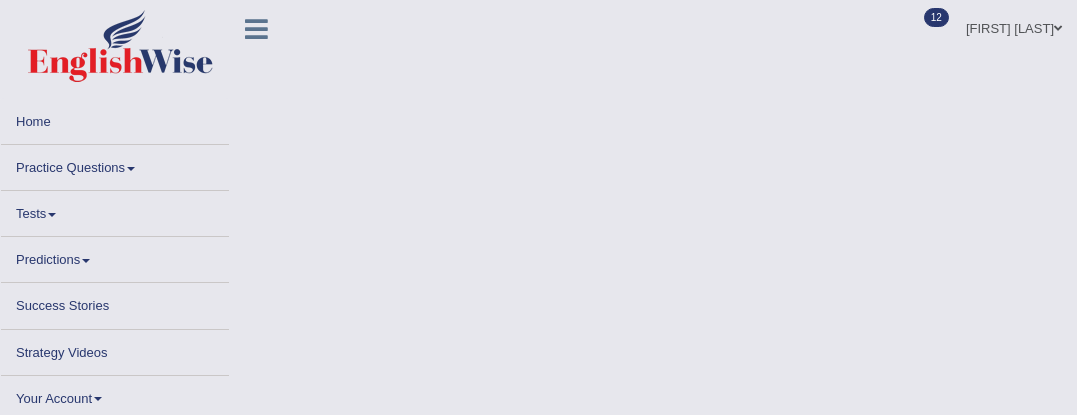 scroll, scrollTop: 251, scrollLeft: 0, axis: vertical 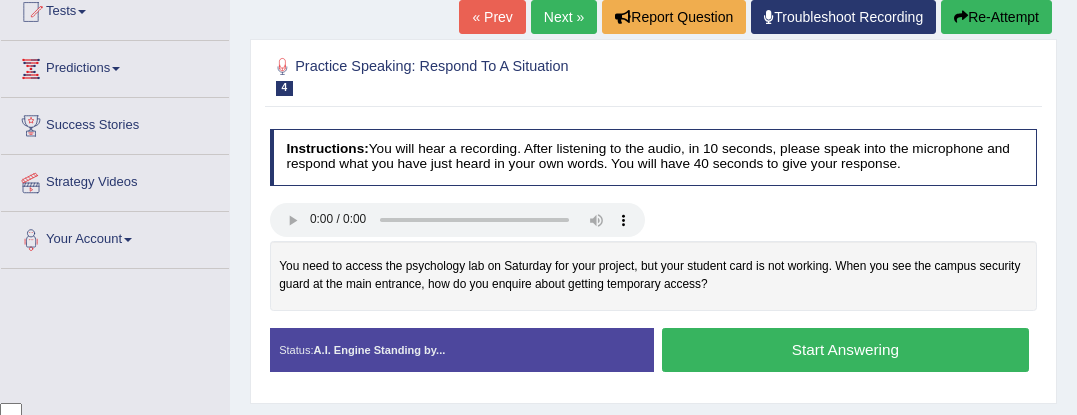 click on "Start Answering" at bounding box center [845, 349] 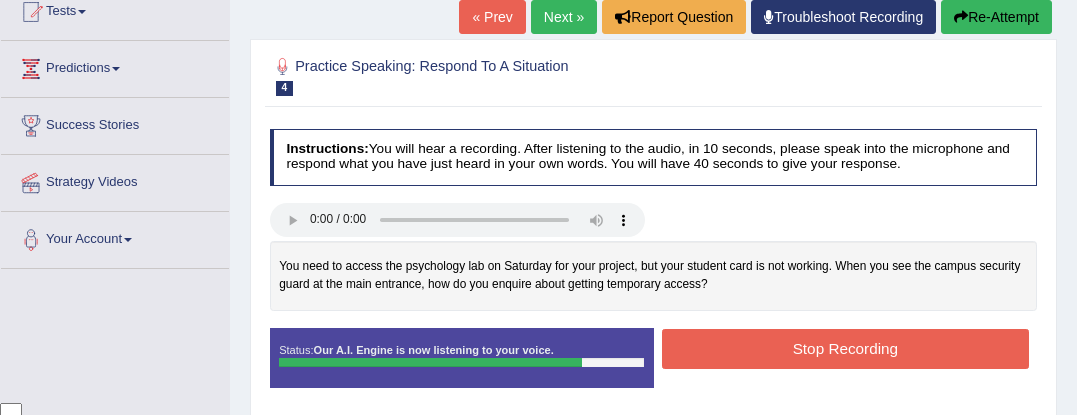 click on "Re-Attempt" at bounding box center [996, 17] 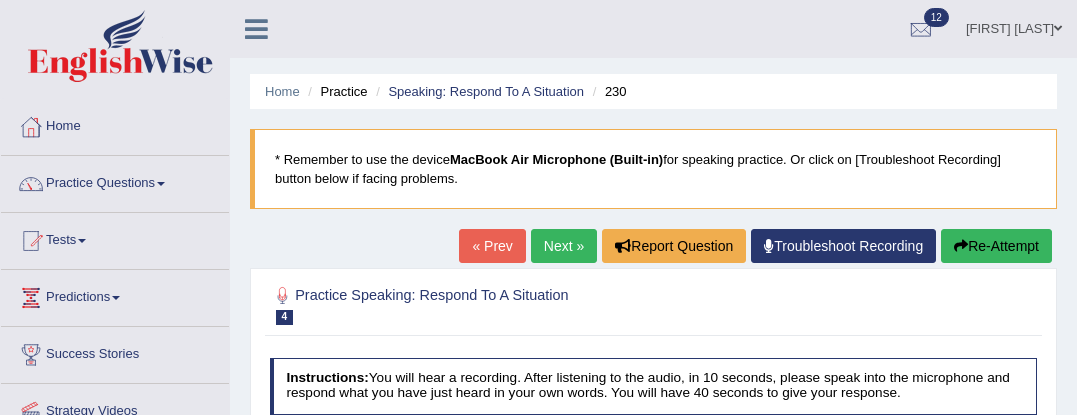 scroll, scrollTop: 251, scrollLeft: 0, axis: vertical 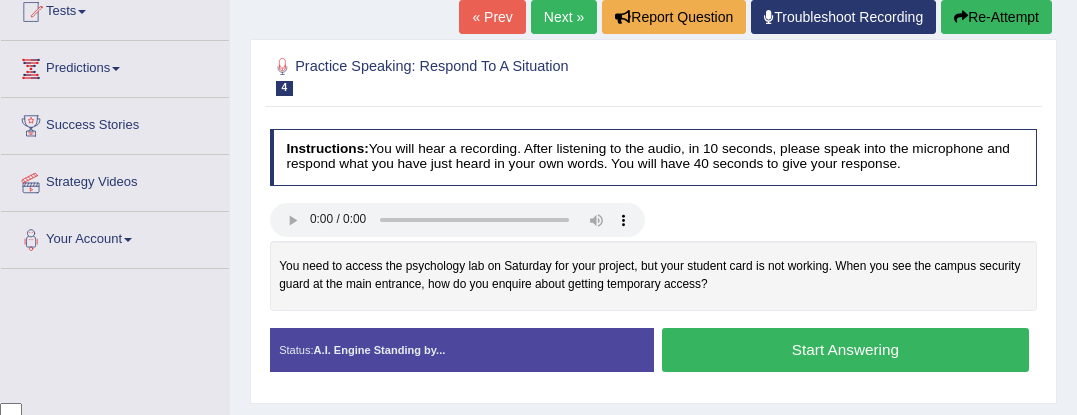 click on "Start Answering" at bounding box center (845, 349) 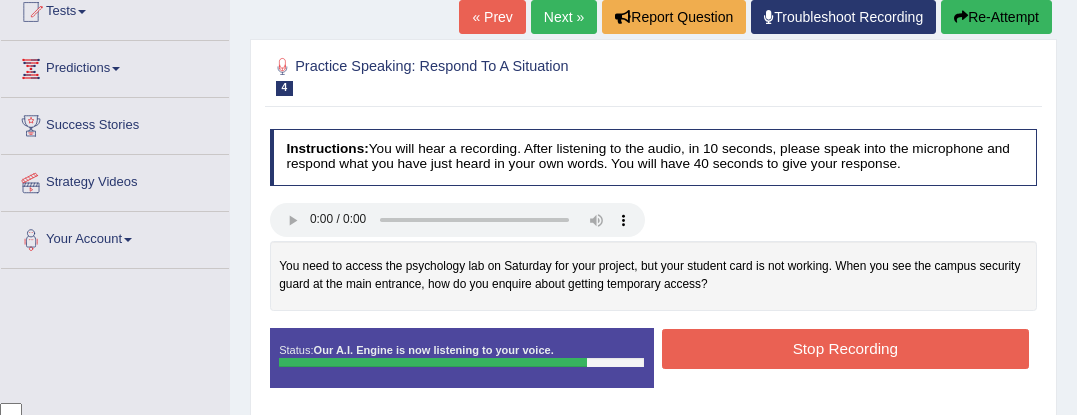click on "Stop Recording" at bounding box center (845, 348) 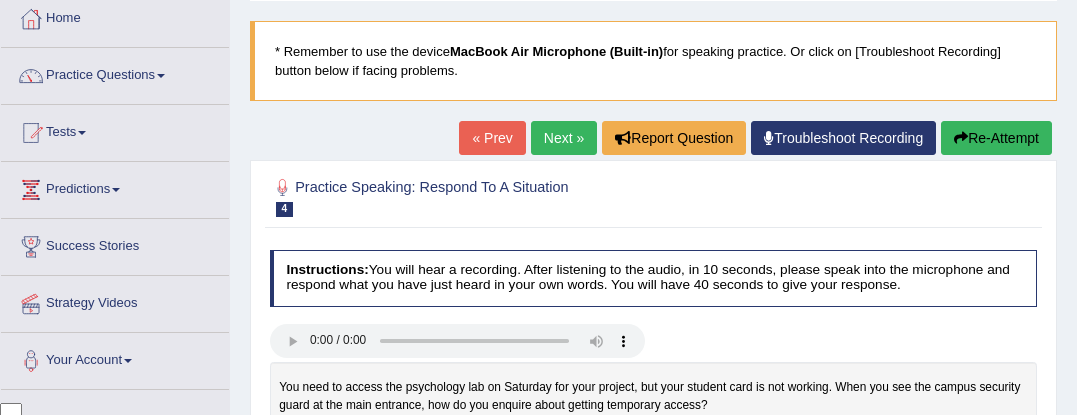 scroll, scrollTop: 0, scrollLeft: 0, axis: both 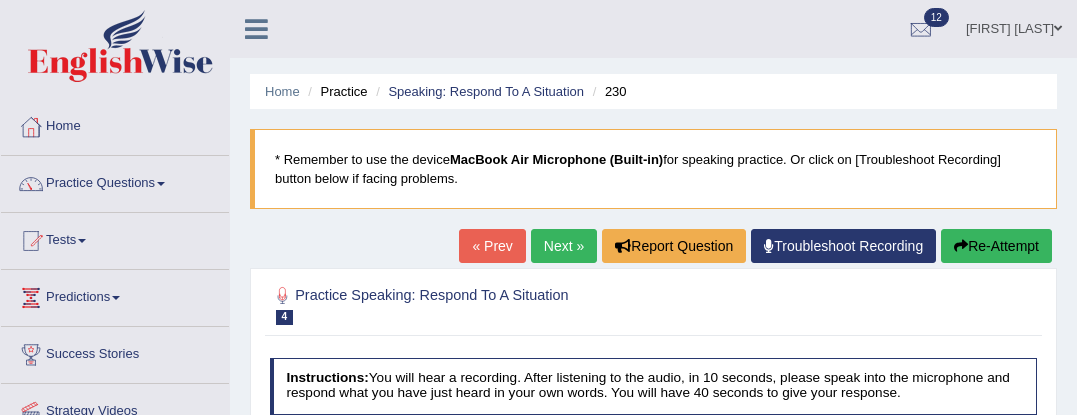 click on "Next »" at bounding box center [564, 246] 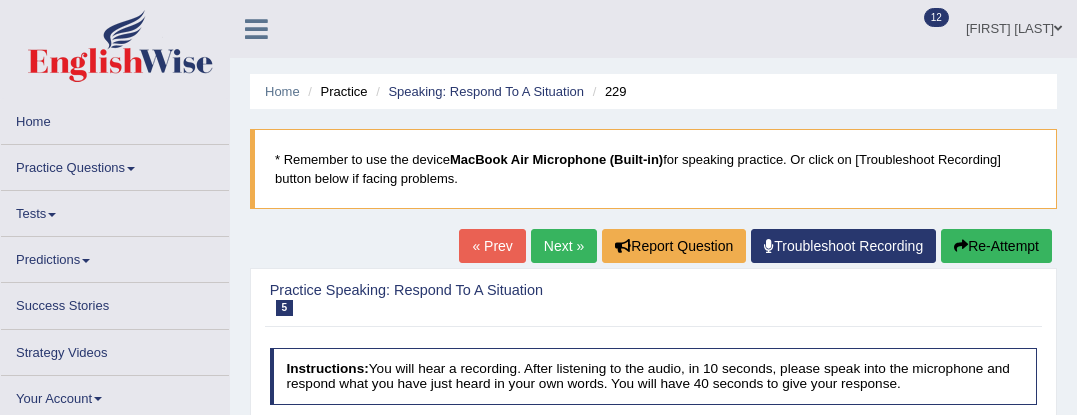 scroll, scrollTop: 0, scrollLeft: 0, axis: both 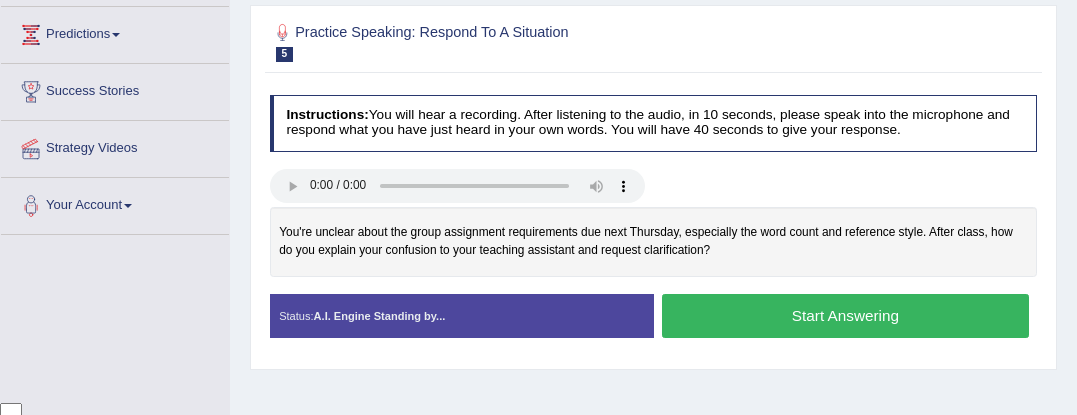 click on "Start Answering" at bounding box center (845, 315) 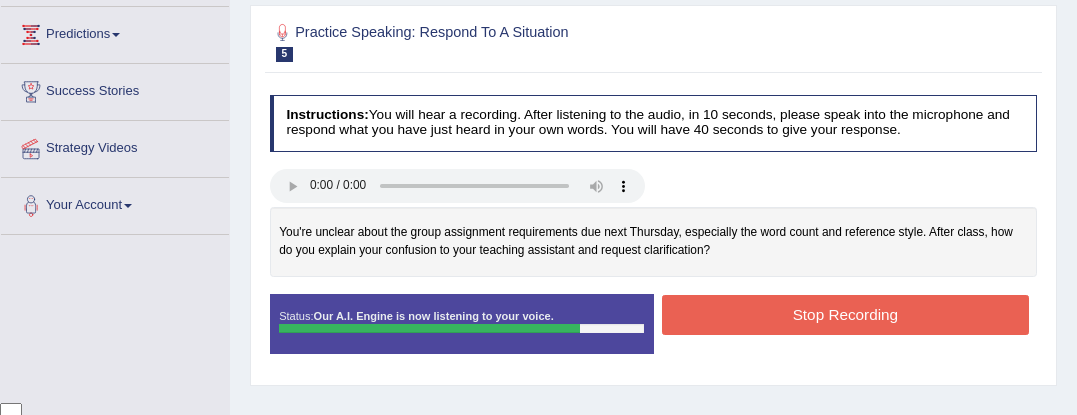 click on "Stop Recording" at bounding box center [845, 314] 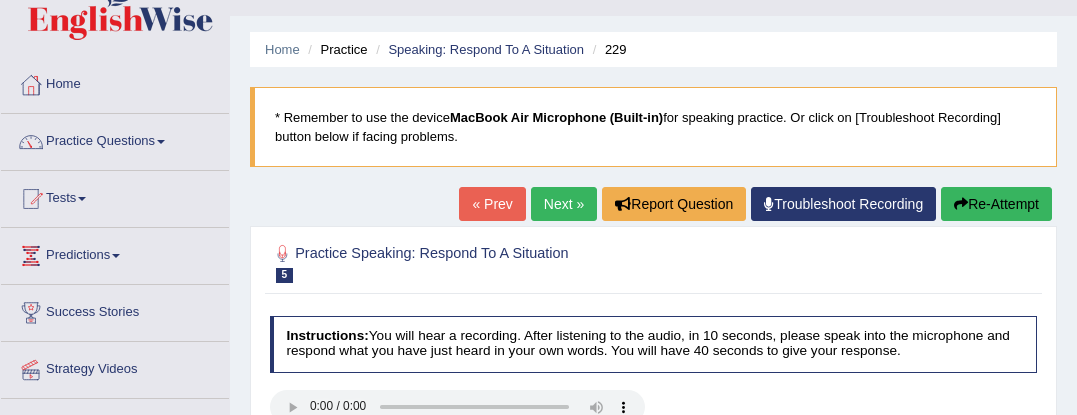 scroll, scrollTop: 0, scrollLeft: 0, axis: both 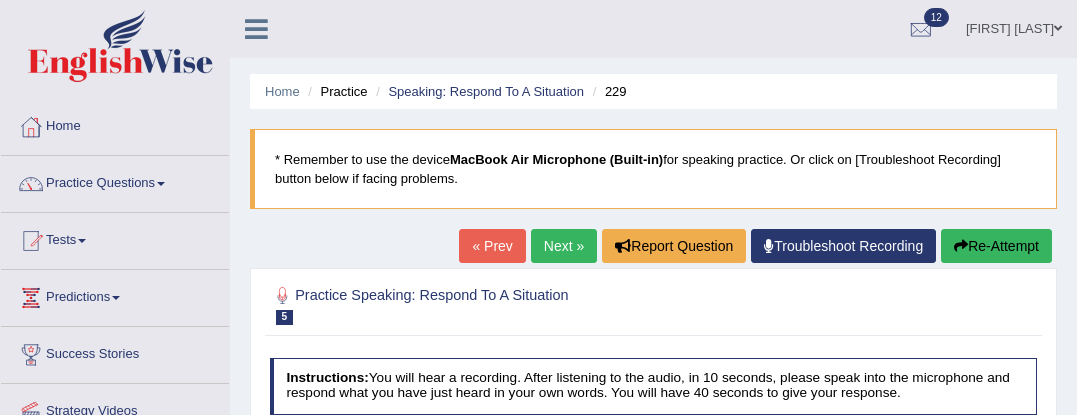click on "Re-Attempt" at bounding box center (996, 246) 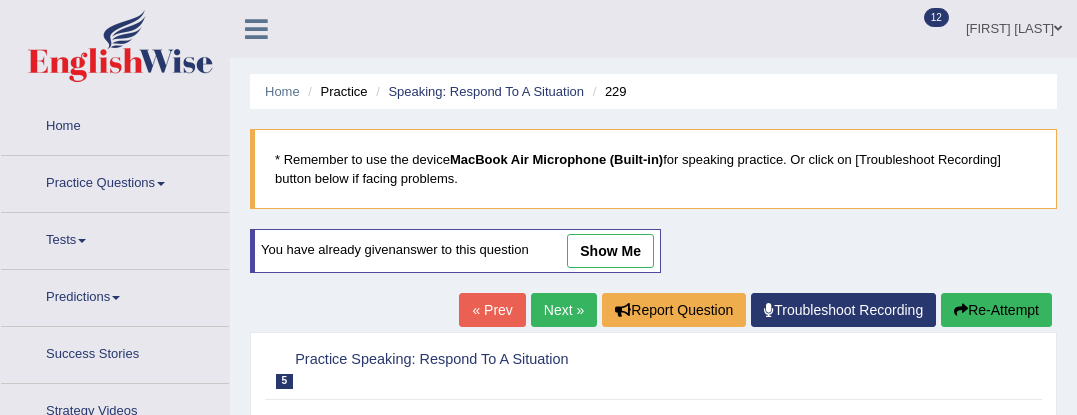 scroll, scrollTop: 0, scrollLeft: 0, axis: both 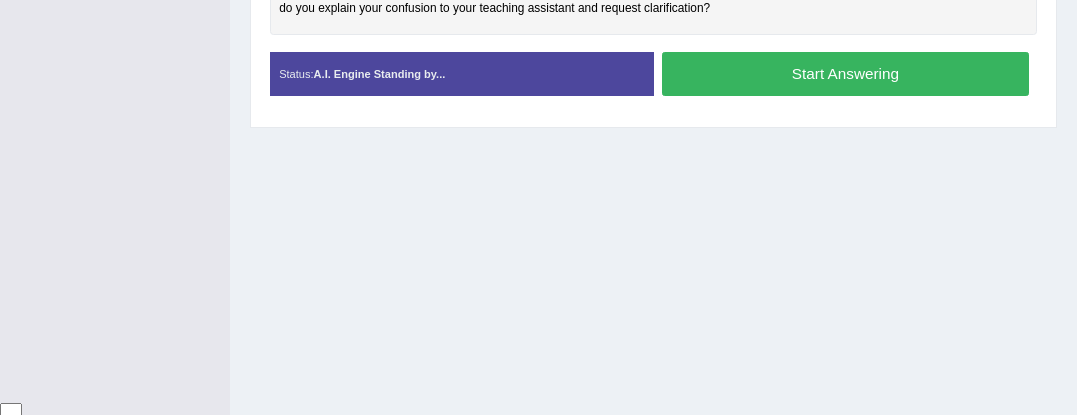 click on "Start Answering" at bounding box center [845, 73] 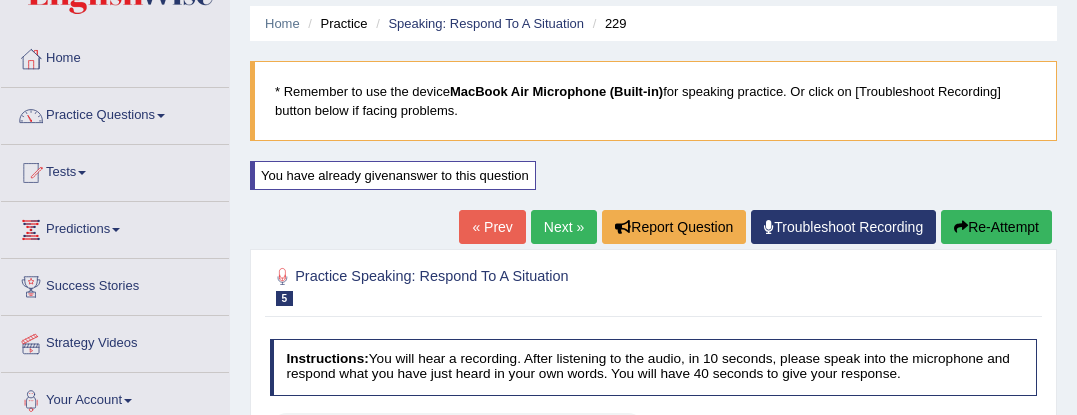 scroll, scrollTop: 57, scrollLeft: 0, axis: vertical 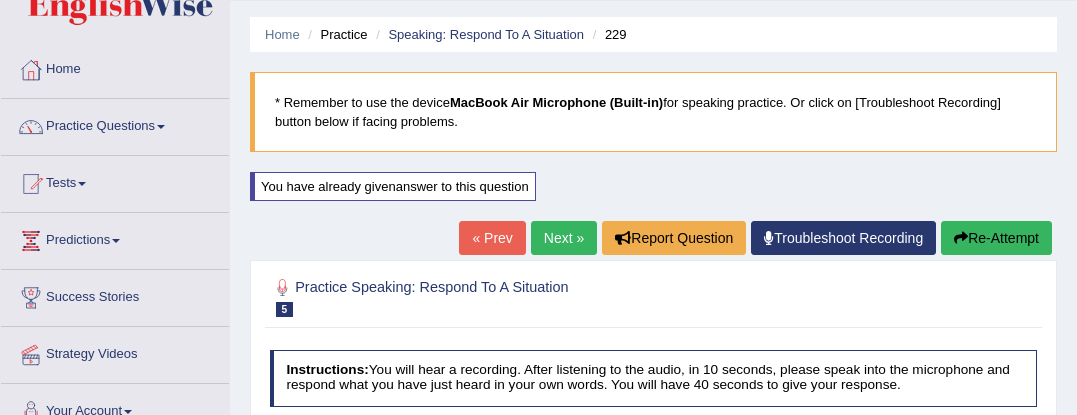 click on "Re-Attempt" at bounding box center (996, 238) 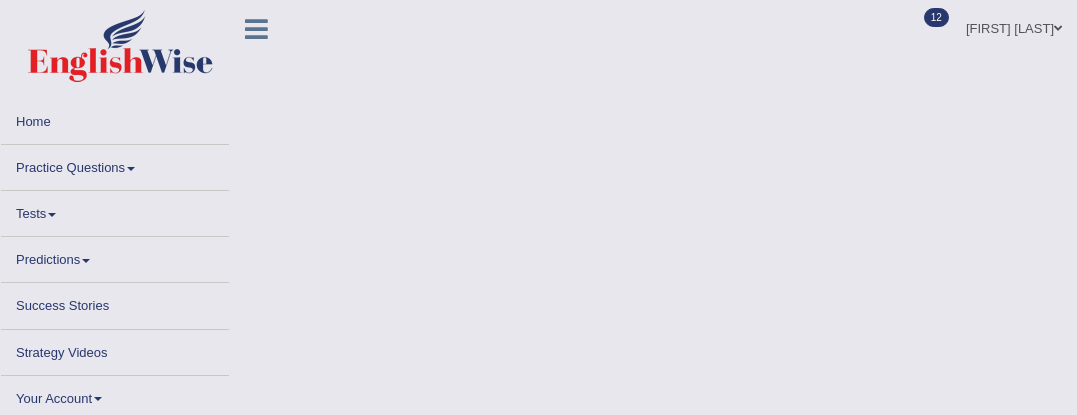 scroll, scrollTop: 57, scrollLeft: 0, axis: vertical 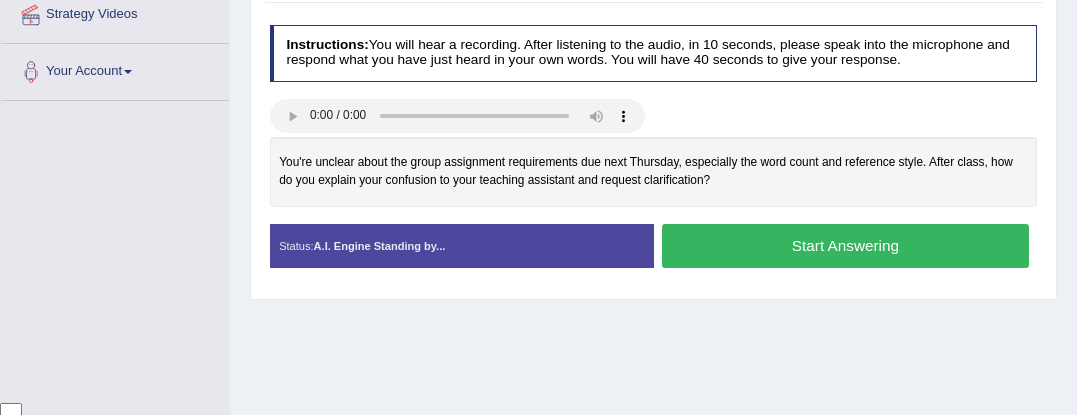 click on "Start Answering" at bounding box center [845, 245] 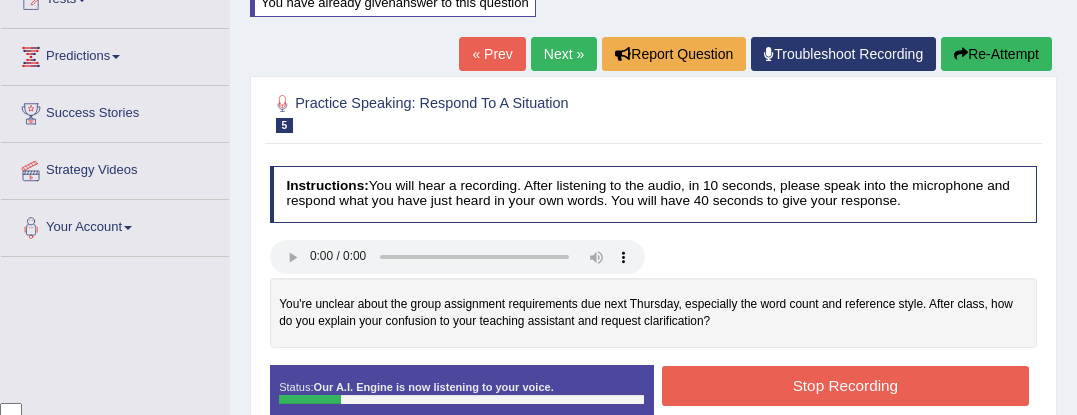 scroll, scrollTop: 6, scrollLeft: 0, axis: vertical 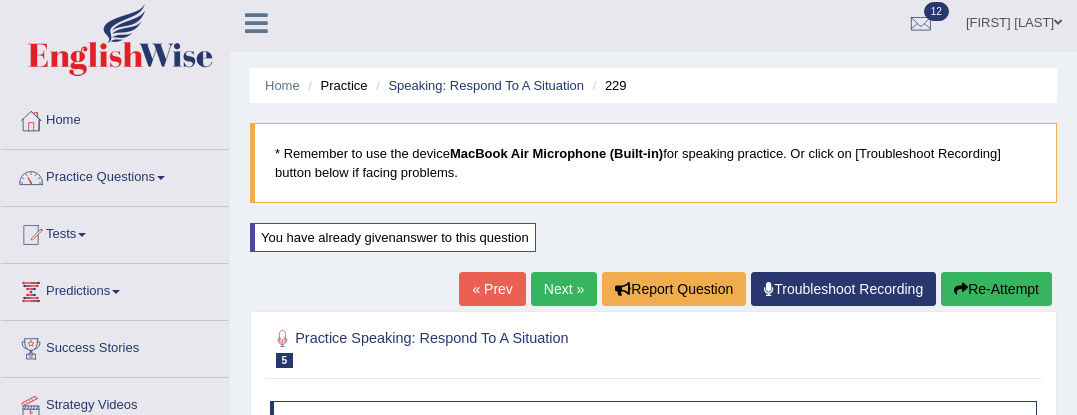 click on "Re-Attempt" at bounding box center (996, 289) 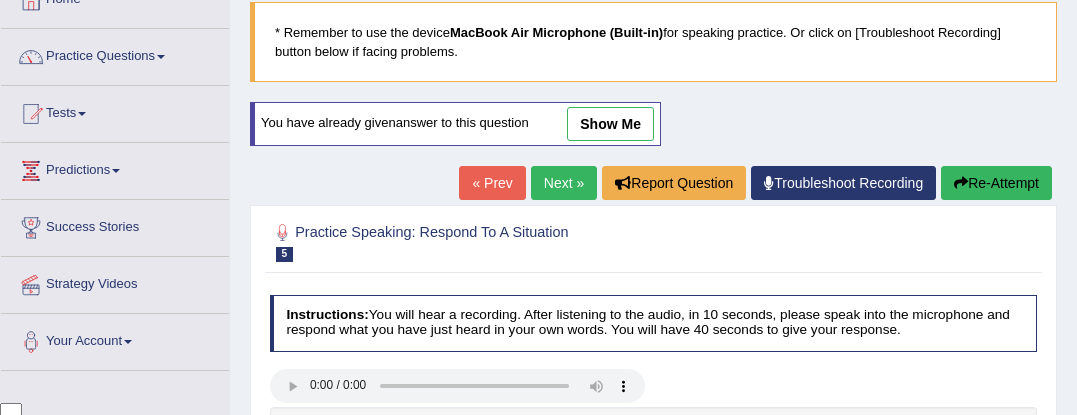 scroll, scrollTop: 222, scrollLeft: 0, axis: vertical 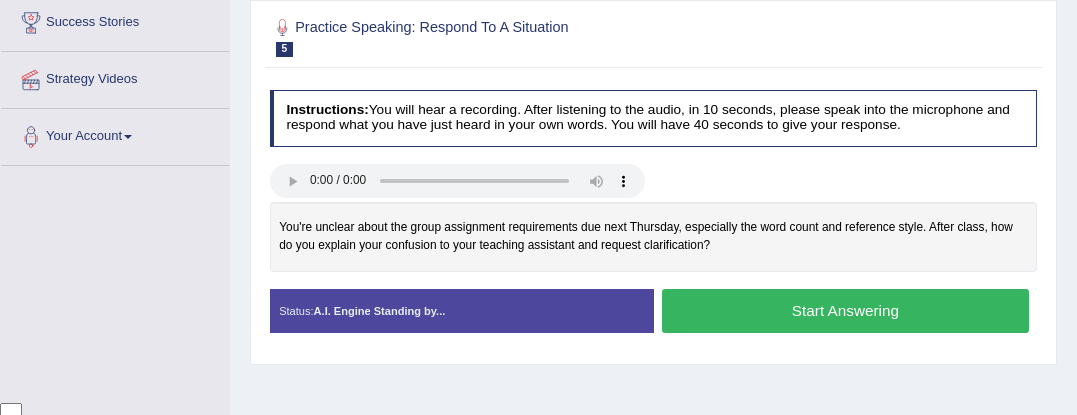 click on "Start Answering" at bounding box center [845, 310] 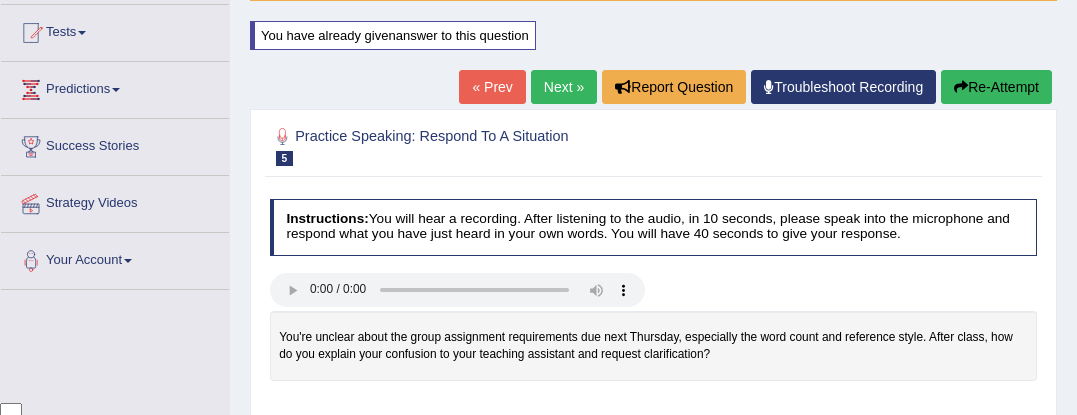 scroll, scrollTop: 191, scrollLeft: 0, axis: vertical 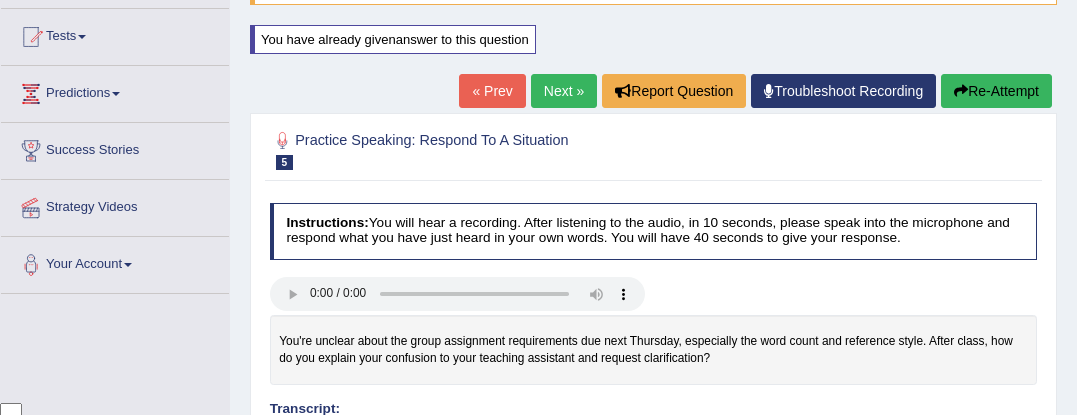 click on "Re-Attempt" at bounding box center (996, 91) 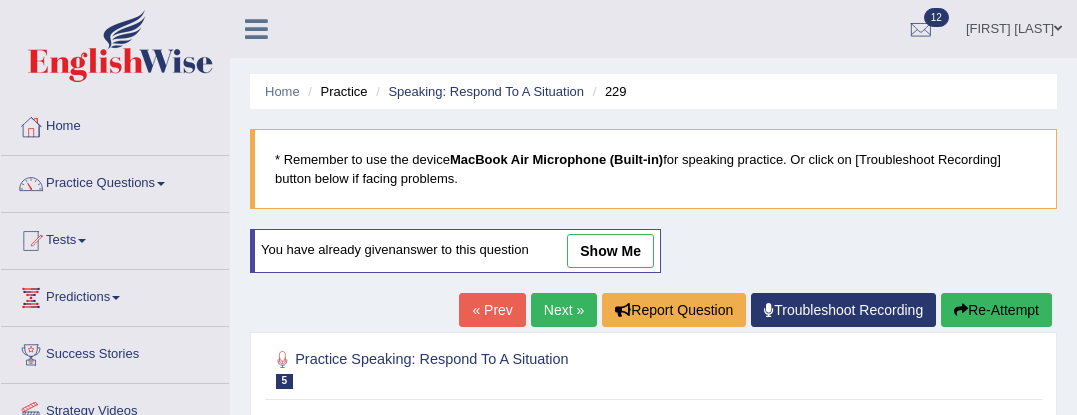 scroll, scrollTop: 219, scrollLeft: 0, axis: vertical 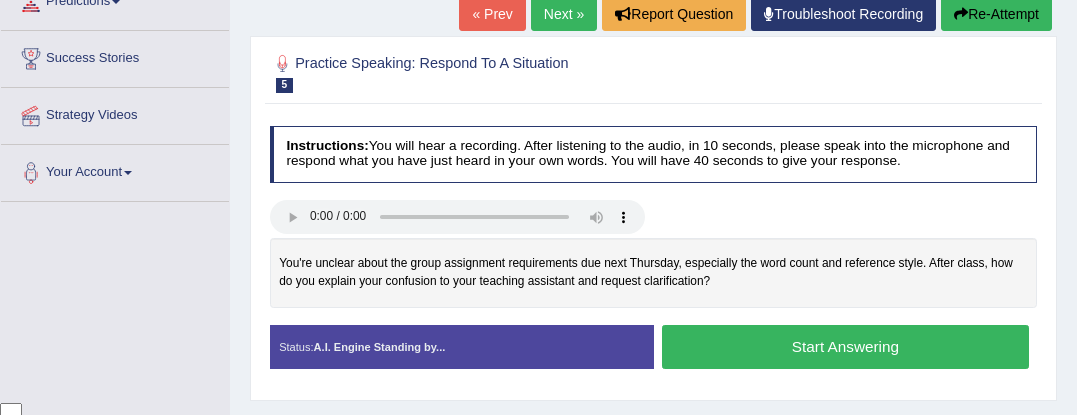 click on "Start Answering" at bounding box center [845, 346] 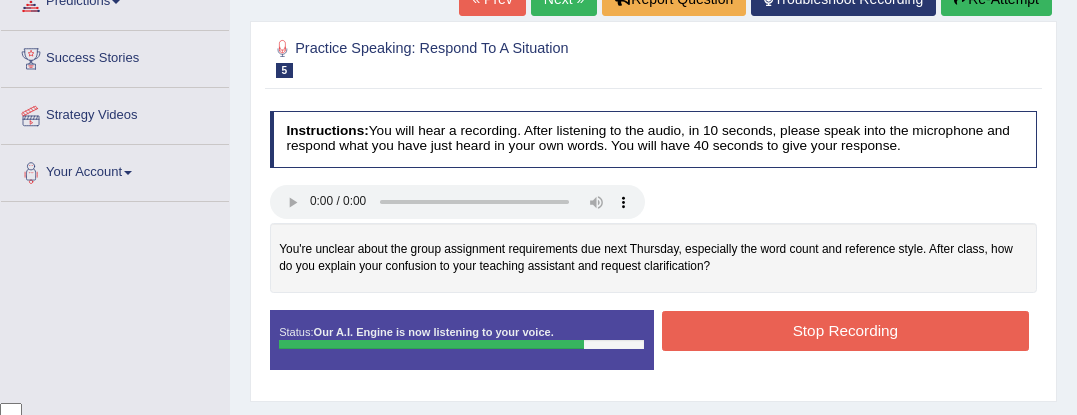 click on "Stop Recording" at bounding box center [845, 330] 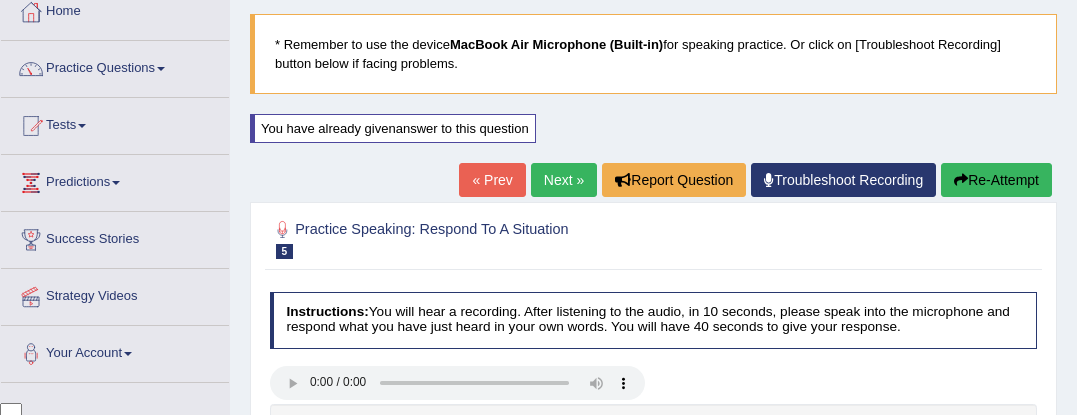 scroll, scrollTop: 109, scrollLeft: 0, axis: vertical 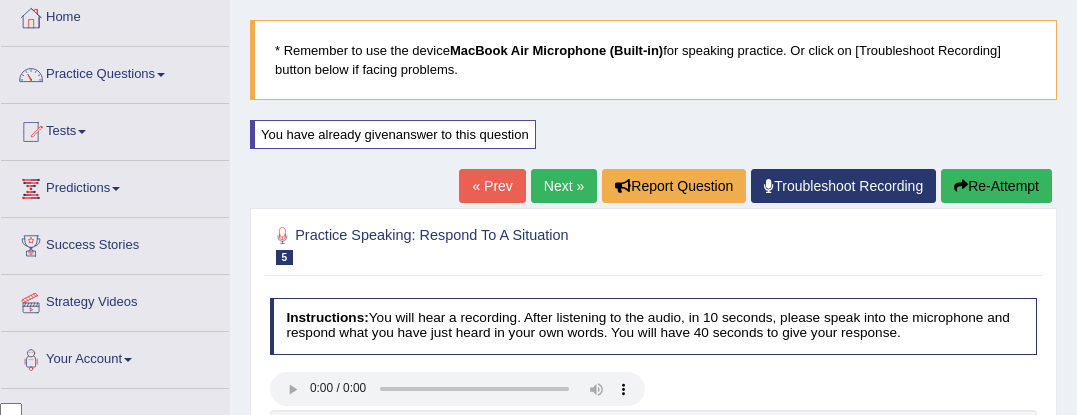 click on "Next »" at bounding box center (564, 186) 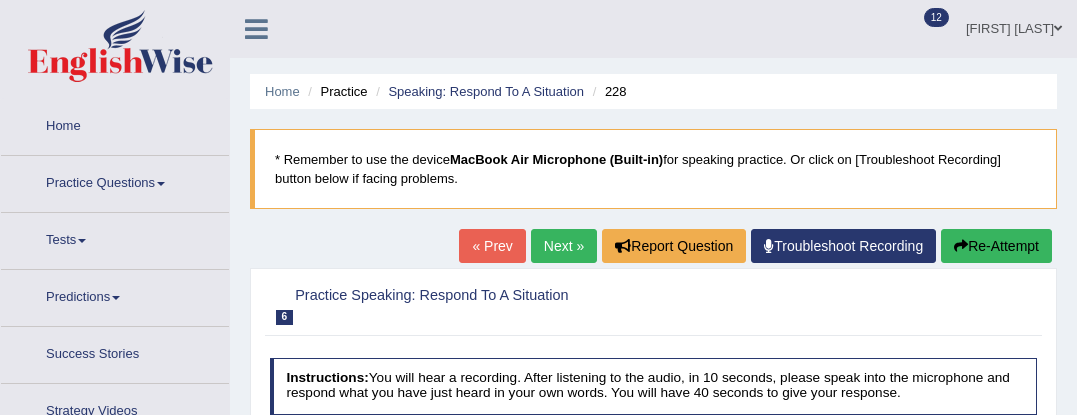 scroll, scrollTop: 0, scrollLeft: 0, axis: both 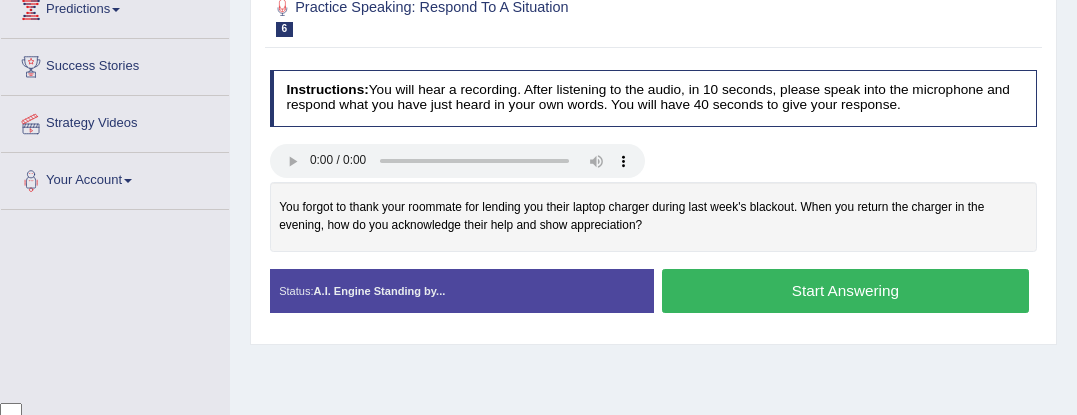 click on "Start Answering" at bounding box center (845, 290) 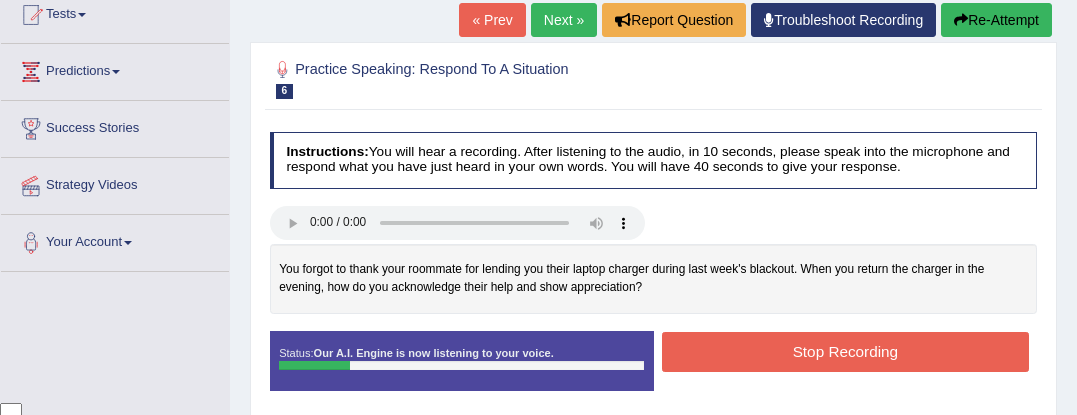 scroll, scrollTop: 204, scrollLeft: 0, axis: vertical 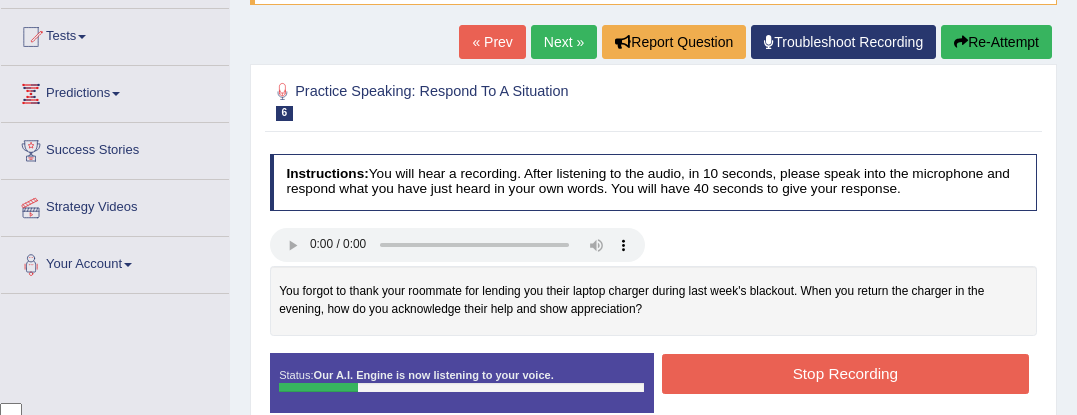 click on "Re-Attempt" at bounding box center (996, 42) 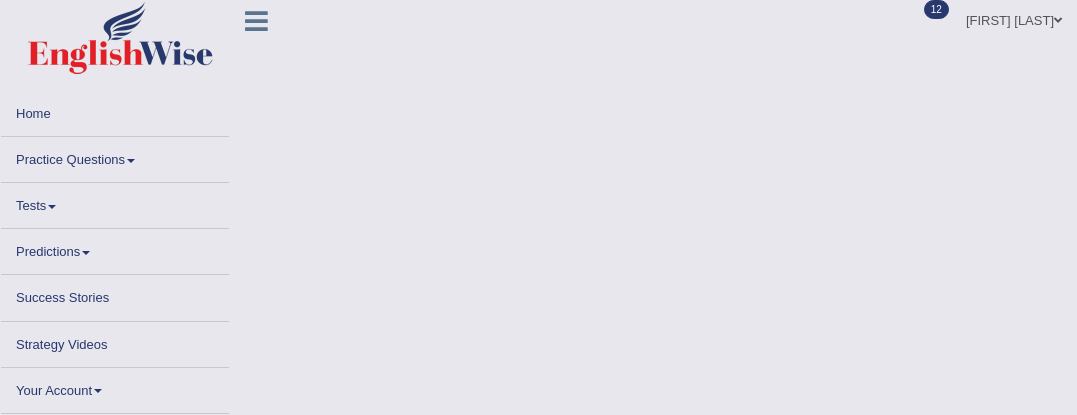 scroll, scrollTop: 219, scrollLeft: 0, axis: vertical 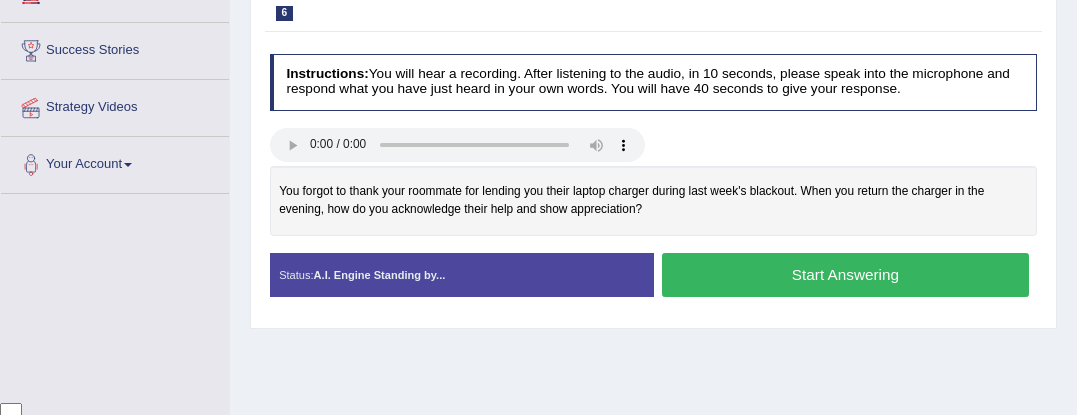 click on "Start Answering" at bounding box center (845, 274) 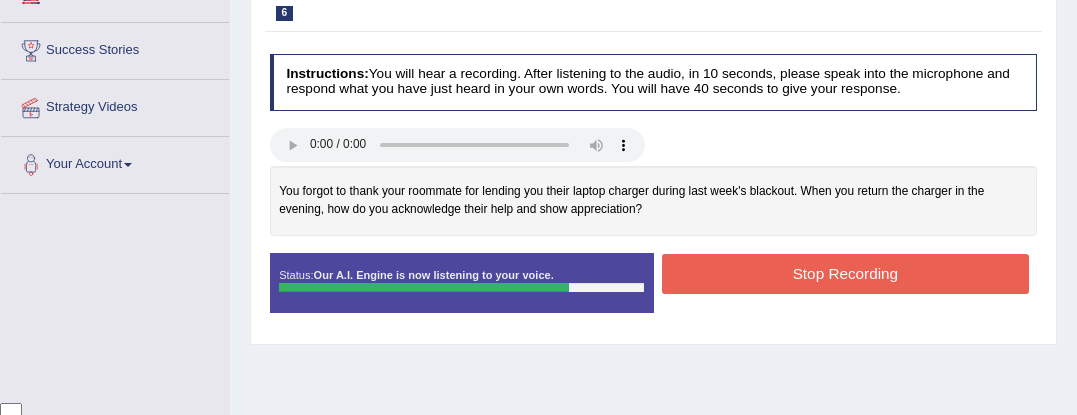 click on "Stop Recording" at bounding box center [845, 273] 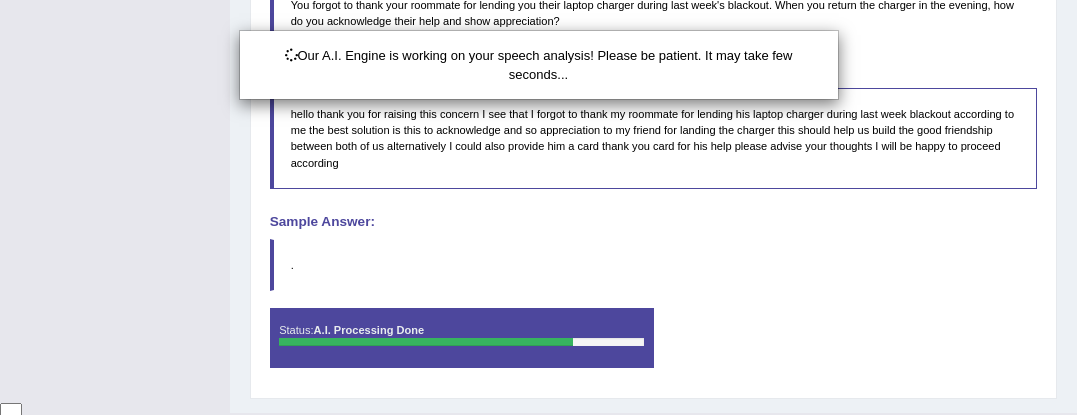 scroll, scrollTop: 623, scrollLeft: 0, axis: vertical 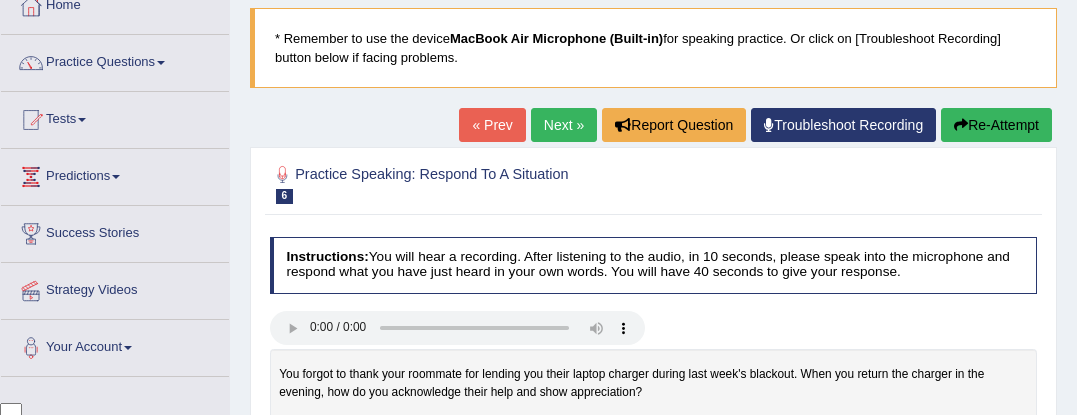 click on "Next »" at bounding box center (564, 125) 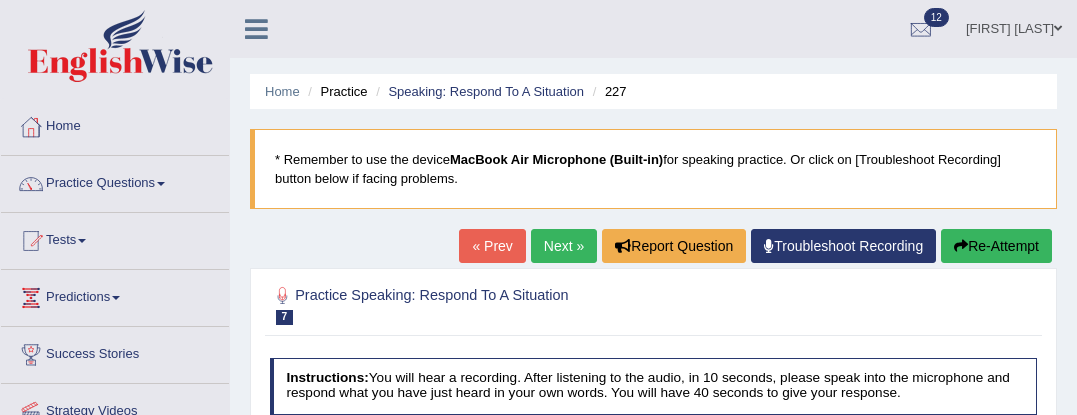 scroll, scrollTop: 0, scrollLeft: 0, axis: both 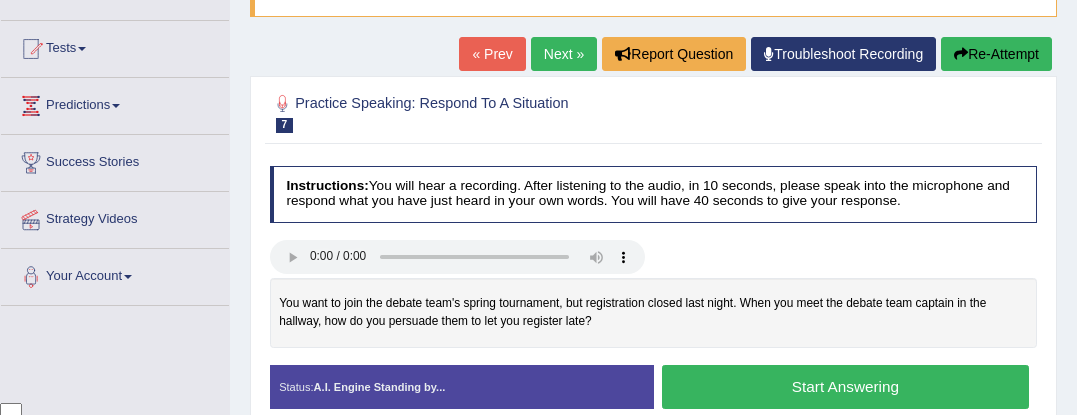 click on "Start Answering" at bounding box center (845, 386) 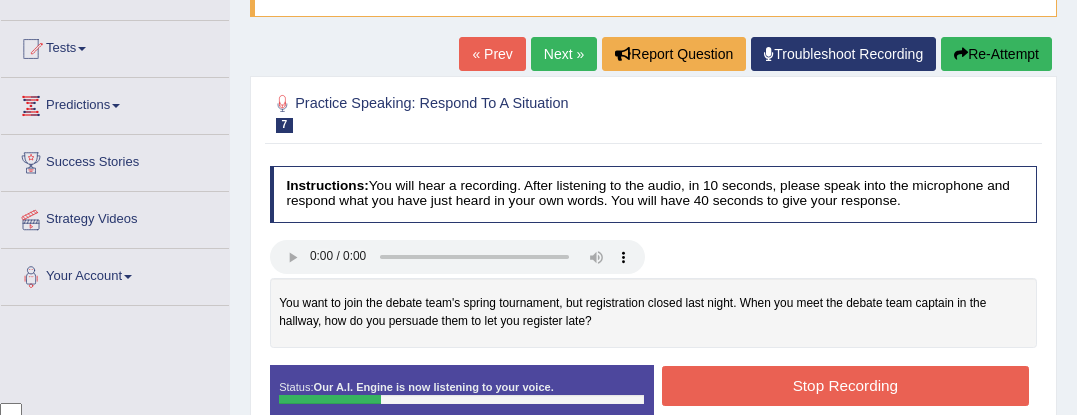 click on "Re-Attempt" at bounding box center [996, 54] 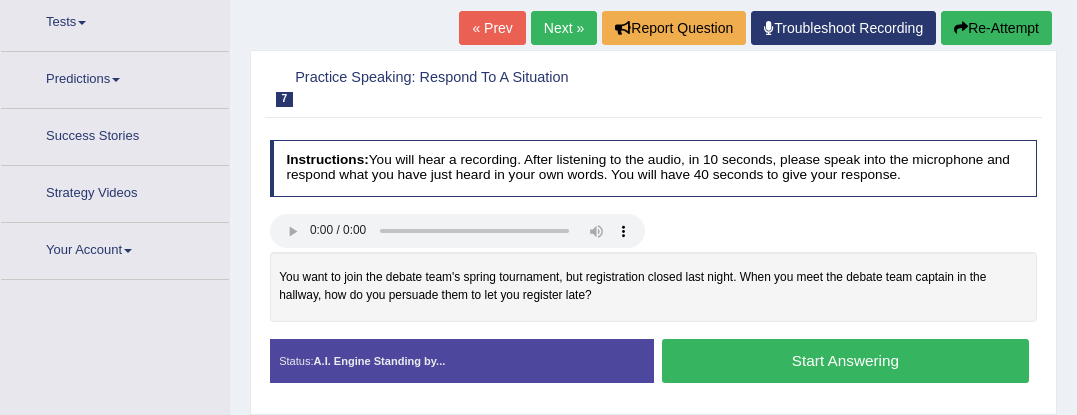 scroll, scrollTop: 0, scrollLeft: 0, axis: both 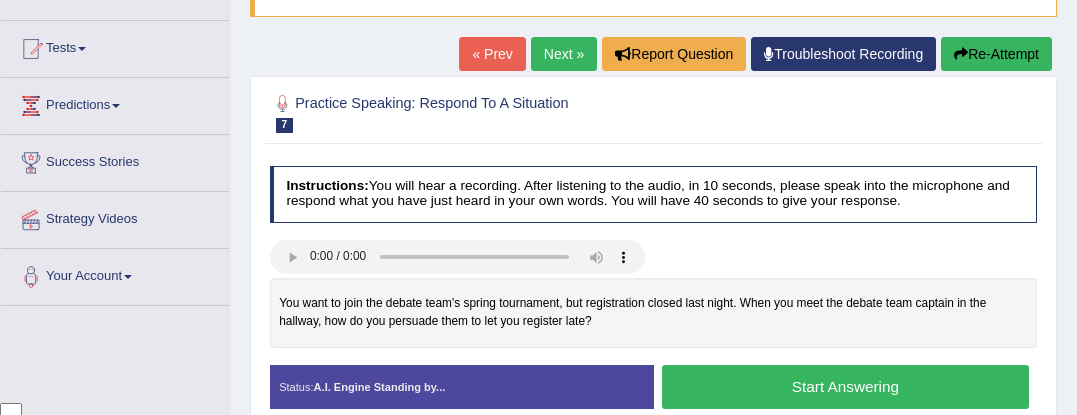 click on "Start Answering" at bounding box center [845, 386] 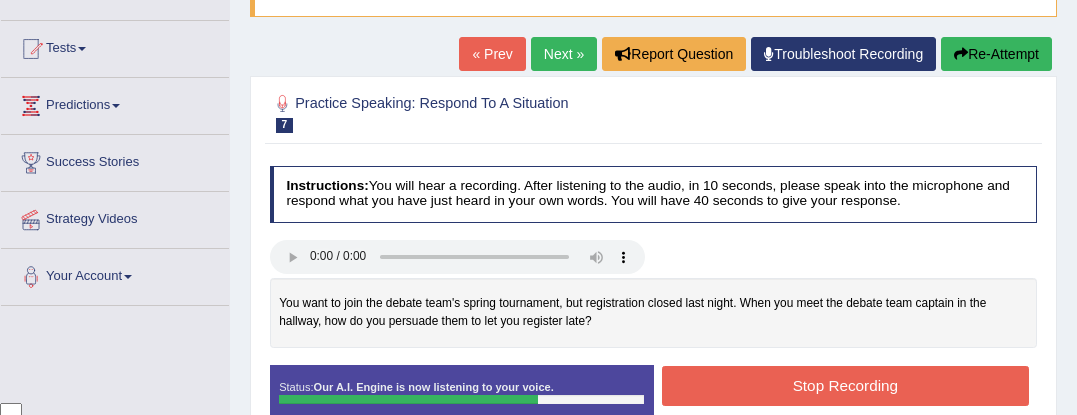click on "Stop Recording" at bounding box center [845, 385] 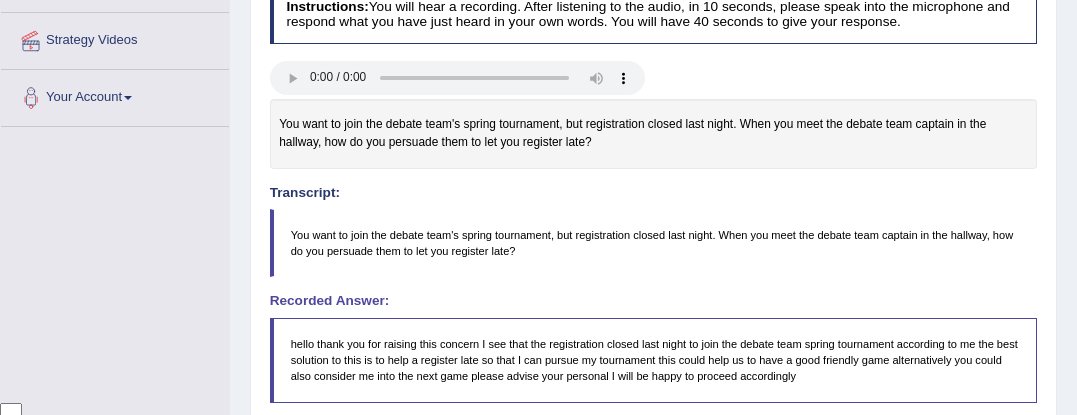 scroll, scrollTop: 375, scrollLeft: 0, axis: vertical 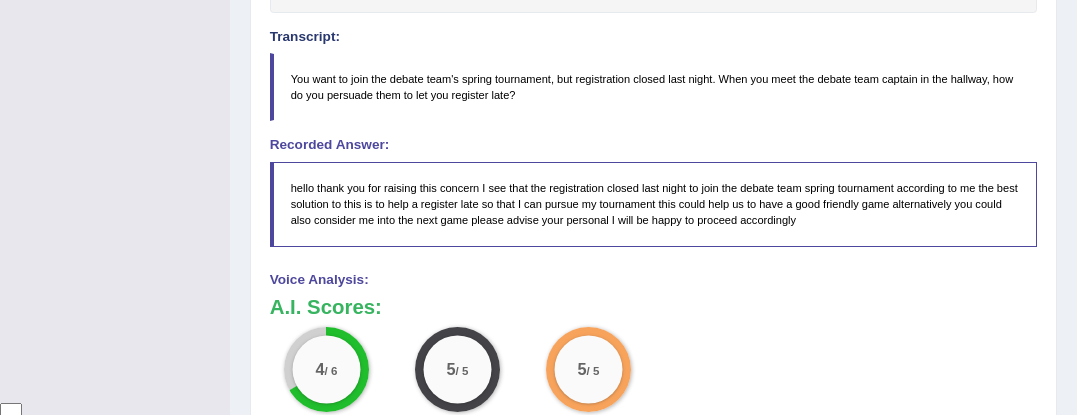 drag, startPoint x: 293, startPoint y: 72, endPoint x: 373, endPoint y: 89, distance: 81.78631 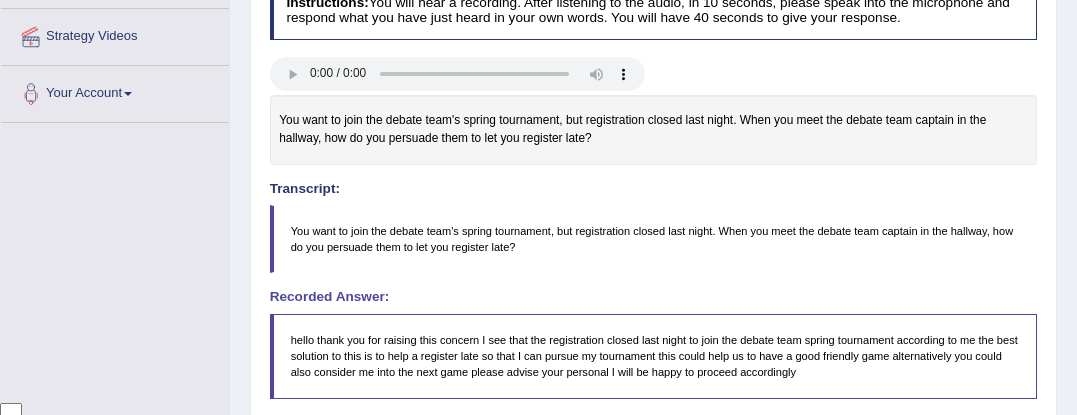 scroll, scrollTop: 374, scrollLeft: 0, axis: vertical 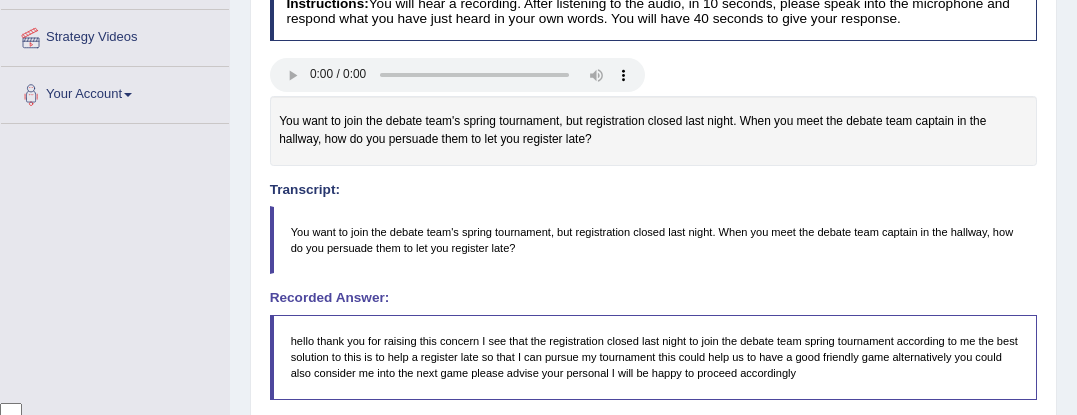 drag, startPoint x: 282, startPoint y: 116, endPoint x: 339, endPoint y: 134, distance: 59.77458 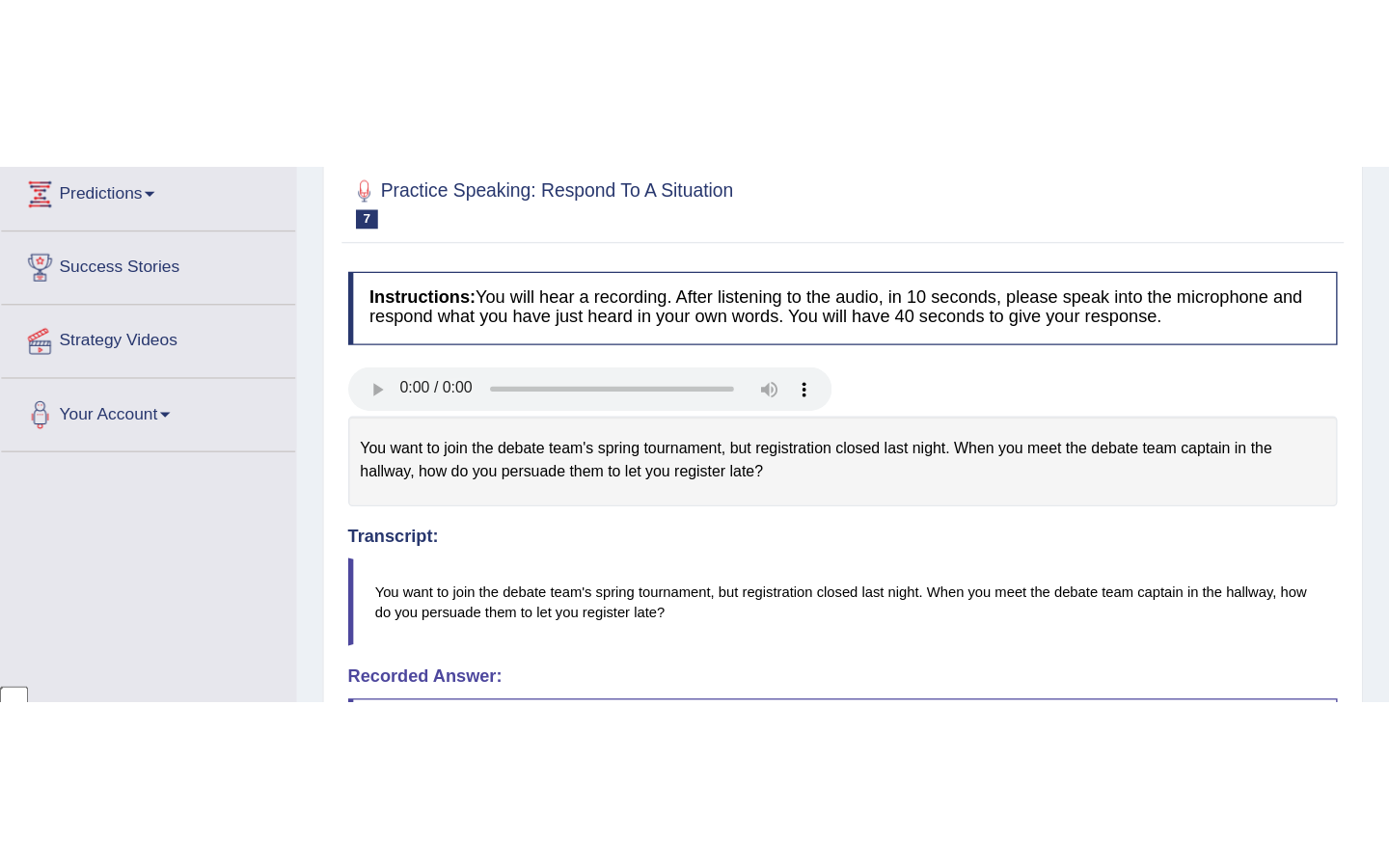 scroll, scrollTop: 233, scrollLeft: 0, axis: vertical 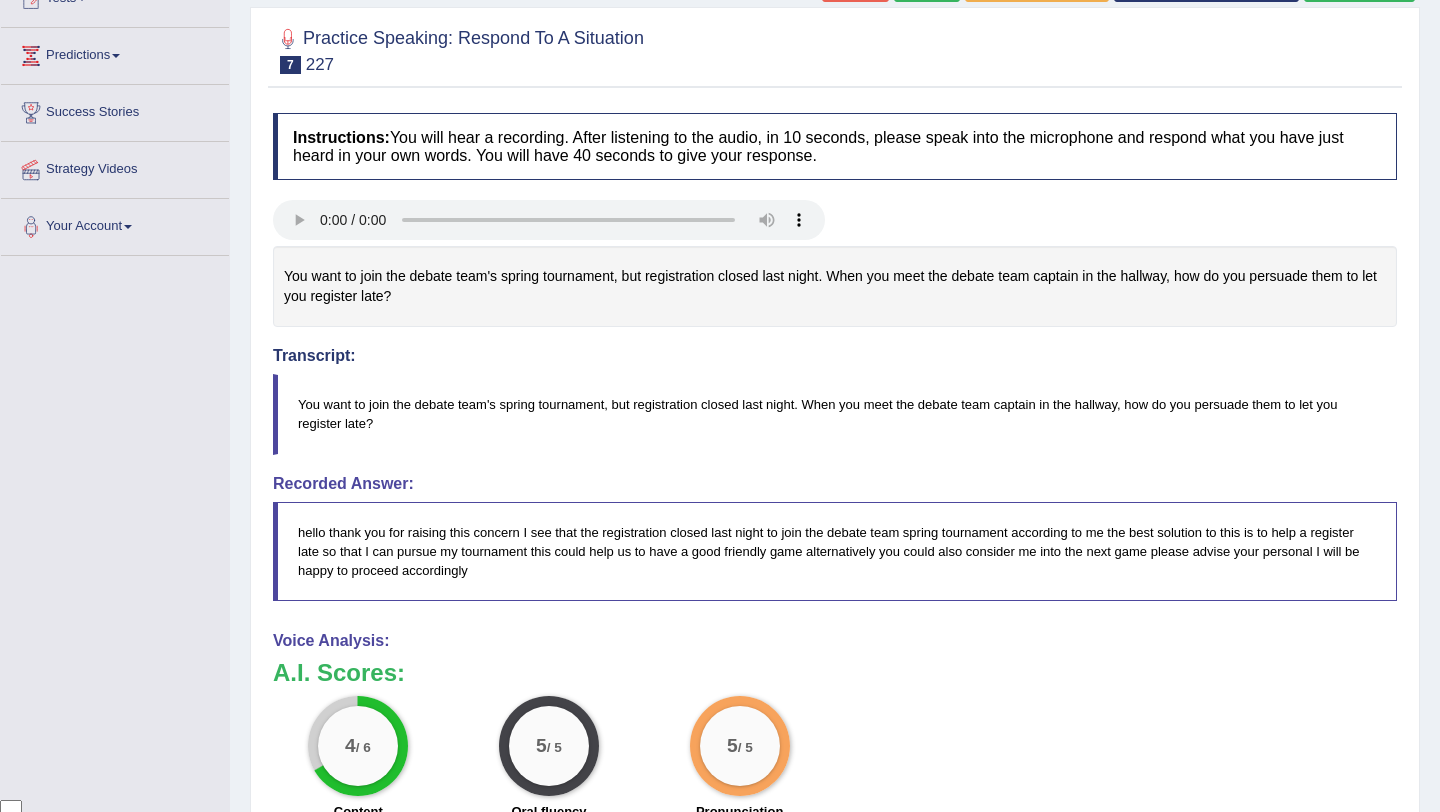 drag, startPoint x: 295, startPoint y: 395, endPoint x: 367, endPoint y: 420, distance: 76.2168 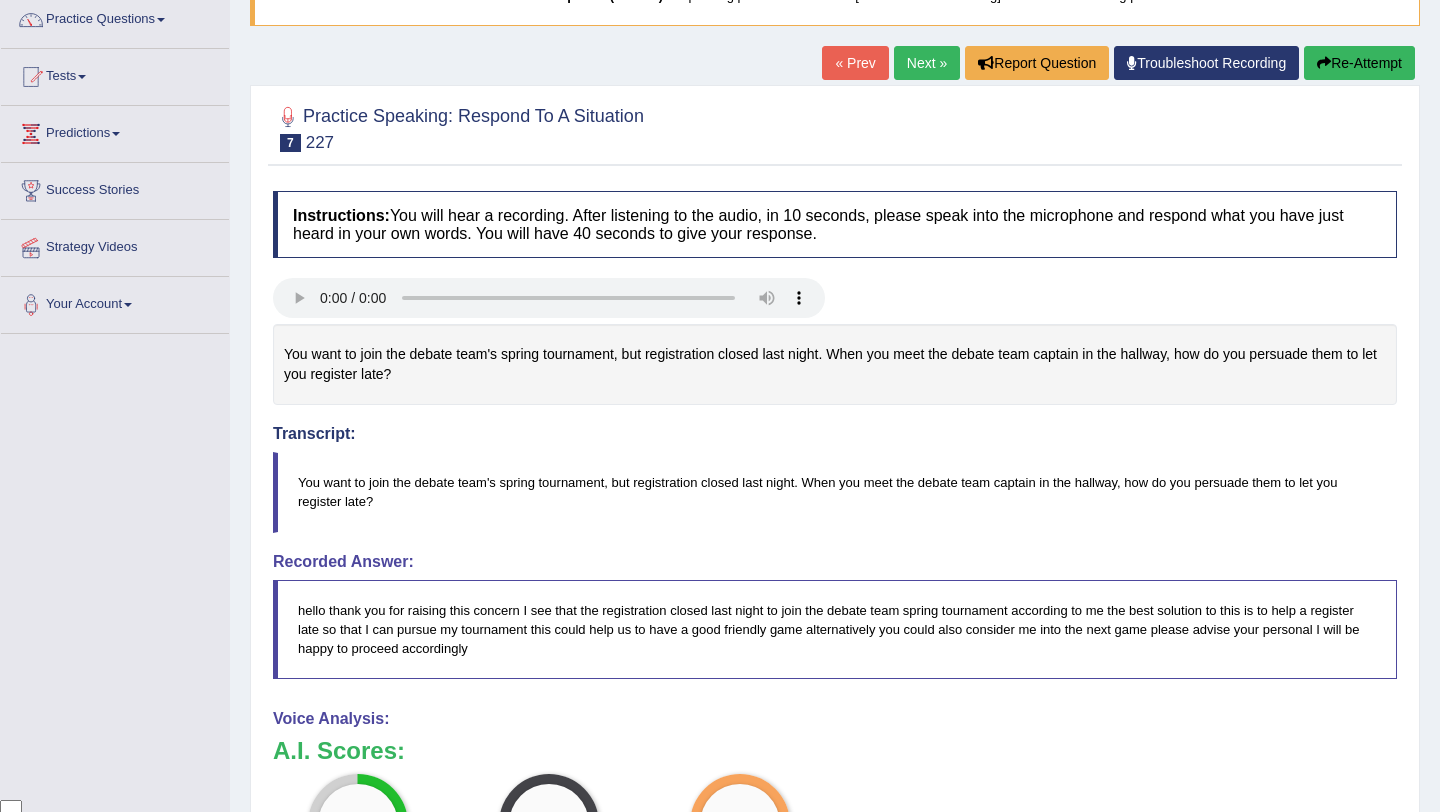 scroll, scrollTop: 160, scrollLeft: 0, axis: vertical 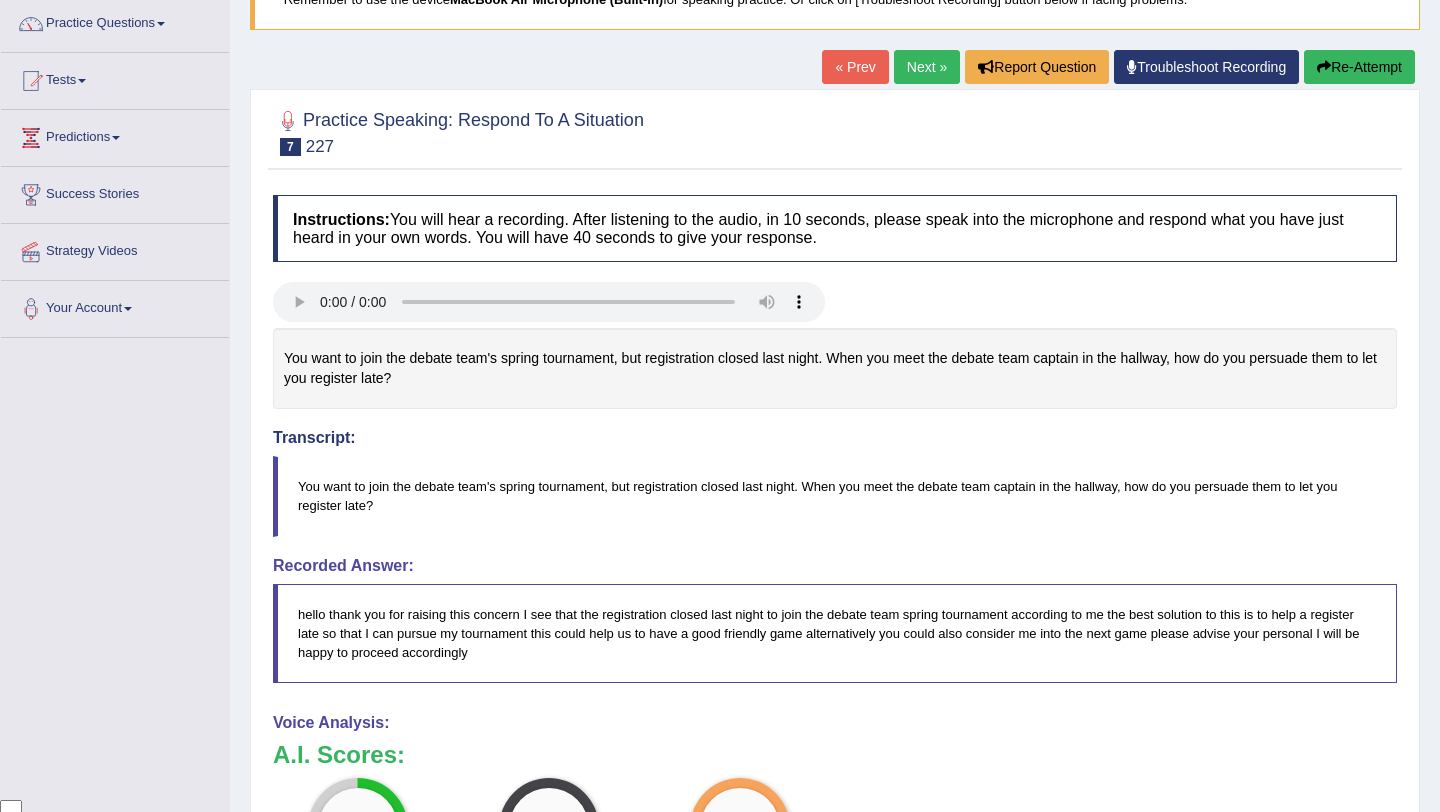 drag, startPoint x: 286, startPoint y: 353, endPoint x: 367, endPoint y: 373, distance: 83.43261 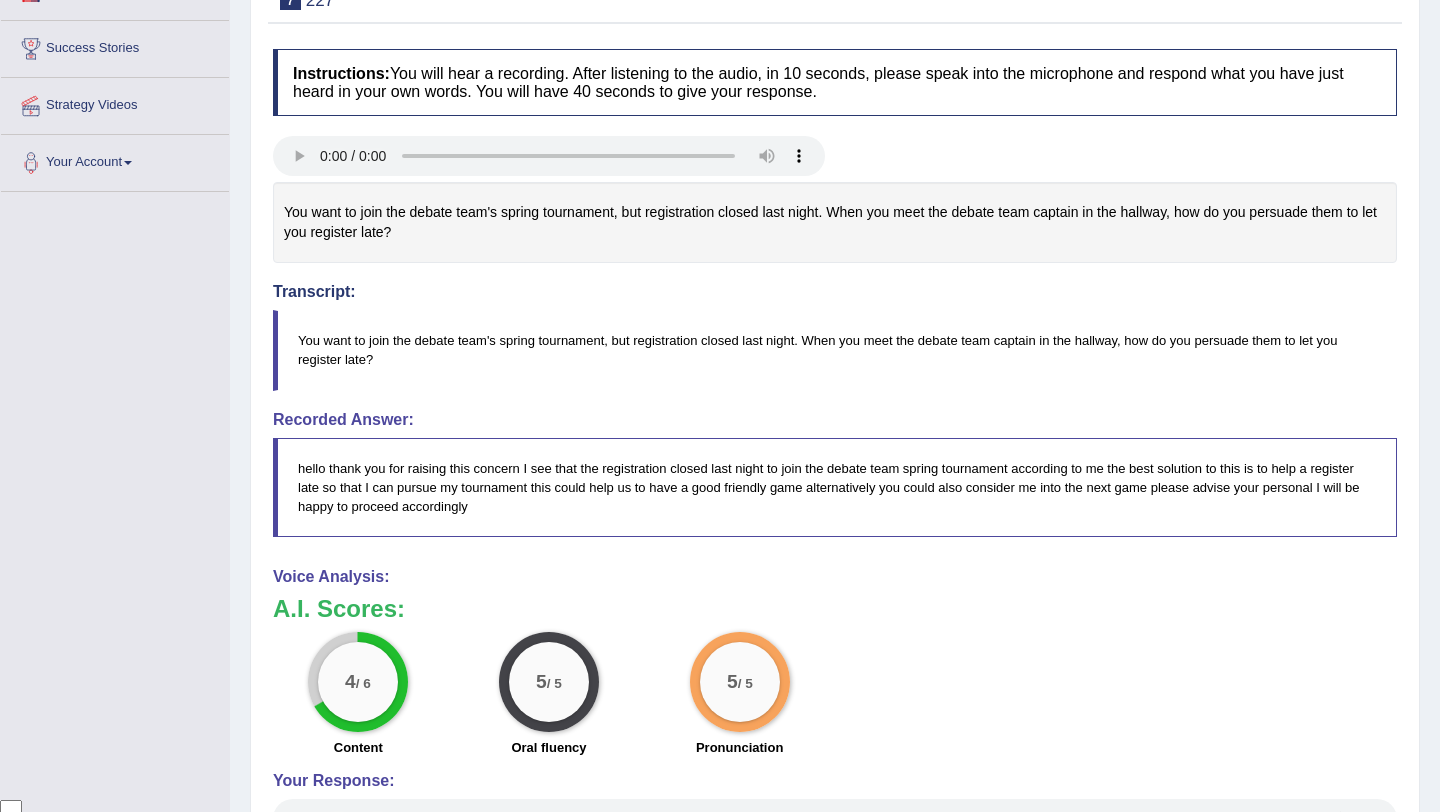 scroll, scrollTop: 317, scrollLeft: 0, axis: vertical 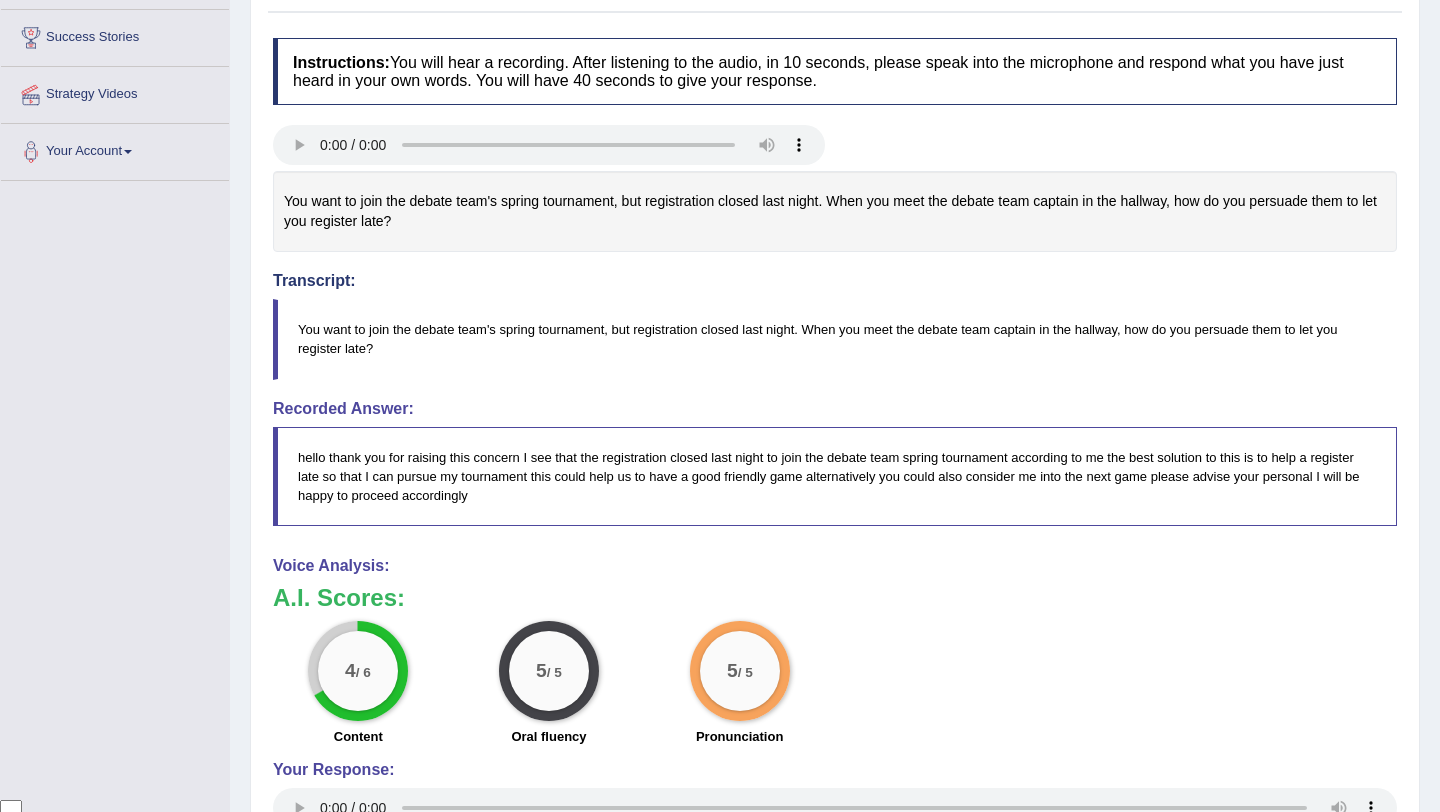 drag, startPoint x: 298, startPoint y: 459, endPoint x: 467, endPoint y: 505, distance: 175.14851 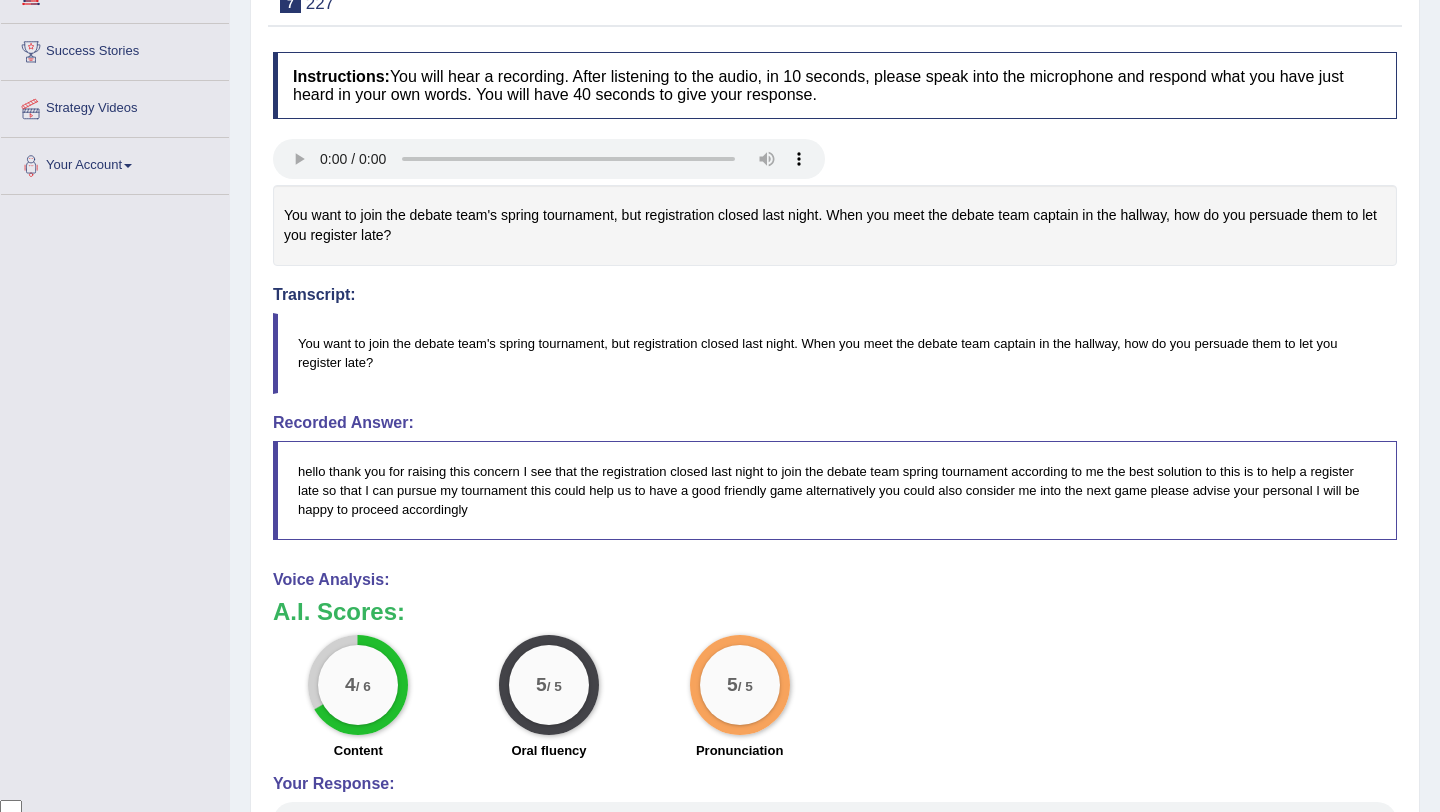 scroll, scrollTop: 301, scrollLeft: 0, axis: vertical 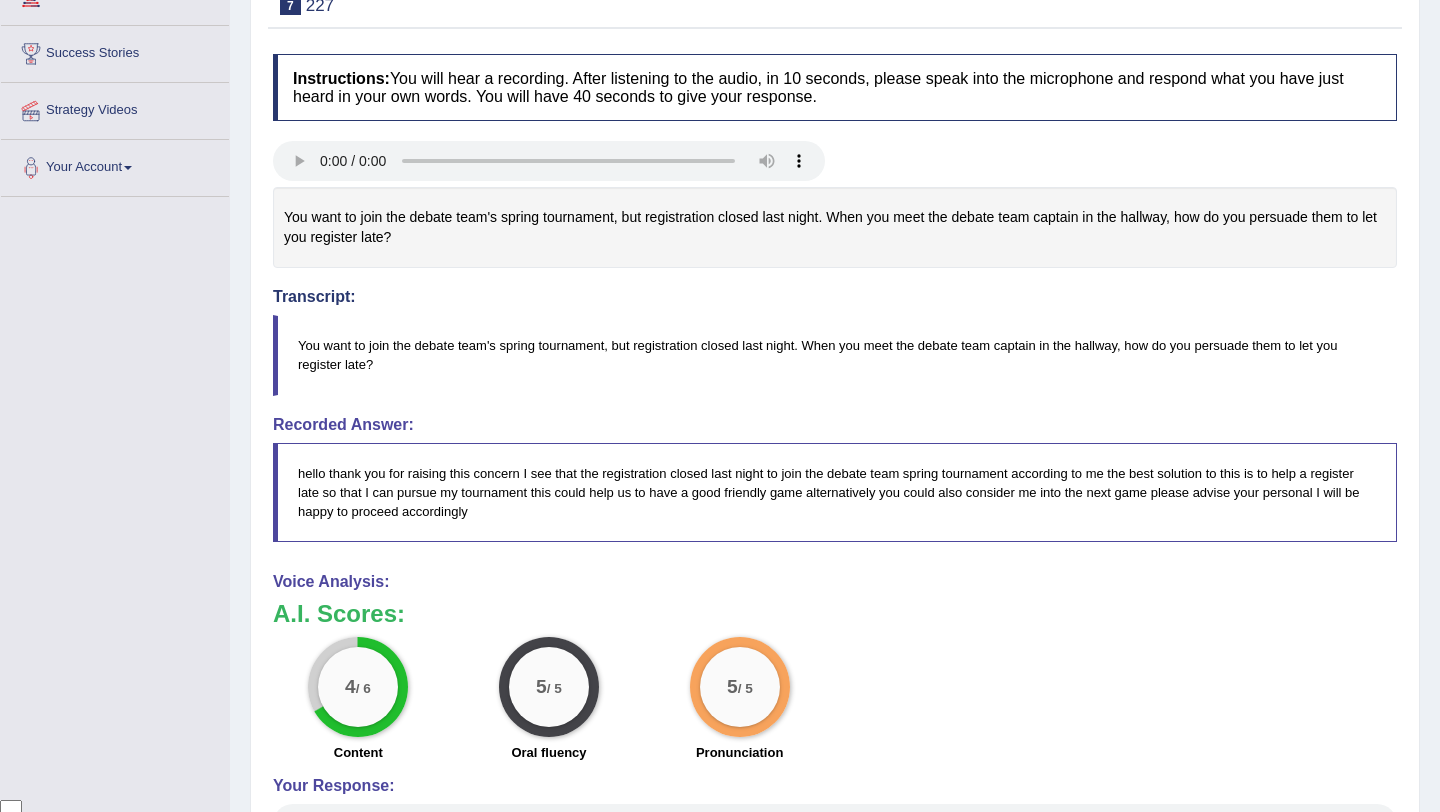 drag, startPoint x: 284, startPoint y: 212, endPoint x: 369, endPoint y: 250, distance: 93.10747 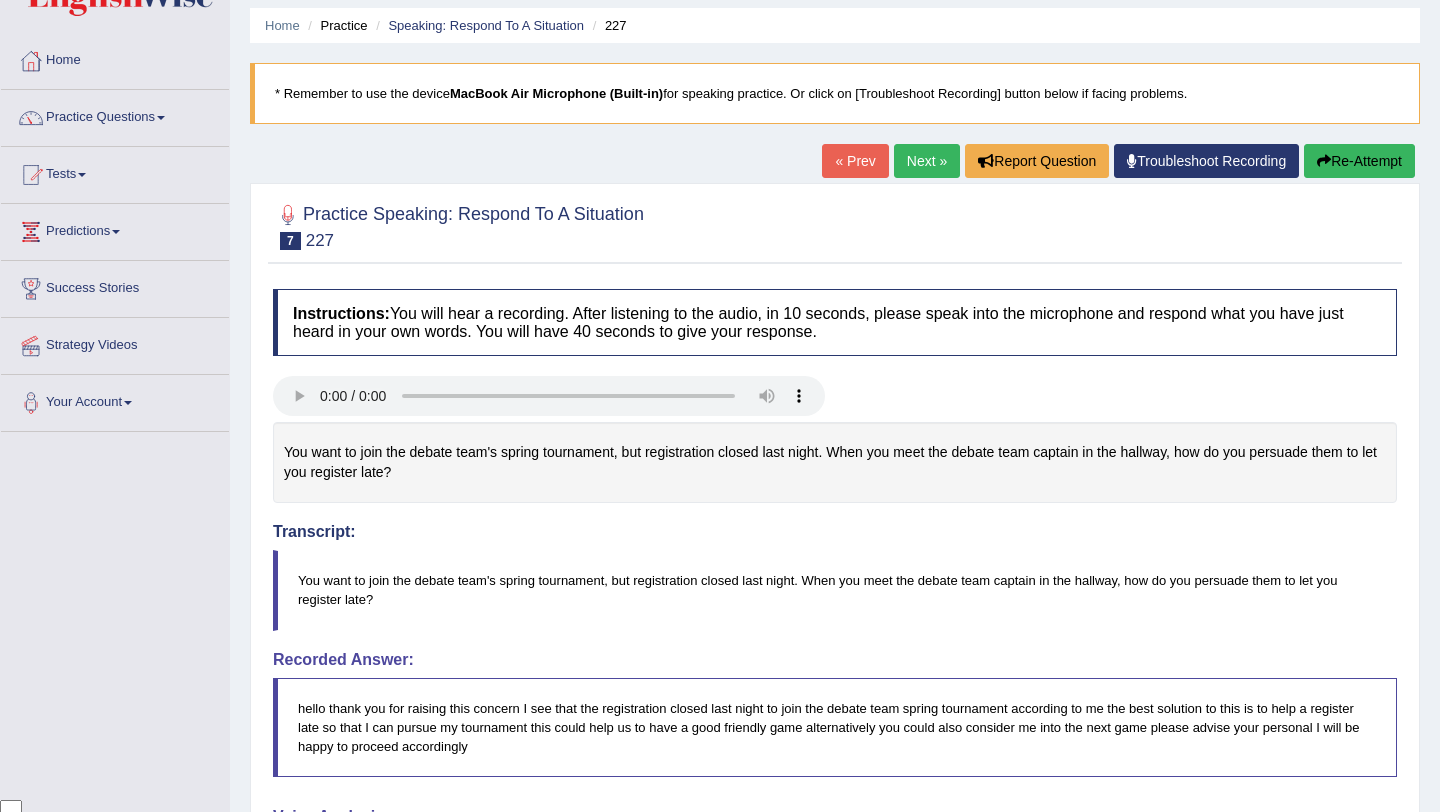 scroll, scrollTop: 27, scrollLeft: 0, axis: vertical 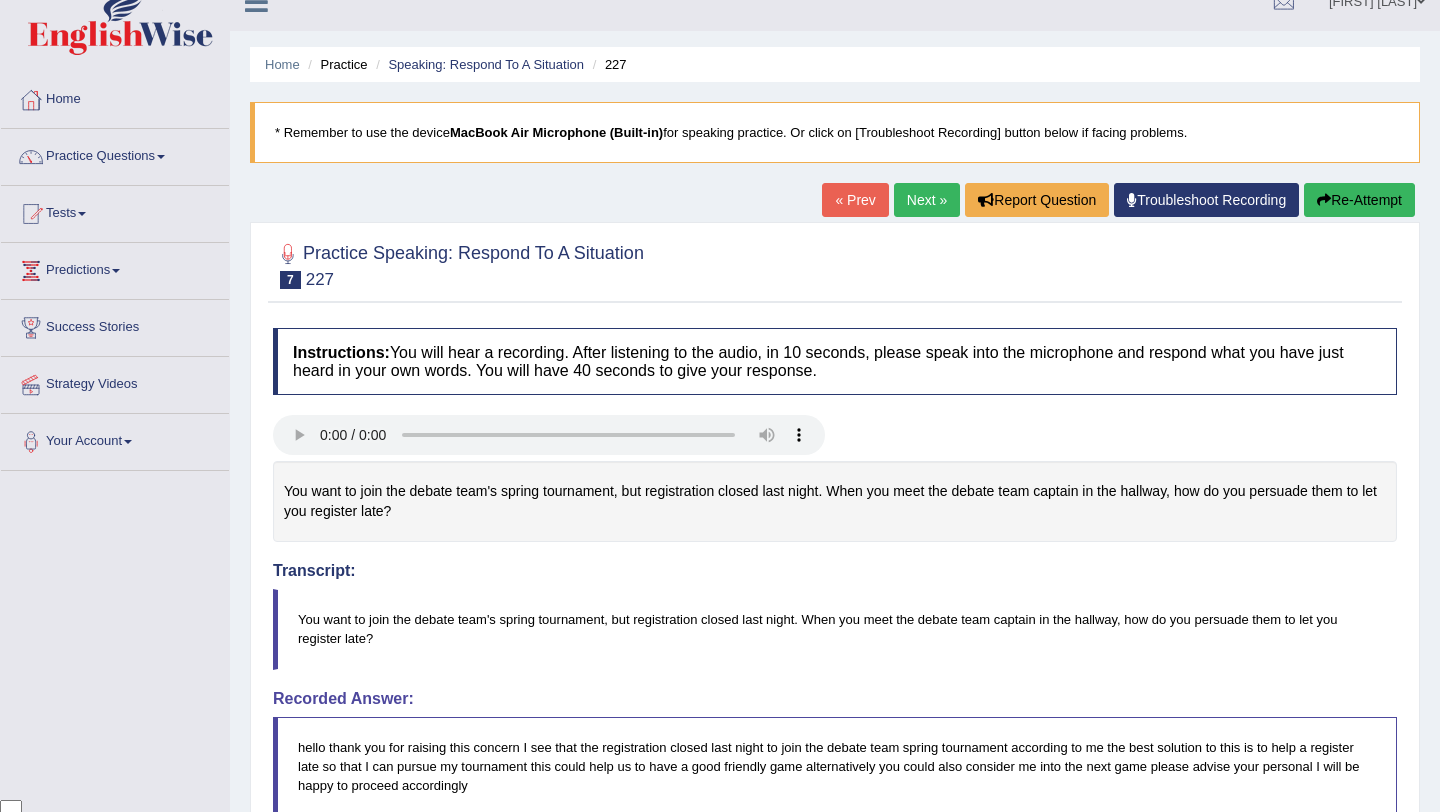 click on "Re-Attempt" at bounding box center [1359, 200] 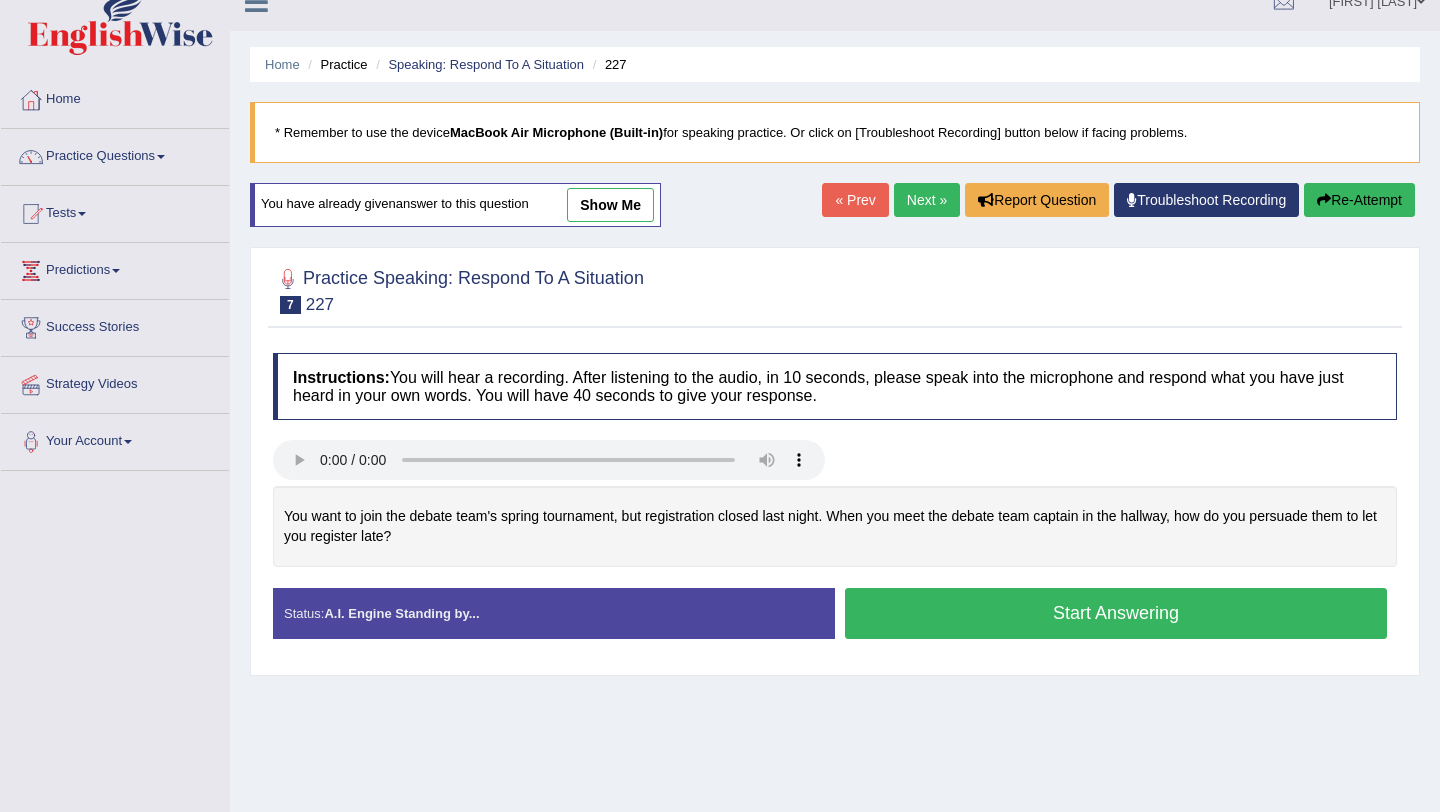 scroll, scrollTop: 27, scrollLeft: 0, axis: vertical 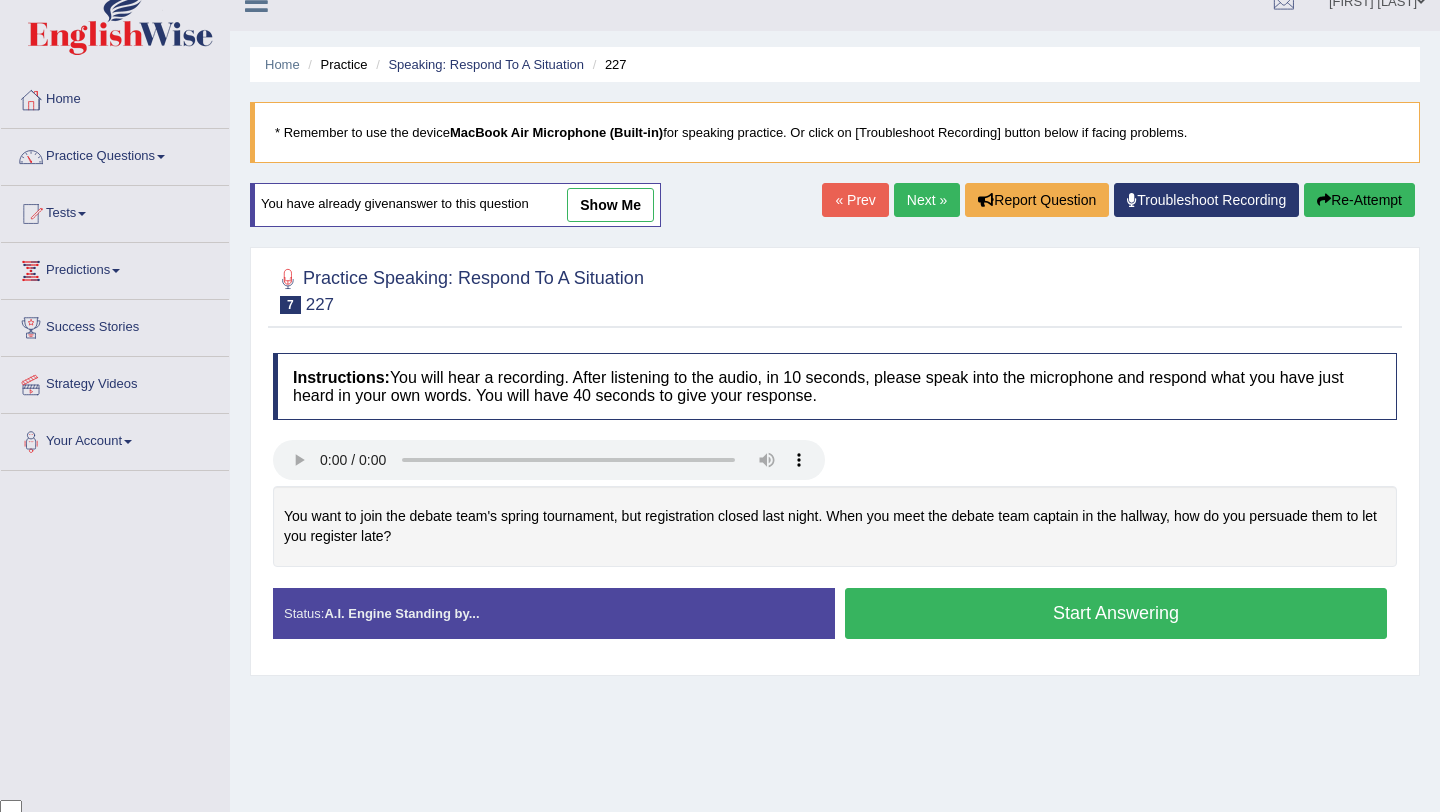 click on "Start Answering" at bounding box center [1116, 613] 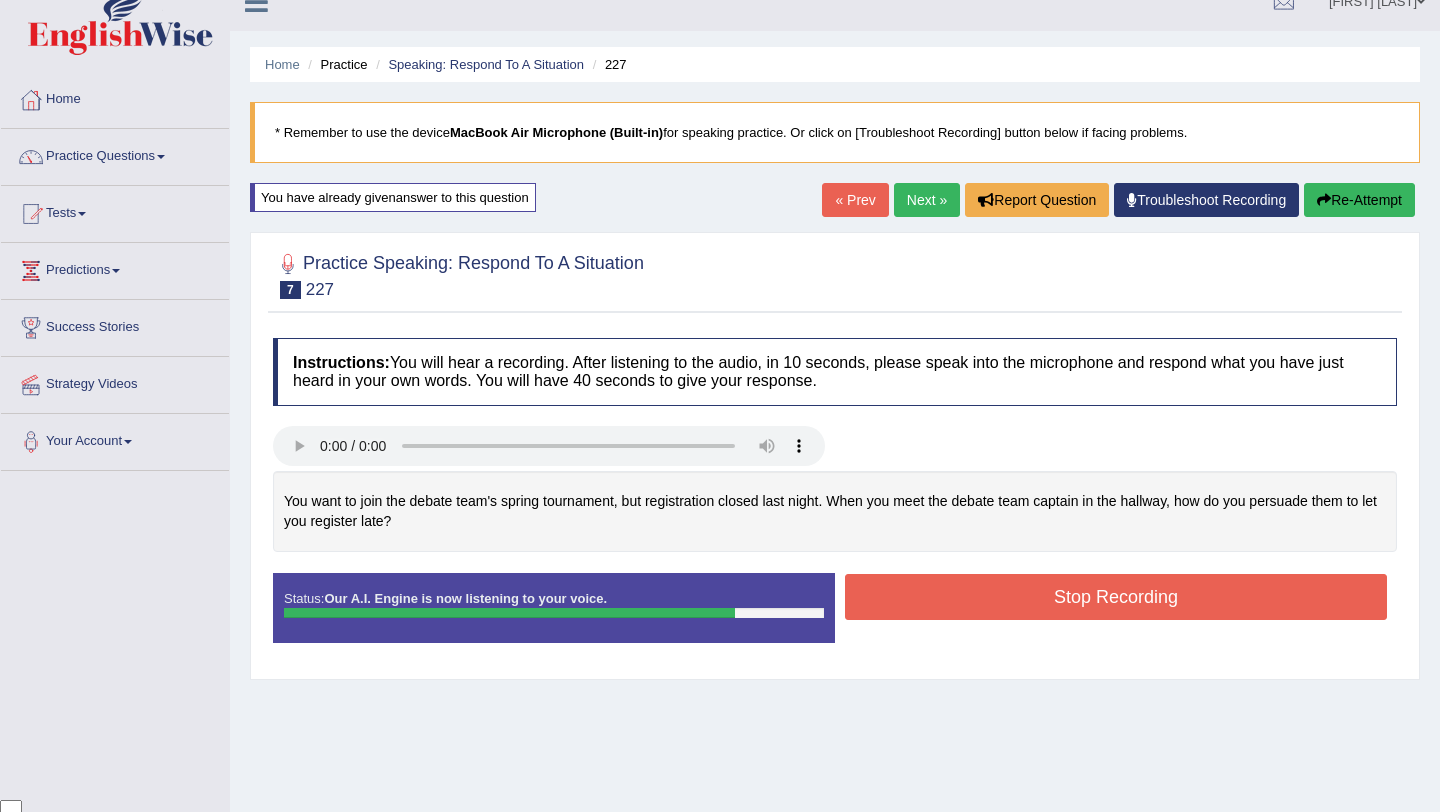 click on "Stop Recording" at bounding box center (1116, 597) 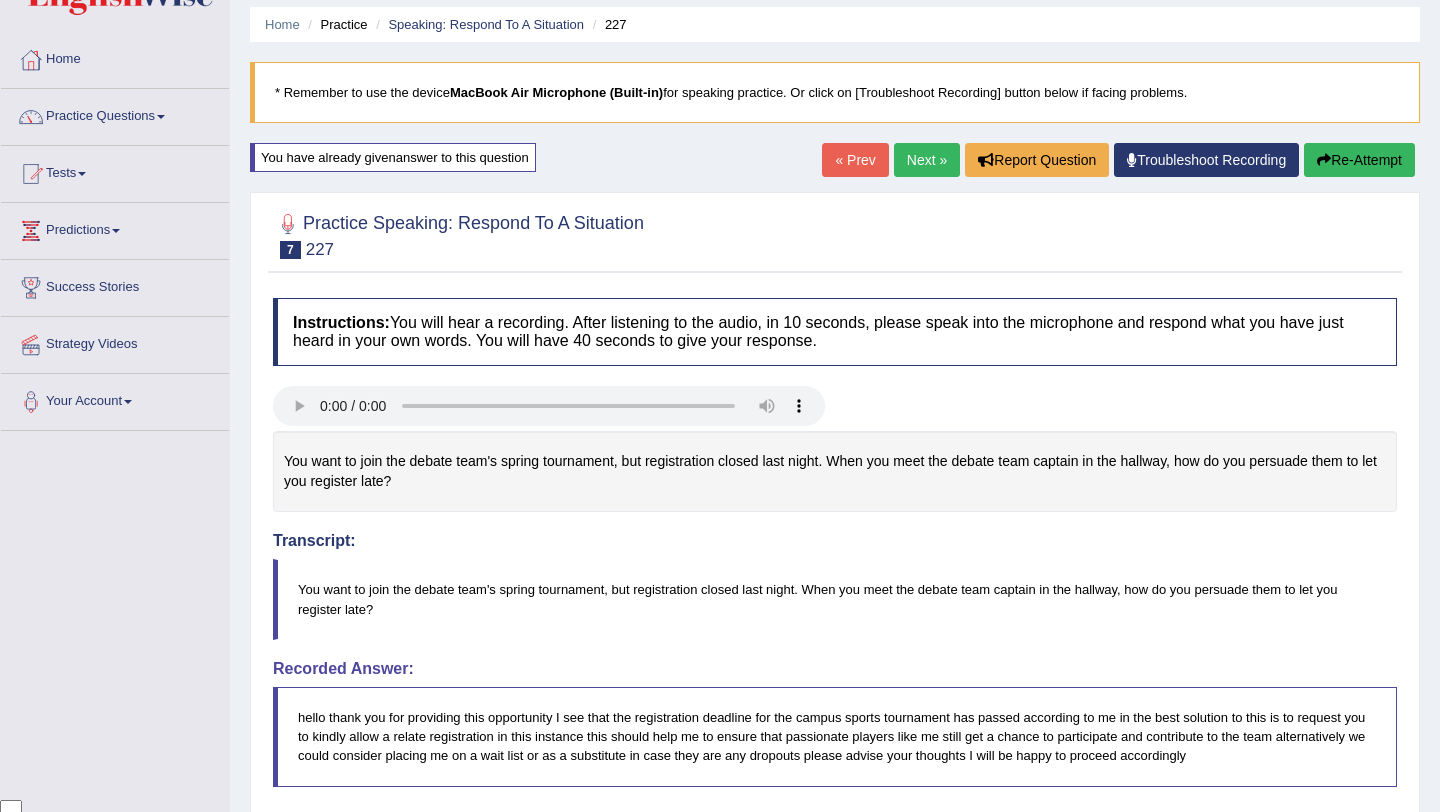 scroll, scrollTop: 0, scrollLeft: 0, axis: both 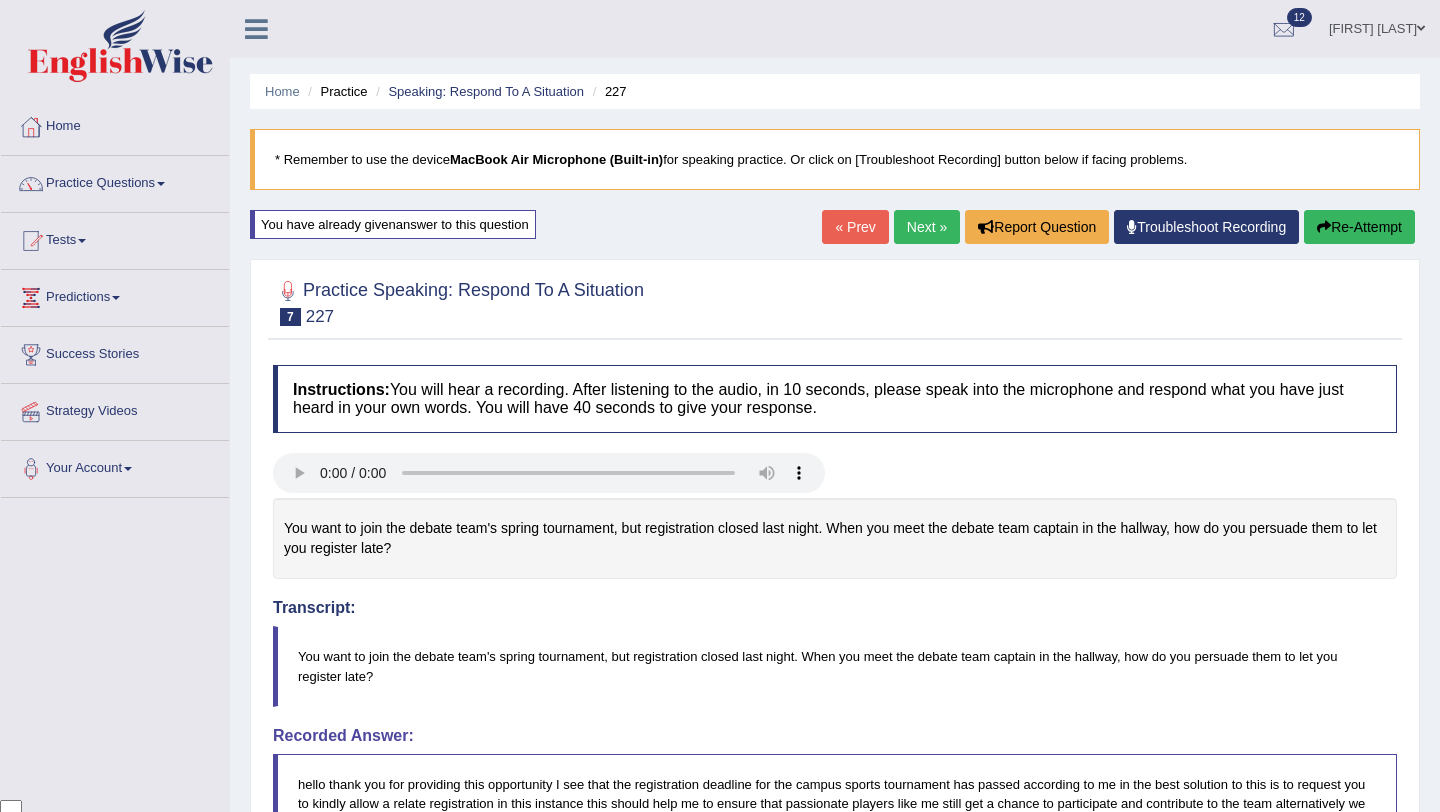 click on "Re-Attempt" at bounding box center [1359, 227] 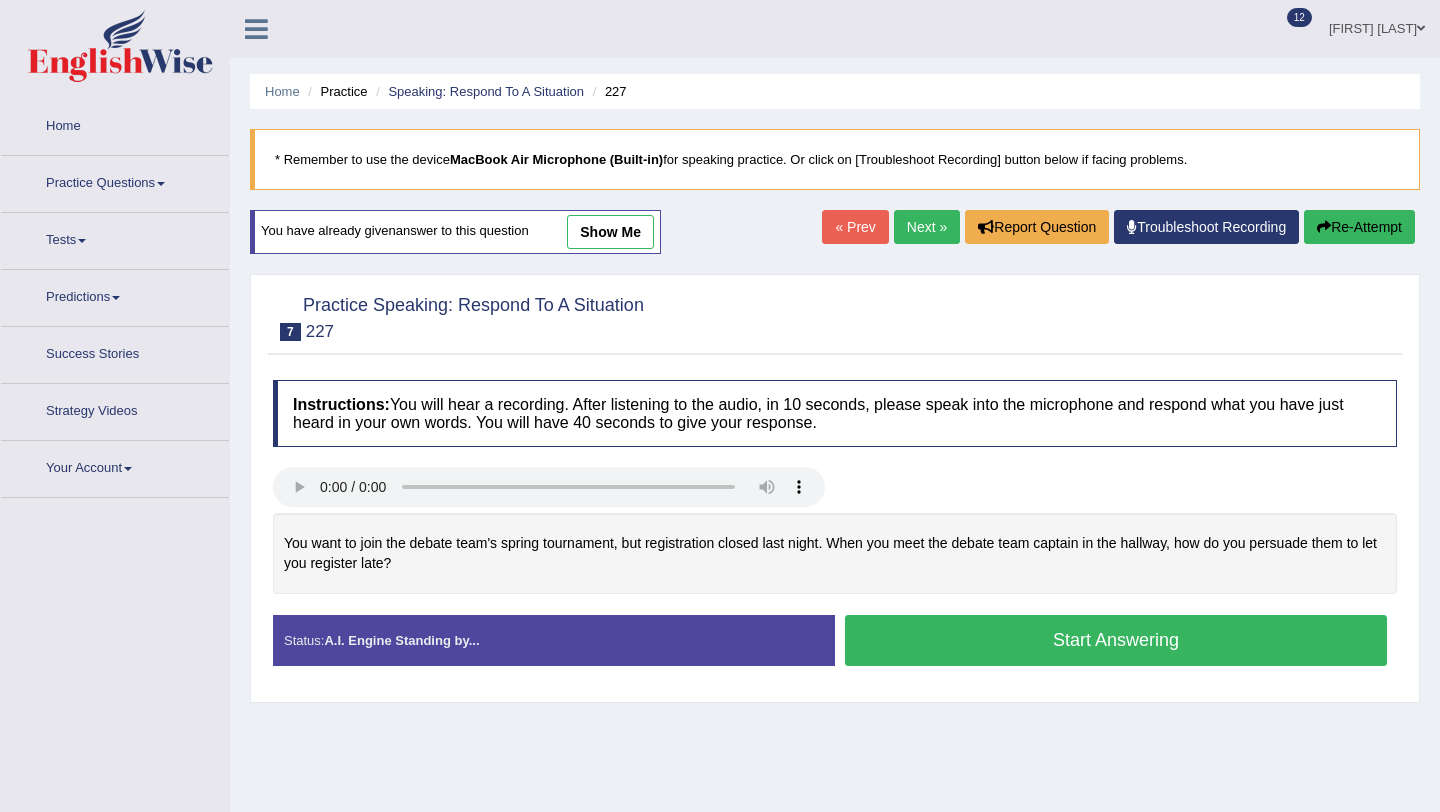 scroll, scrollTop: 0, scrollLeft: 0, axis: both 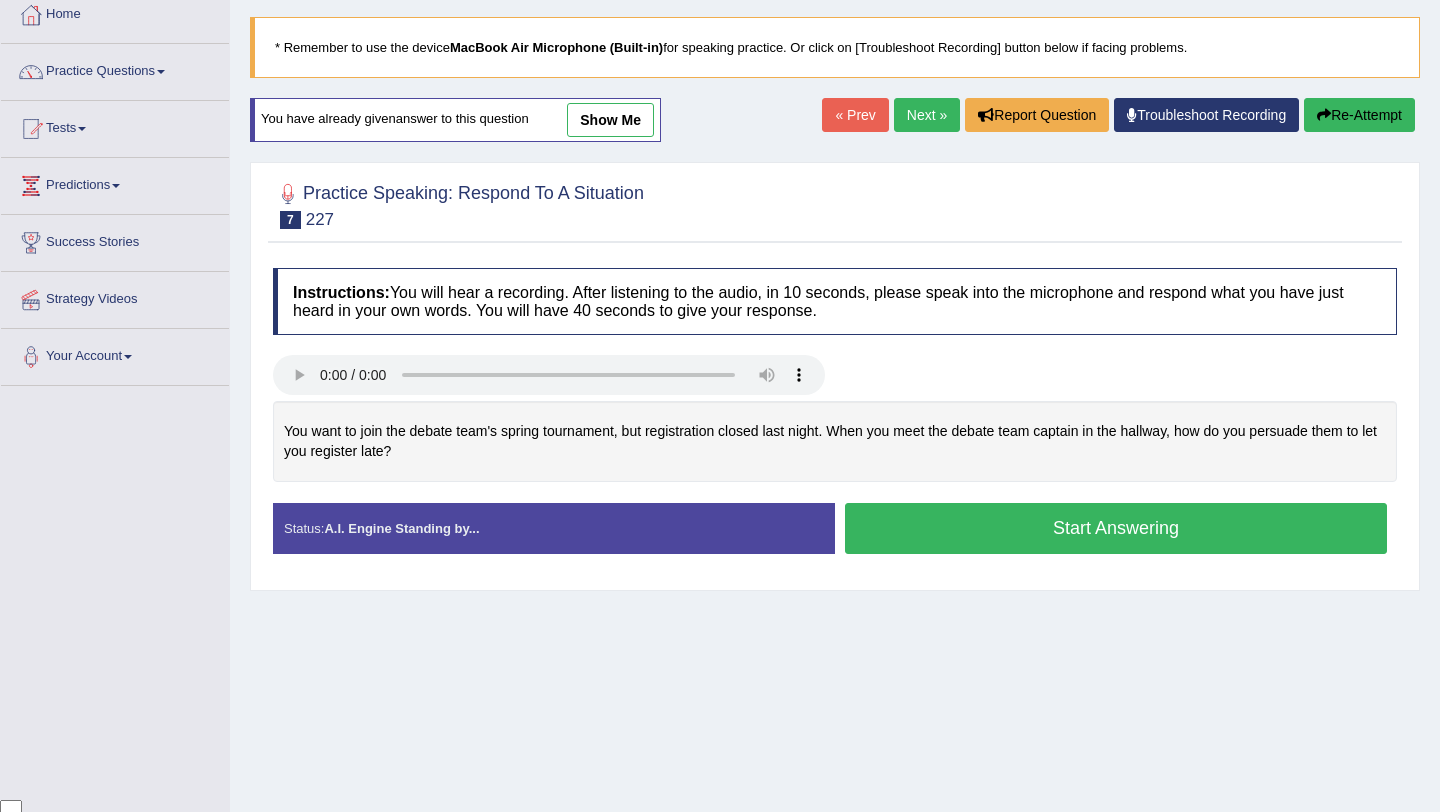 click on "Start Answering" at bounding box center (1116, 528) 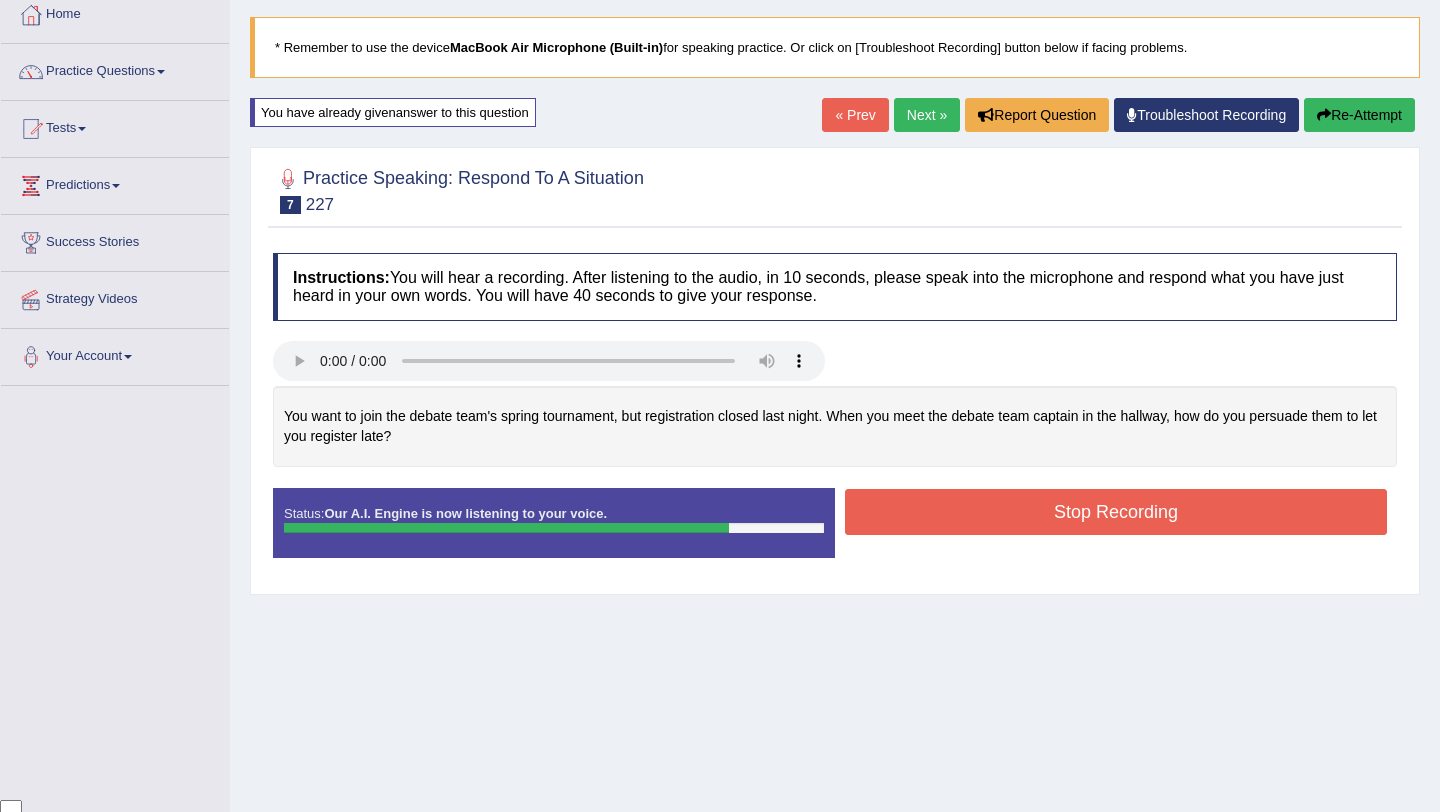 click on "Stop Recording" at bounding box center [1116, 512] 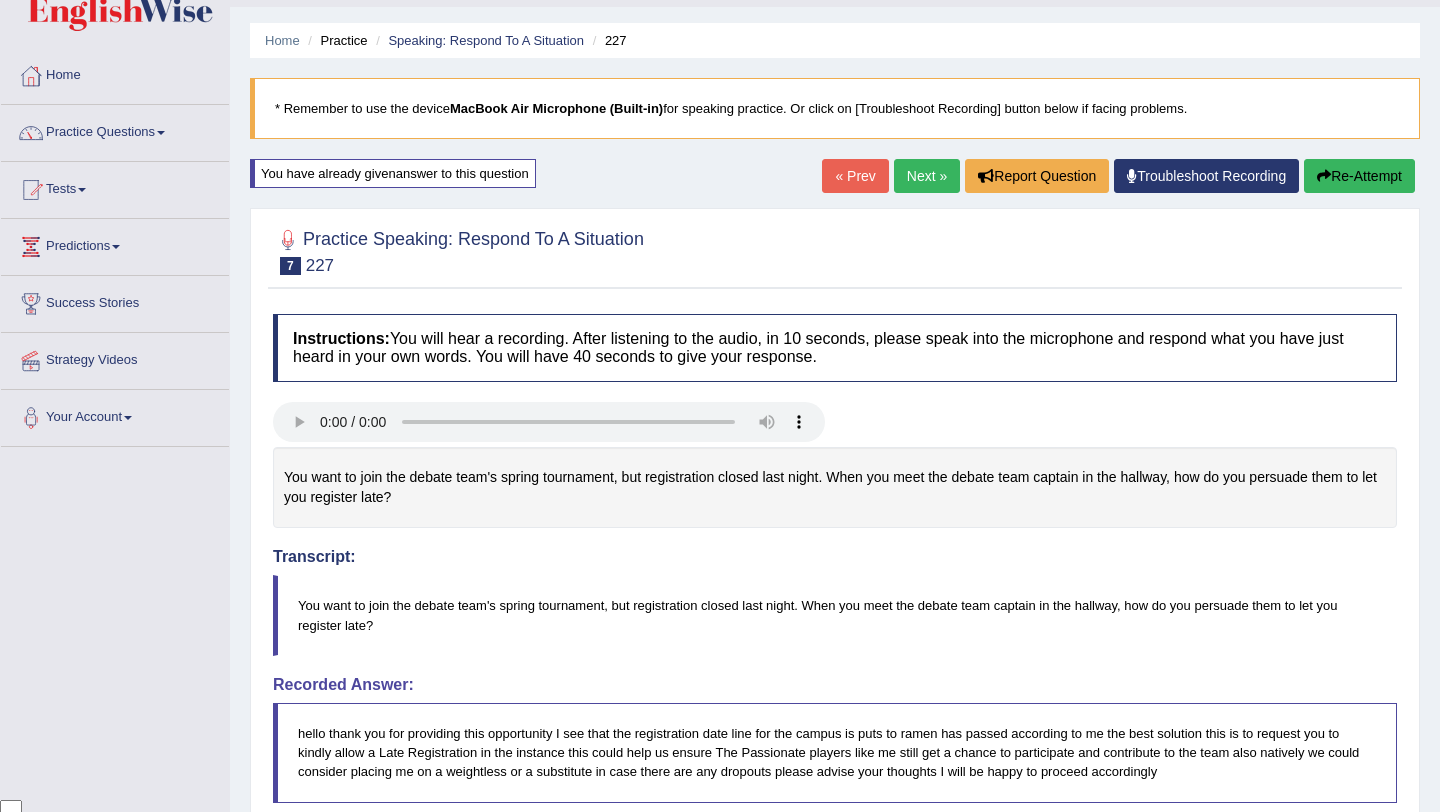 scroll, scrollTop: 0, scrollLeft: 0, axis: both 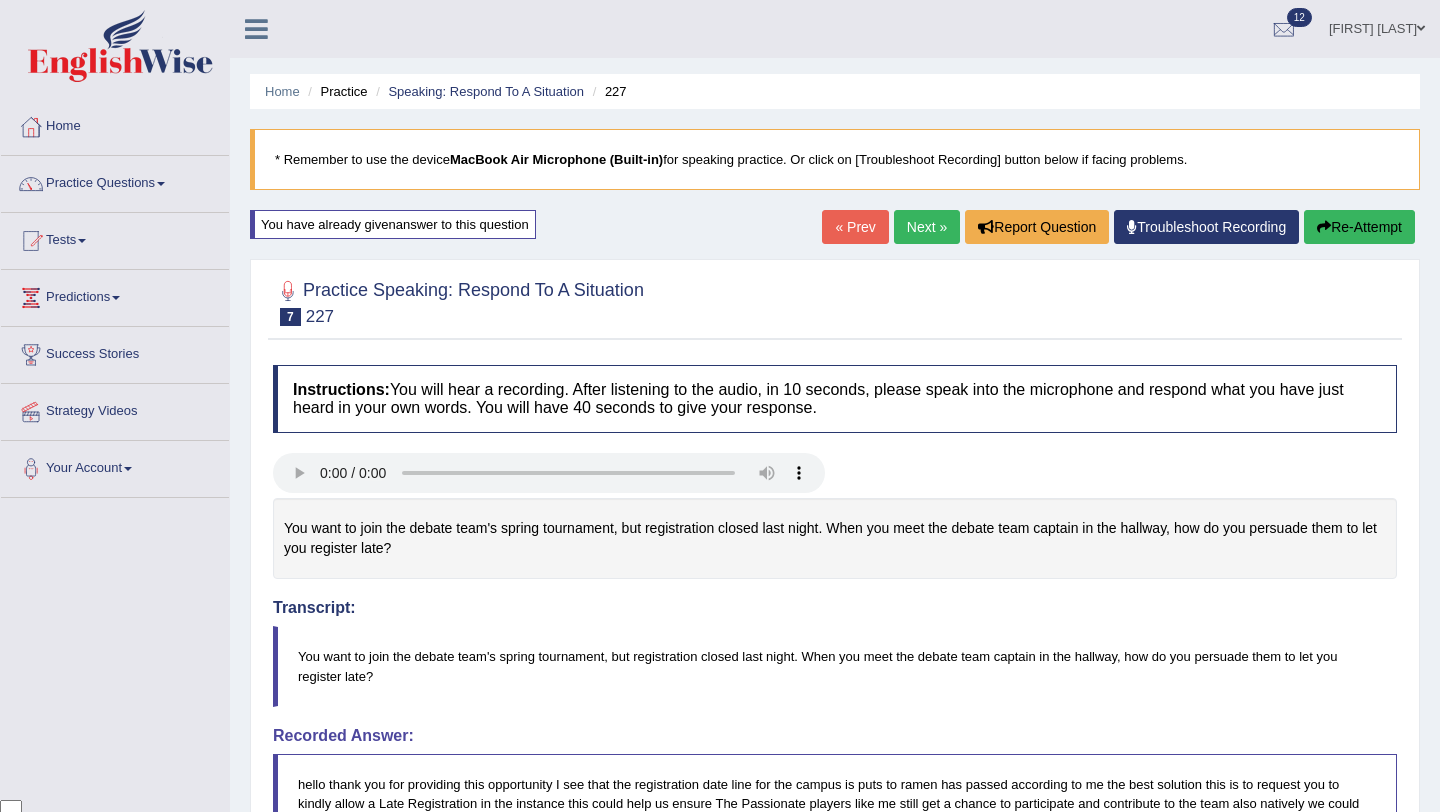 click on "Re-Attempt" at bounding box center [1359, 227] 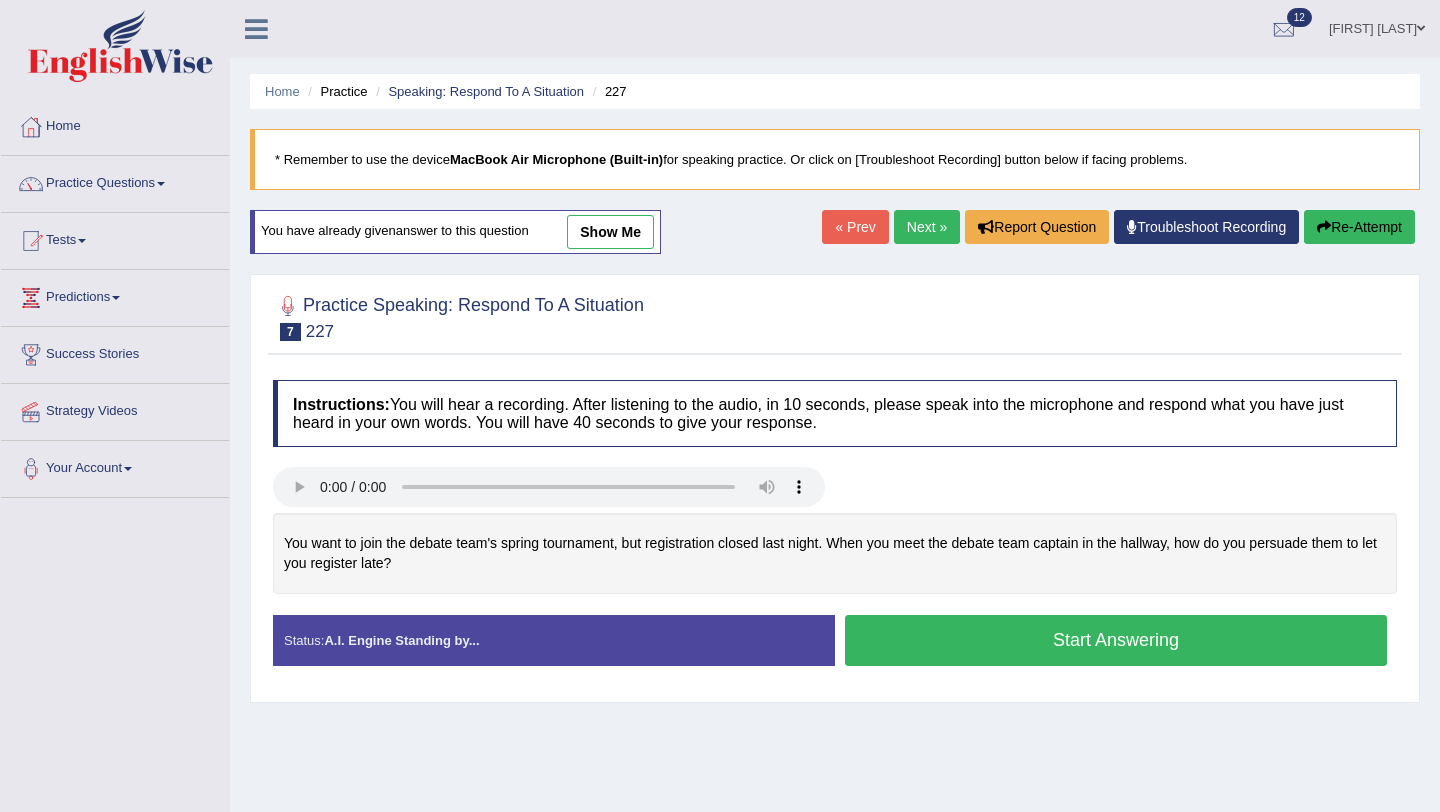 scroll, scrollTop: 0, scrollLeft: 0, axis: both 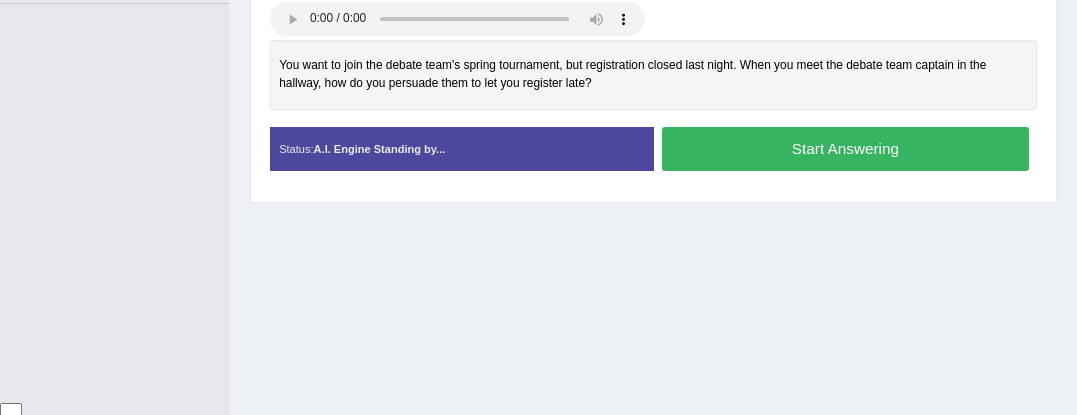 click on "Start Answering" at bounding box center (845, 148) 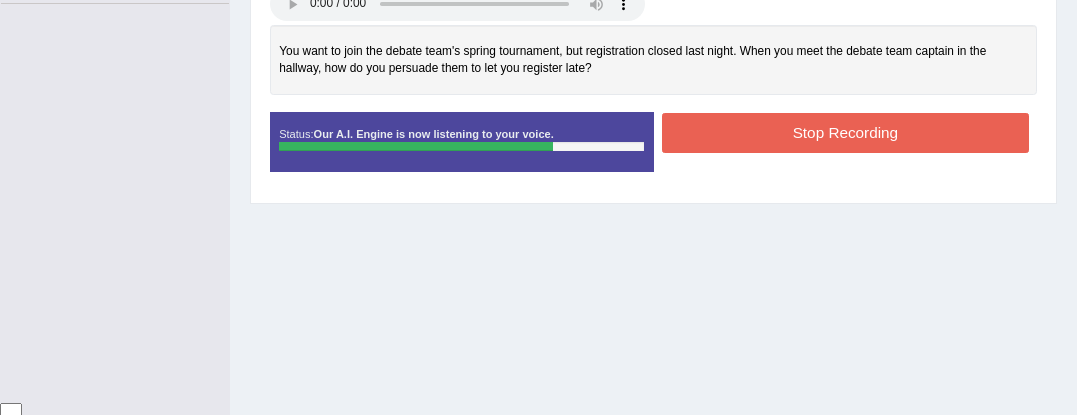 click on "Stop Recording" at bounding box center (845, 132) 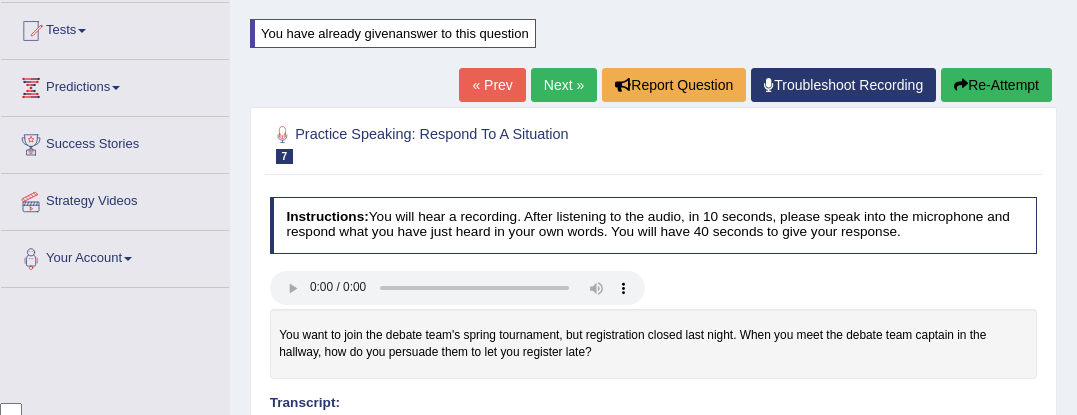 scroll, scrollTop: 170, scrollLeft: 0, axis: vertical 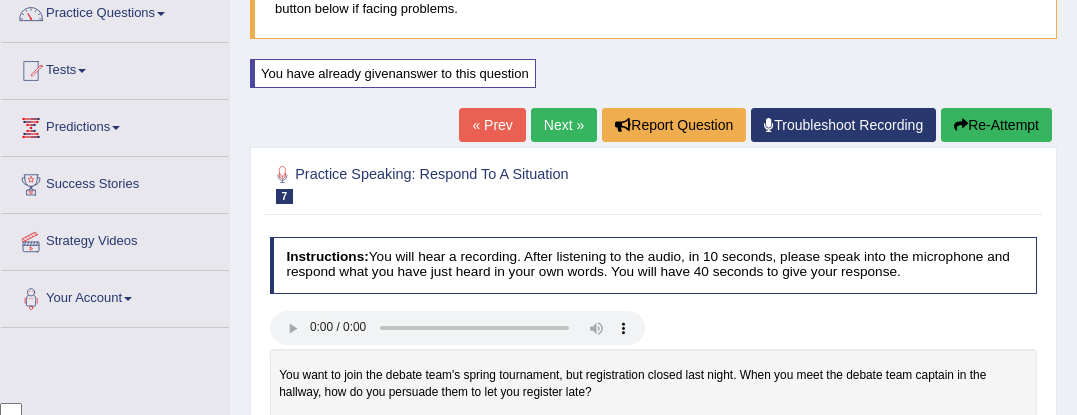 click on "Re-Attempt" at bounding box center (996, 125) 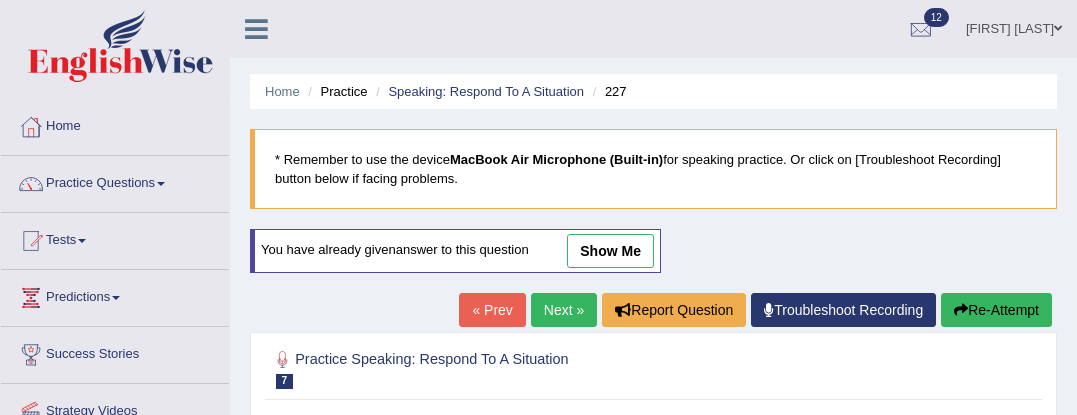 scroll, scrollTop: 236, scrollLeft: 0, axis: vertical 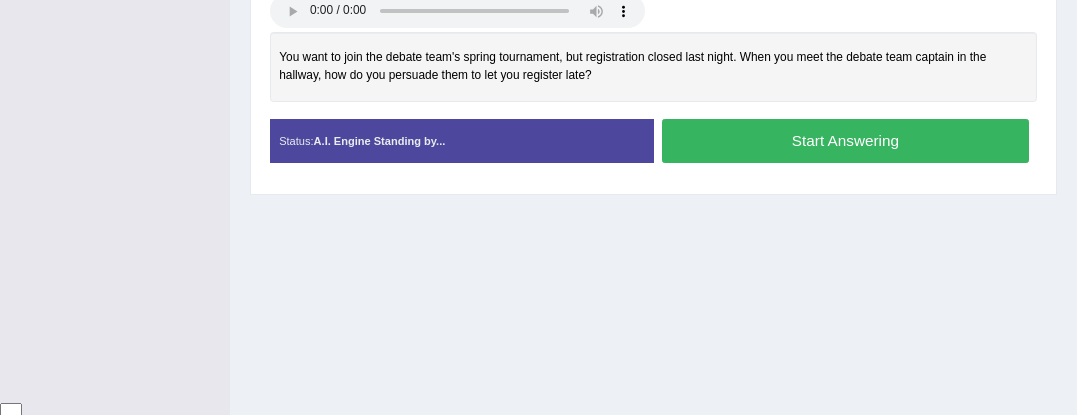 click on "Start Answering" at bounding box center [845, 140] 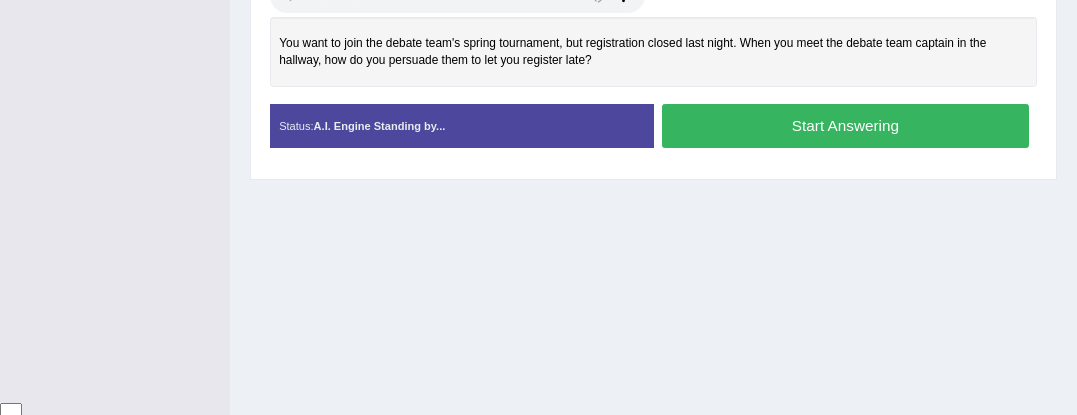 scroll, scrollTop: 487, scrollLeft: 0, axis: vertical 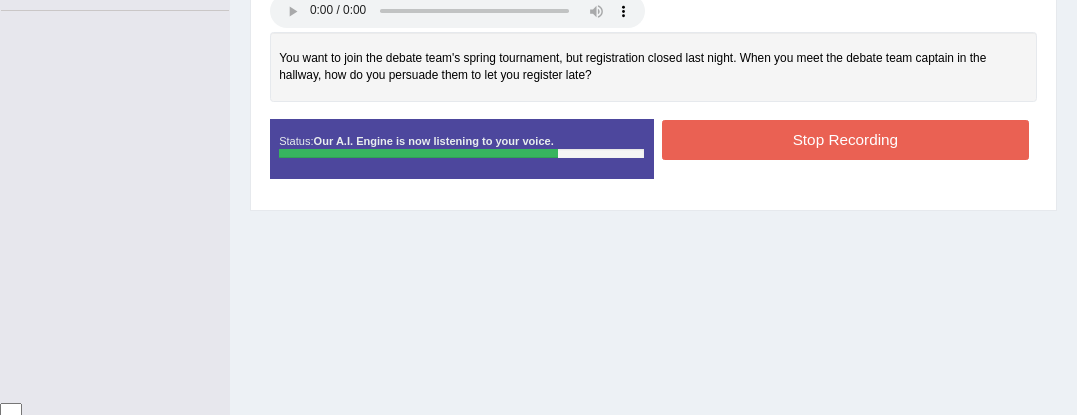 click on "Stop Recording" at bounding box center [845, 139] 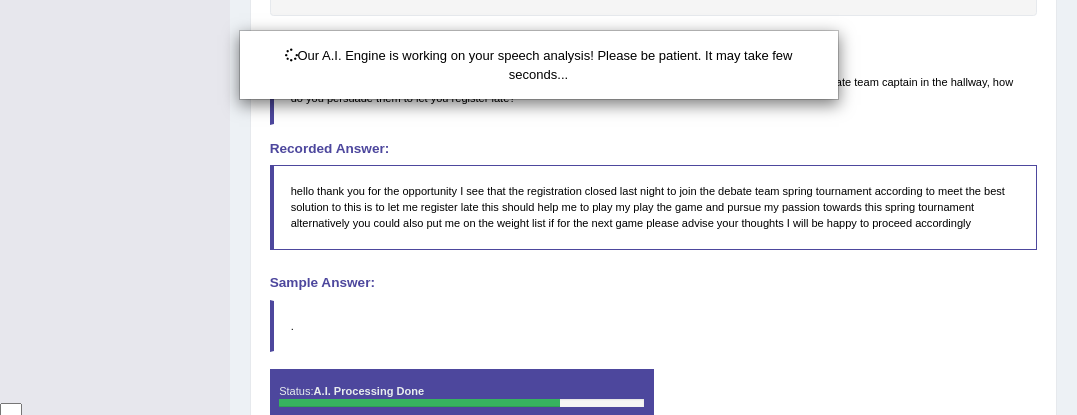 scroll, scrollTop: 675, scrollLeft: 0, axis: vertical 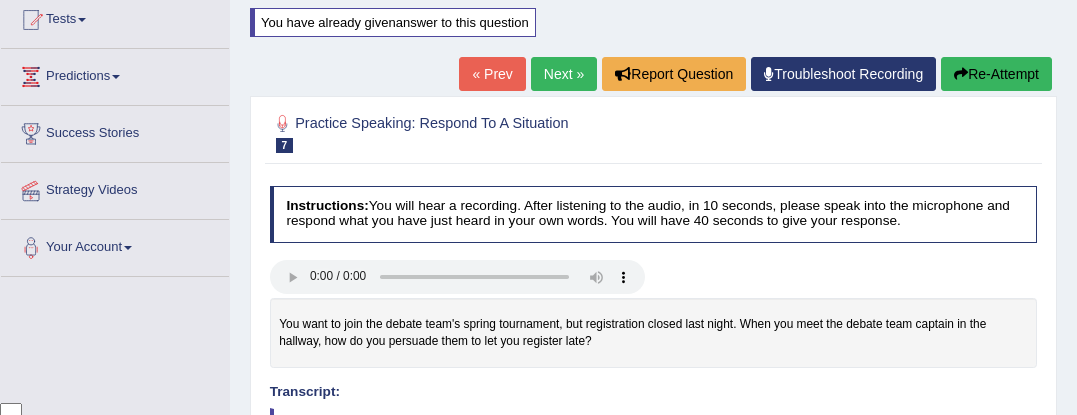 click on "Next »" at bounding box center (564, 74) 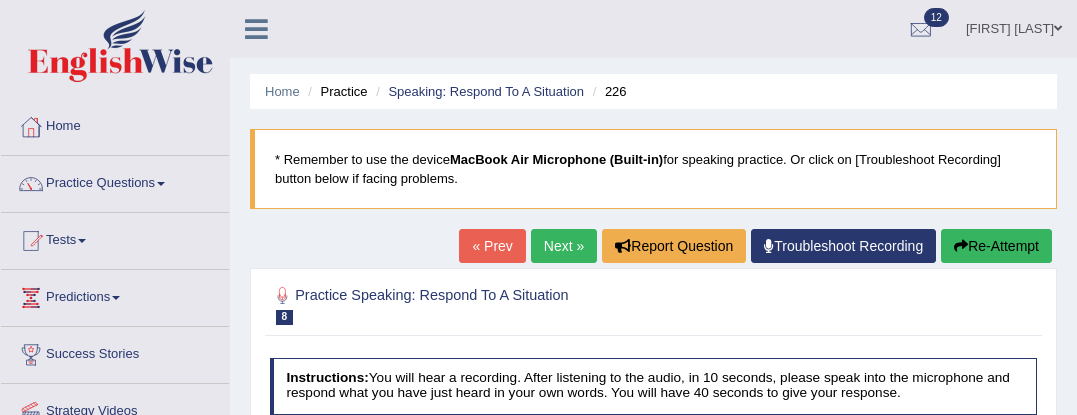 scroll, scrollTop: 0, scrollLeft: 0, axis: both 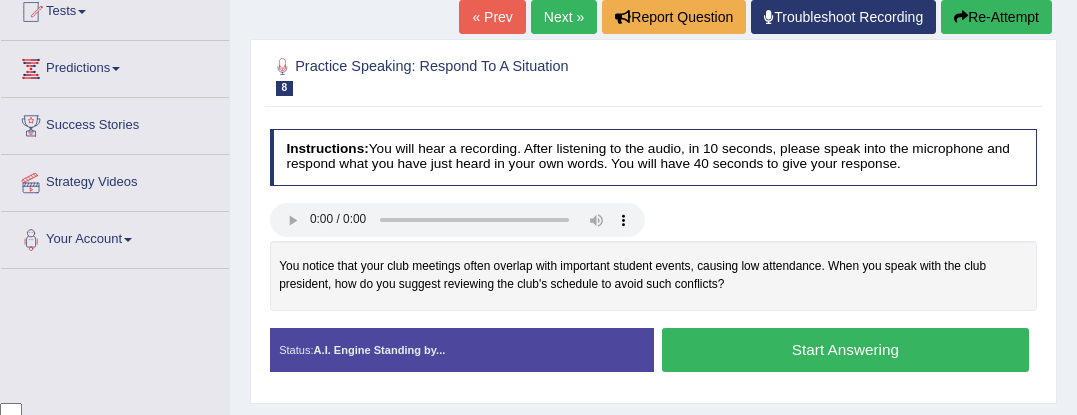 click on "Start Answering" at bounding box center [845, 349] 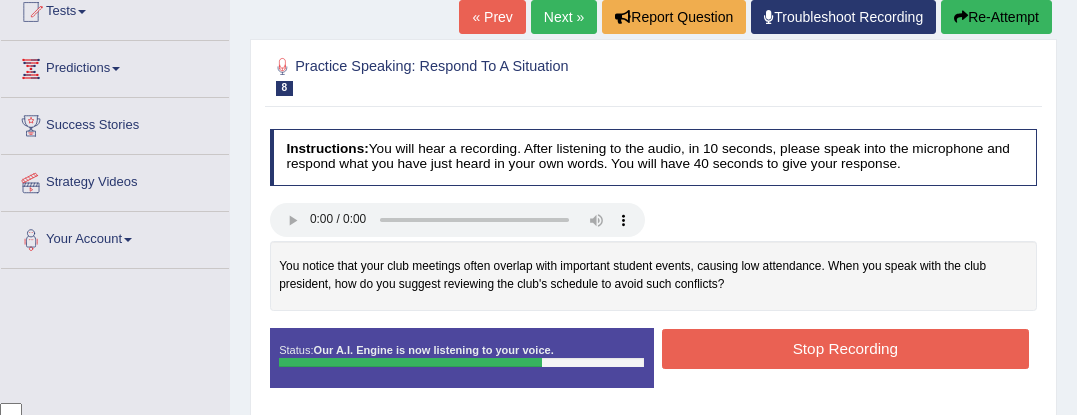 click on "Stop Recording" at bounding box center [845, 348] 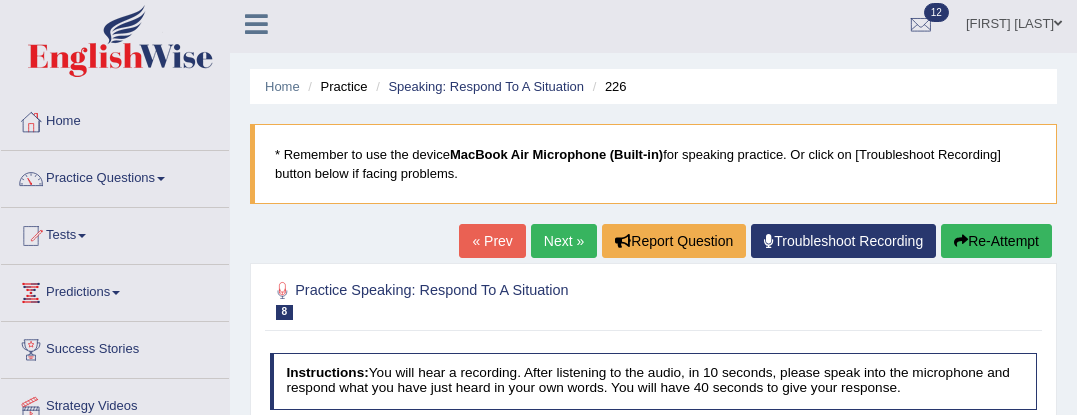 scroll, scrollTop: 0, scrollLeft: 0, axis: both 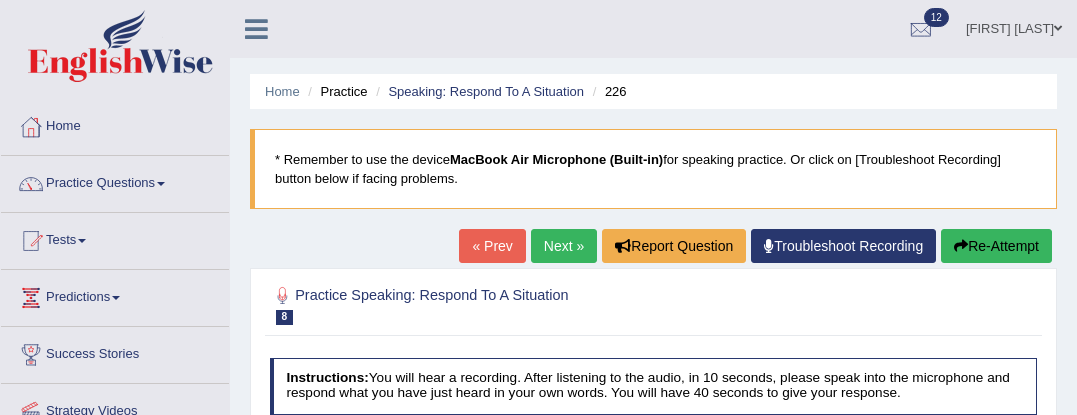 click on "Next »" at bounding box center (564, 246) 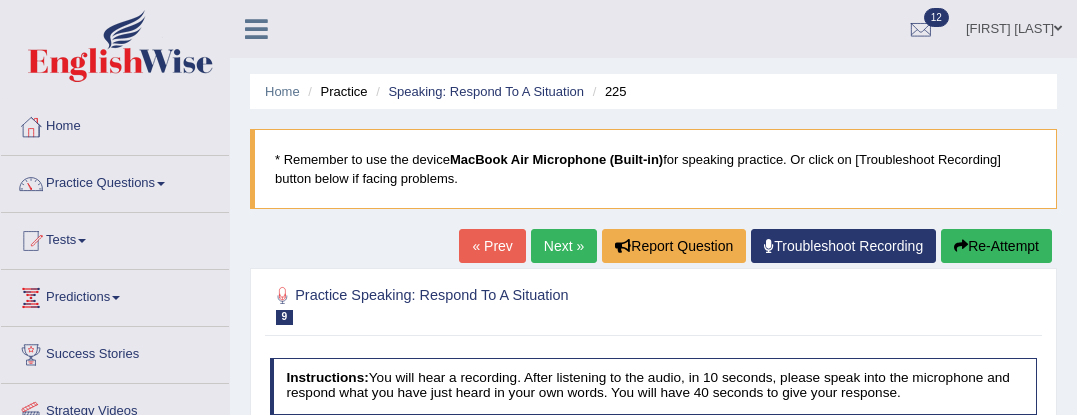 scroll, scrollTop: 0, scrollLeft: 0, axis: both 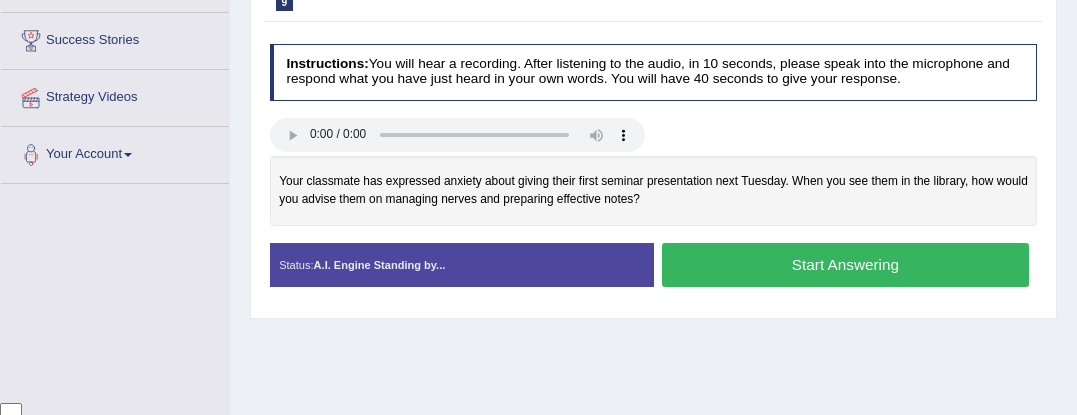 click on "Start Answering" at bounding box center [845, 264] 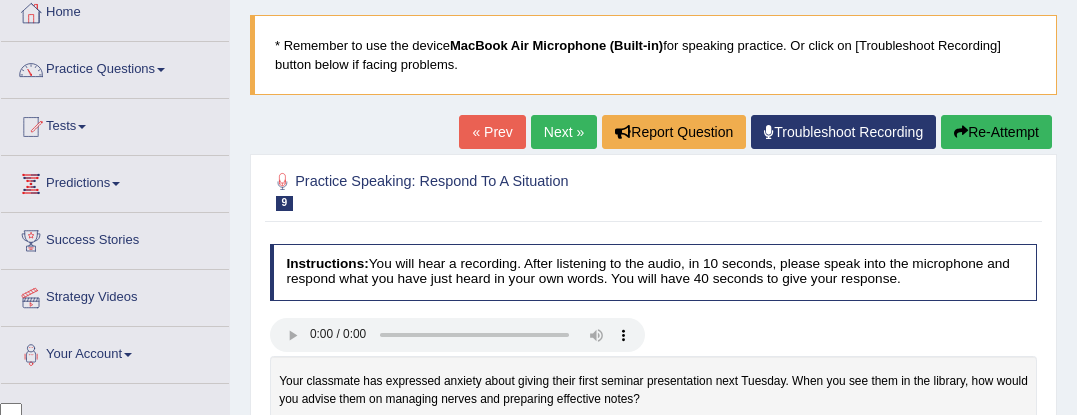 scroll, scrollTop: 113, scrollLeft: 0, axis: vertical 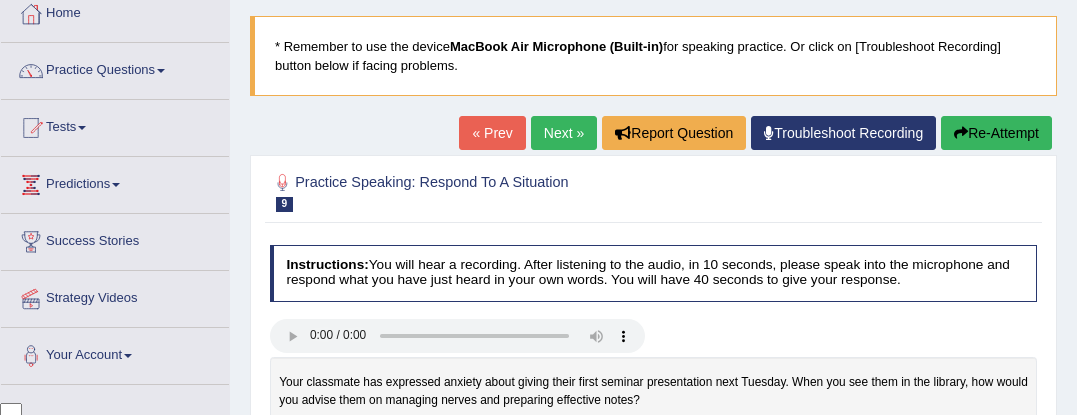 click on "Re-Attempt" at bounding box center [996, 133] 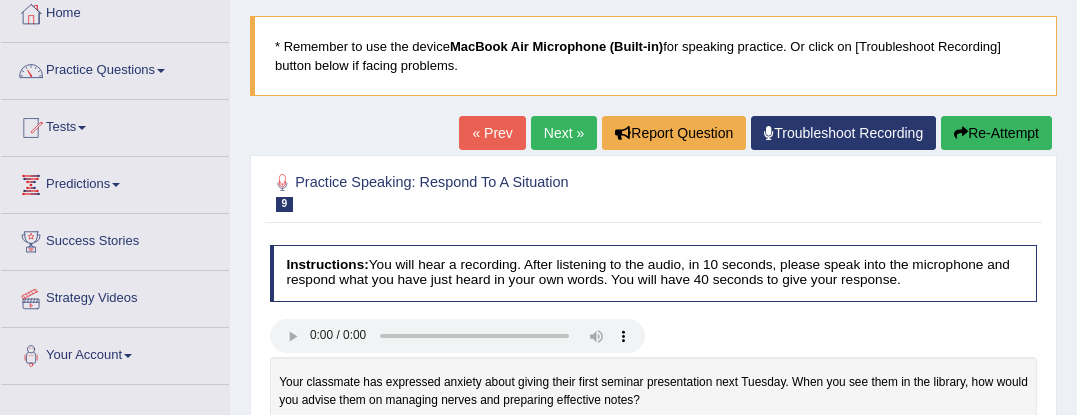 scroll, scrollTop: 113, scrollLeft: 0, axis: vertical 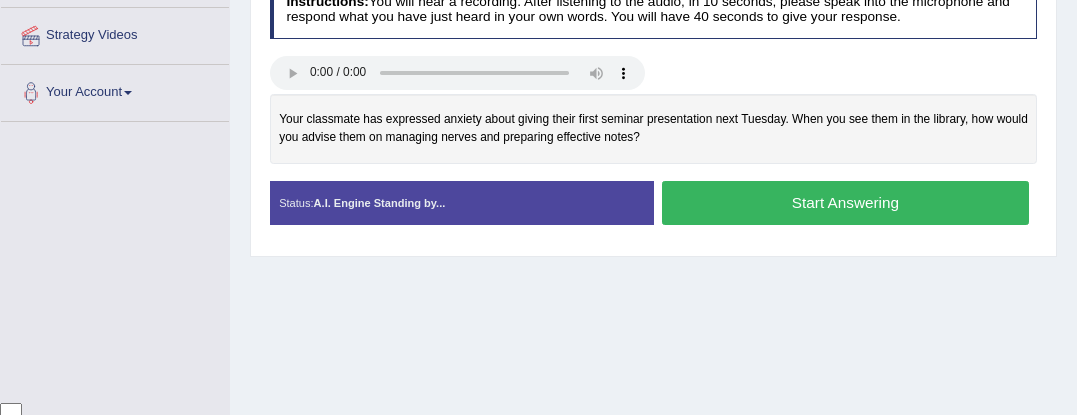 click on "Start Answering" at bounding box center [845, 202] 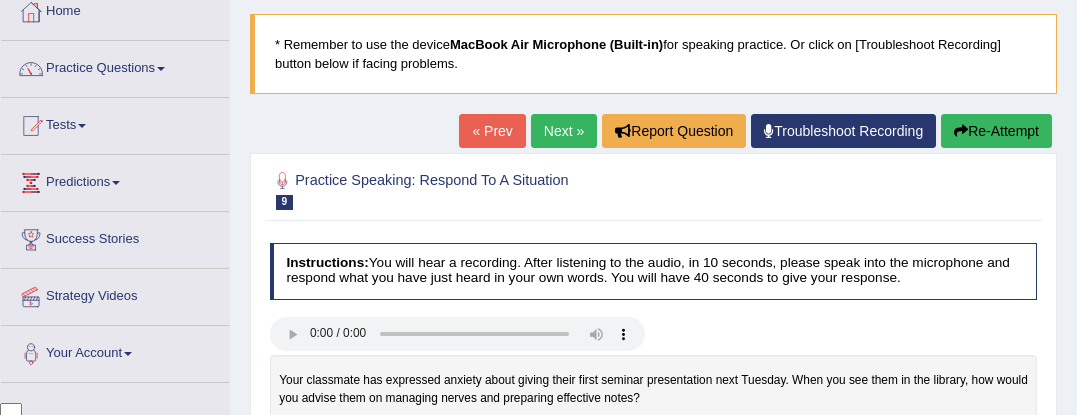 scroll, scrollTop: 0, scrollLeft: 0, axis: both 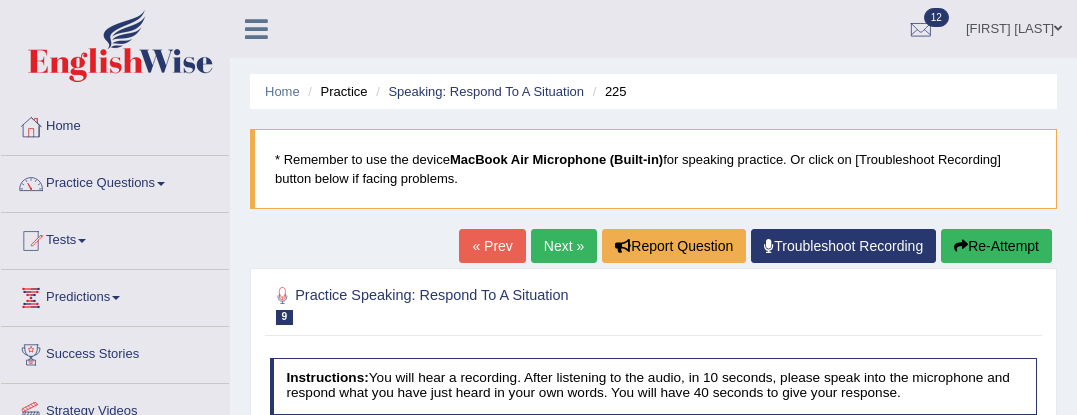 click on "Re-Attempt" at bounding box center (996, 246) 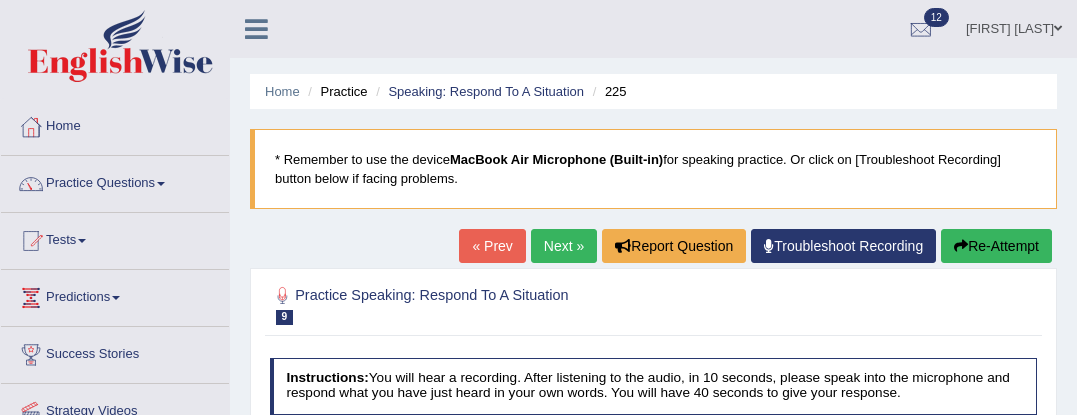 scroll, scrollTop: 280, scrollLeft: 0, axis: vertical 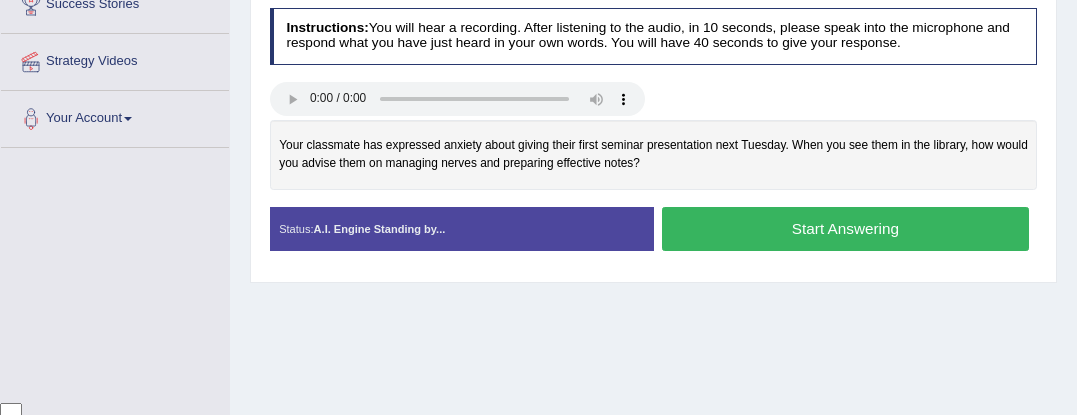 click on "Start Answering" at bounding box center (845, 228) 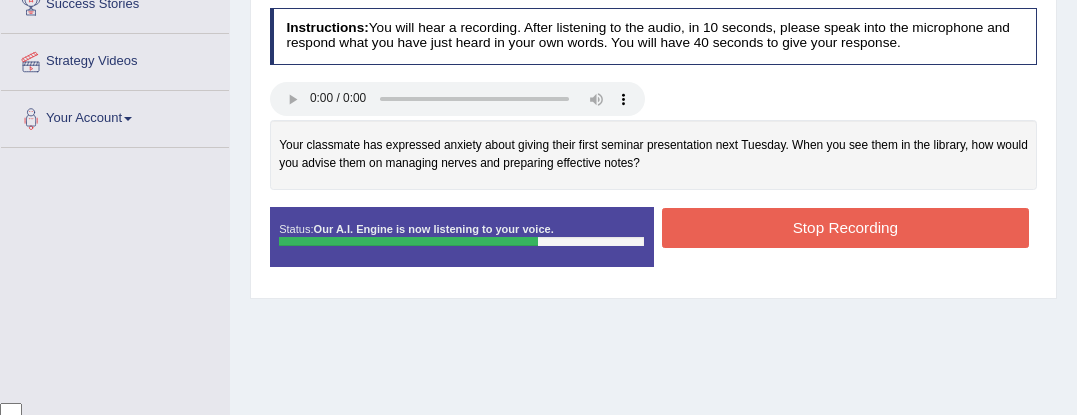 click on "Stop Recording" at bounding box center (845, 227) 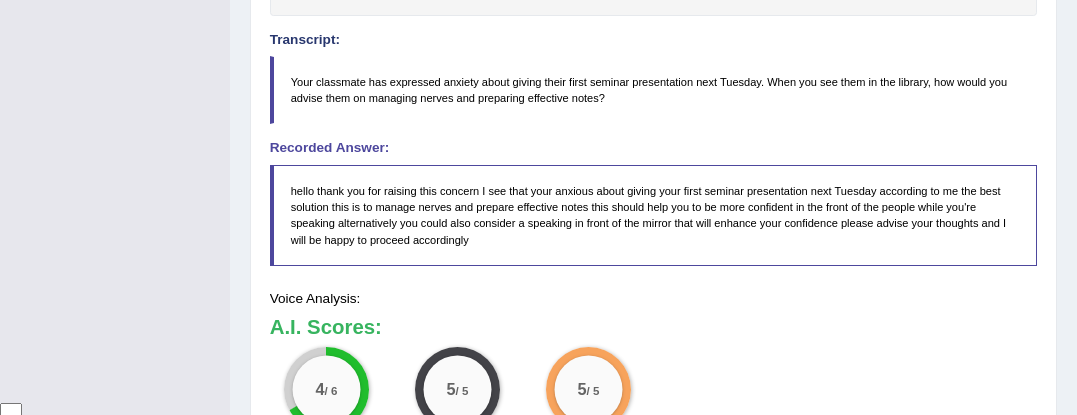 scroll, scrollTop: 525, scrollLeft: 0, axis: vertical 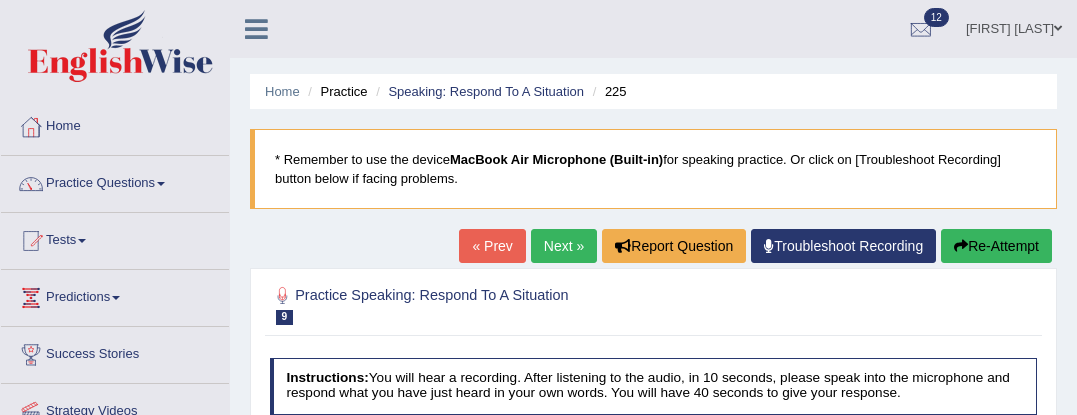 click on "Re-Attempt" at bounding box center [996, 246] 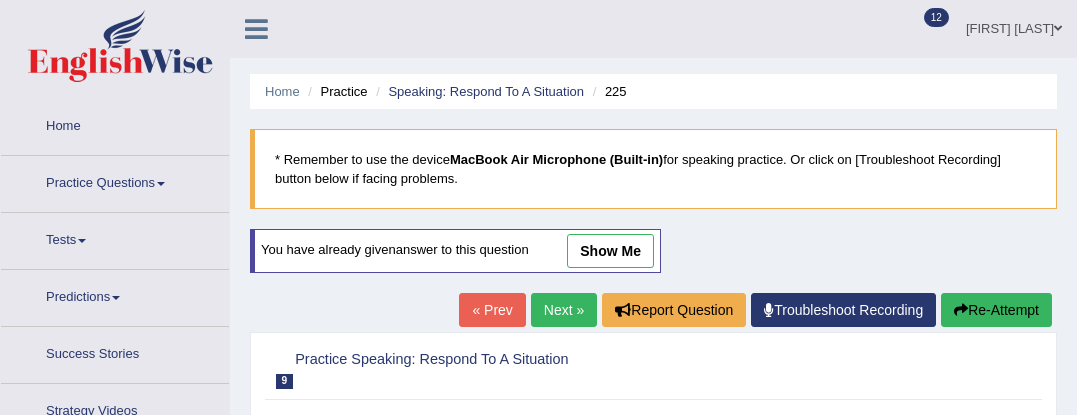 scroll, scrollTop: 0, scrollLeft: 0, axis: both 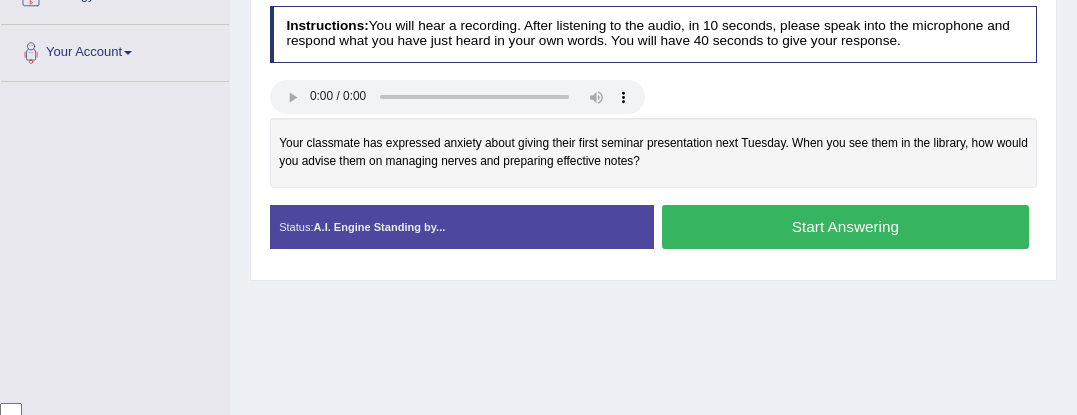 click on "Start Answering" at bounding box center (845, 226) 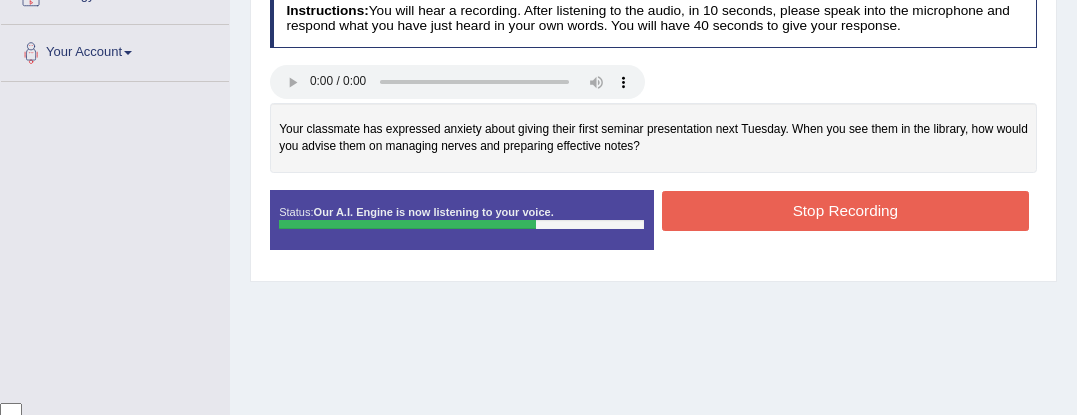 click on "Stop Recording" at bounding box center (845, 210) 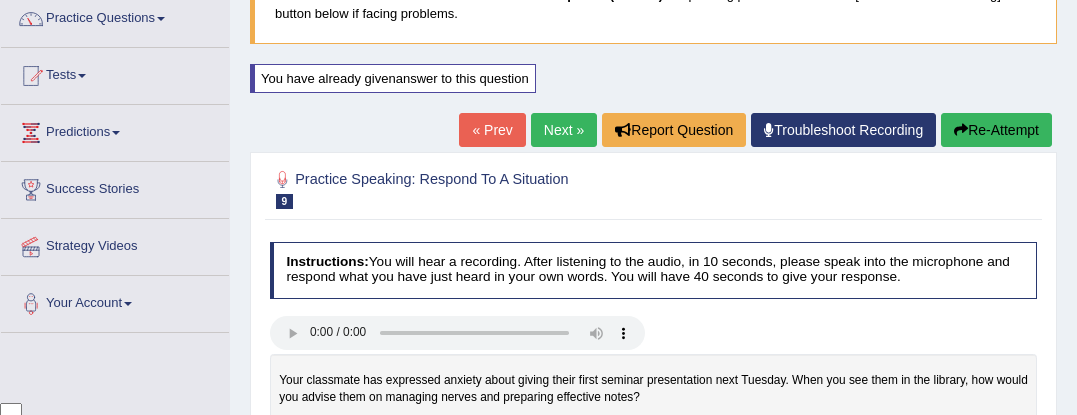 scroll, scrollTop: 151, scrollLeft: 0, axis: vertical 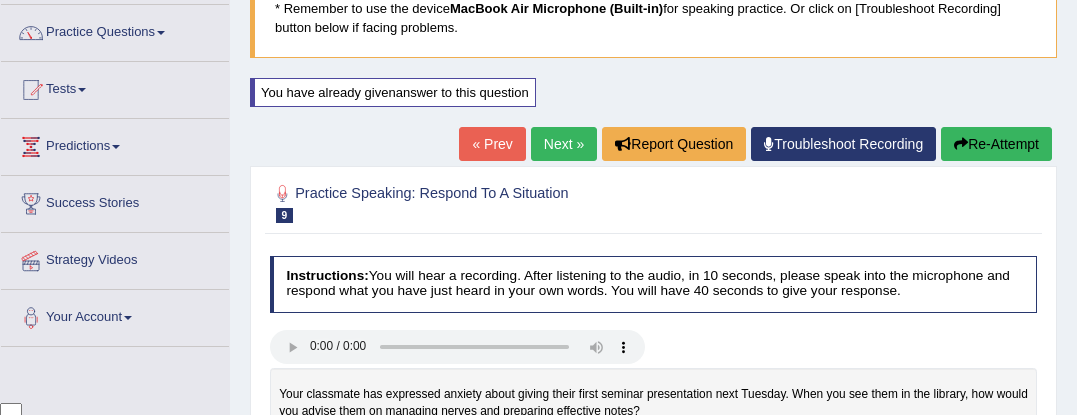 click on "Re-Attempt" at bounding box center [996, 144] 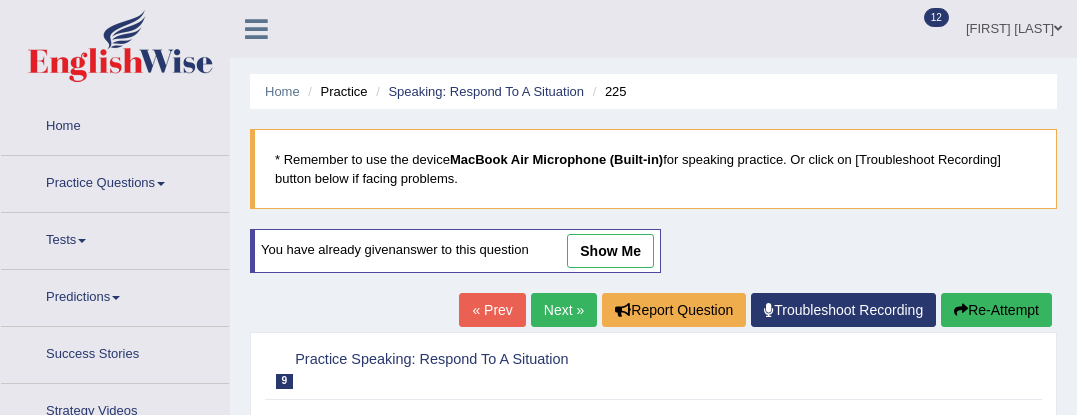 scroll, scrollTop: 166, scrollLeft: 0, axis: vertical 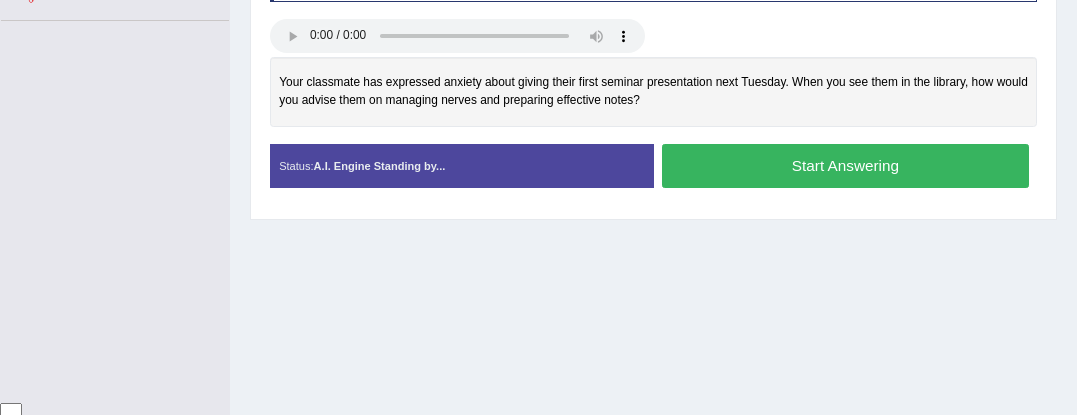 click on "Start Answering" at bounding box center [845, 165] 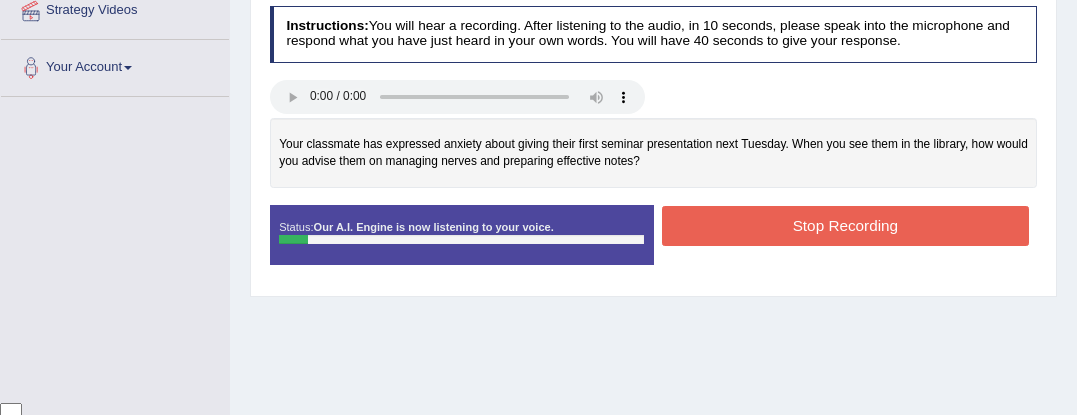 scroll, scrollTop: 365, scrollLeft: 0, axis: vertical 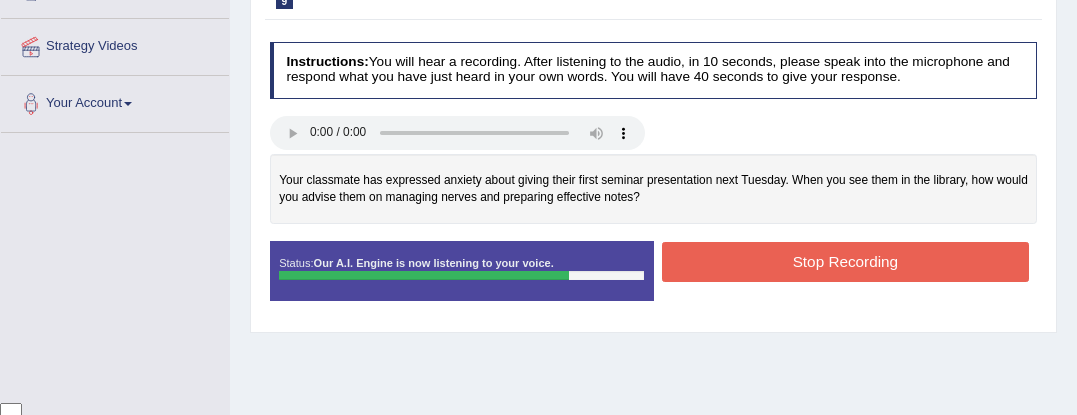 click on "Stop Recording" at bounding box center [845, 261] 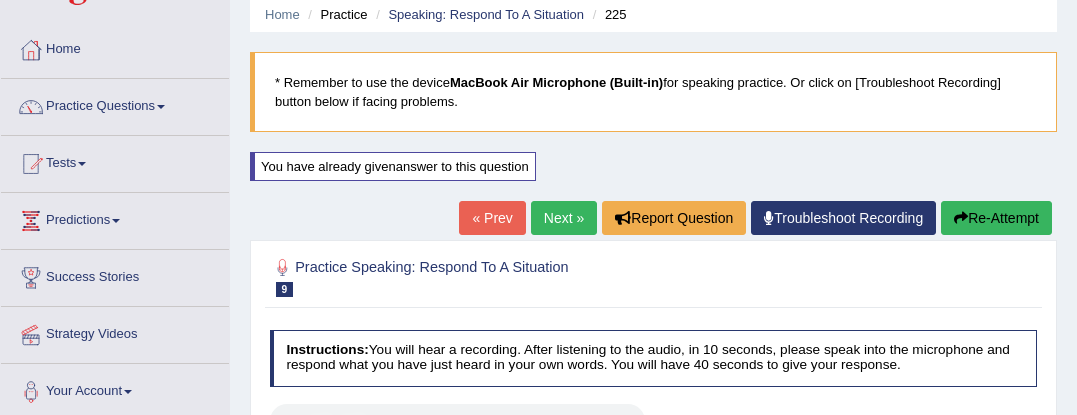 scroll, scrollTop: 0, scrollLeft: 0, axis: both 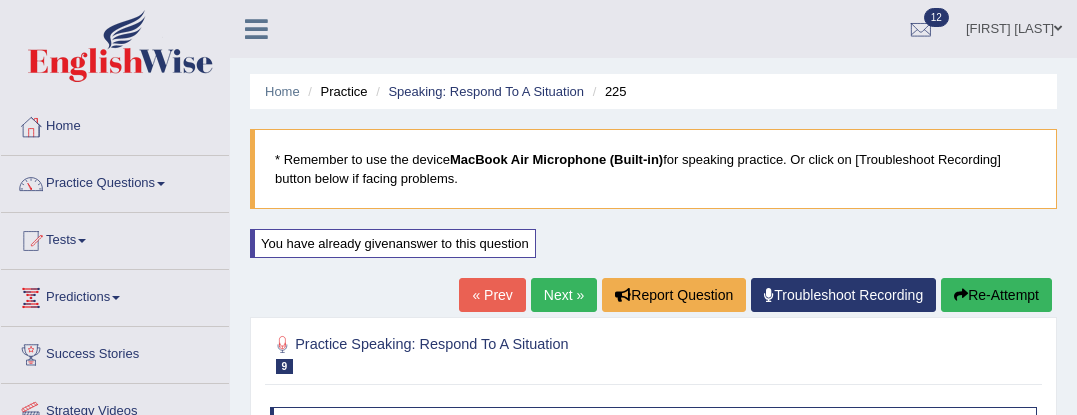 click on "Next »" at bounding box center [564, 295] 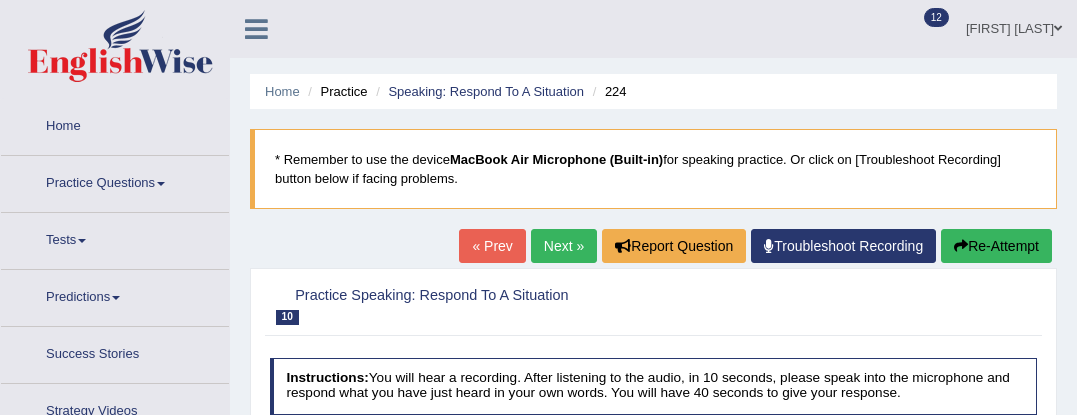 scroll, scrollTop: 0, scrollLeft: 0, axis: both 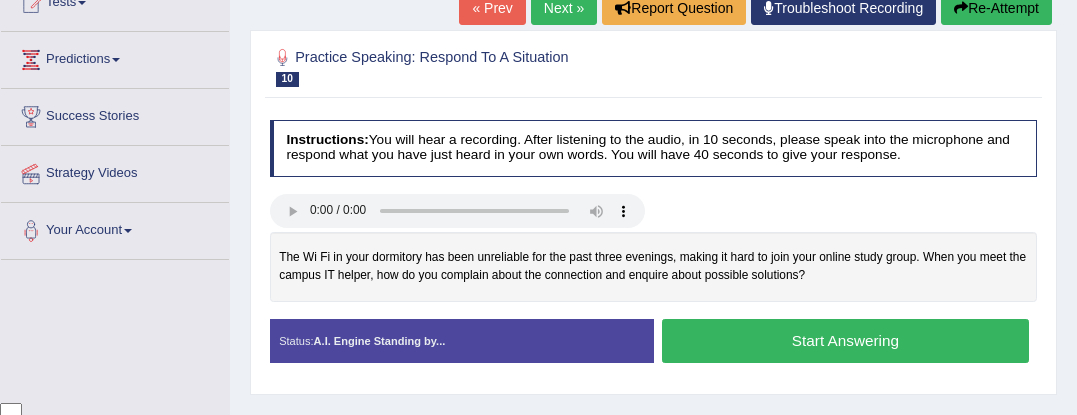 click on "Start Answering" at bounding box center [845, 340] 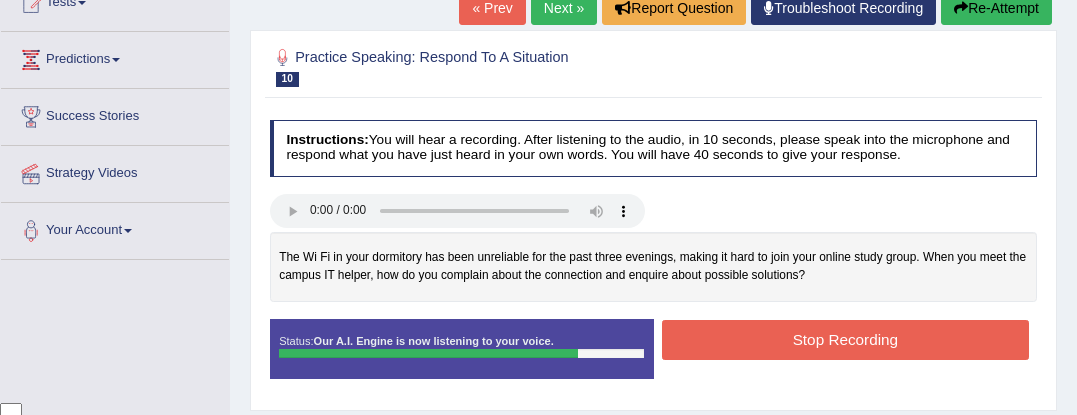 click on "Stop Recording" at bounding box center (845, 339) 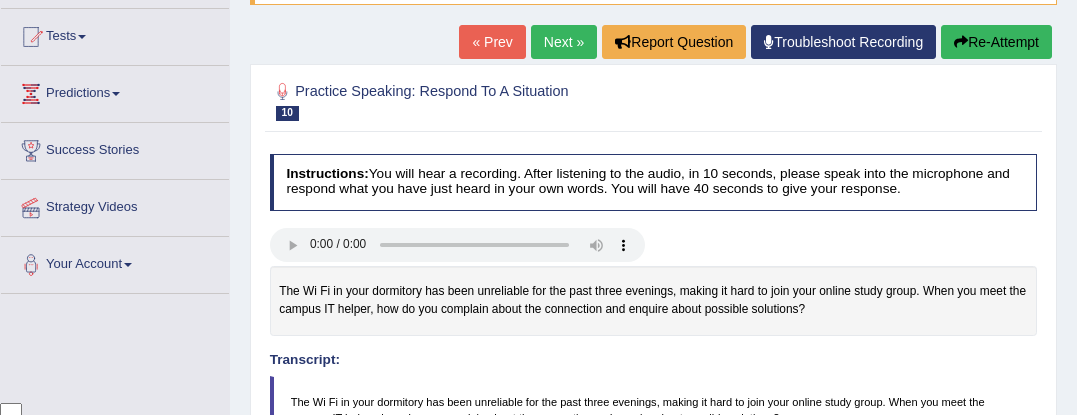 scroll, scrollTop: 202, scrollLeft: 0, axis: vertical 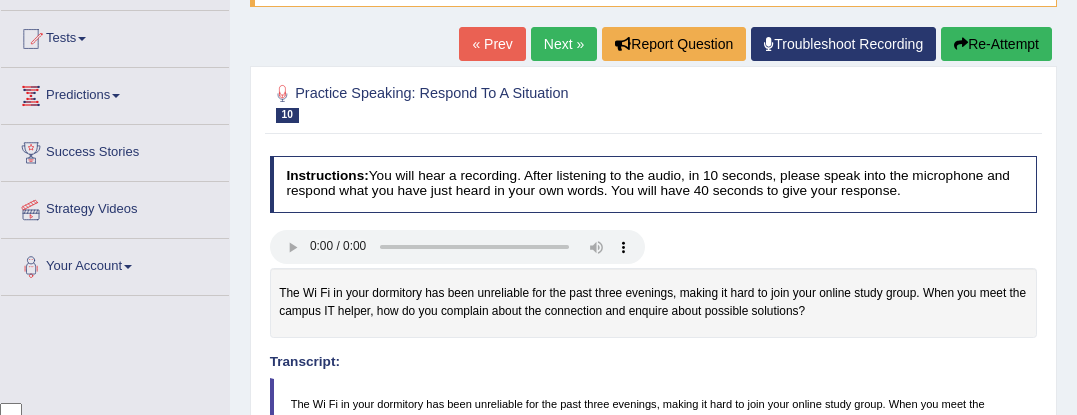 click on "Next »" at bounding box center [564, 44] 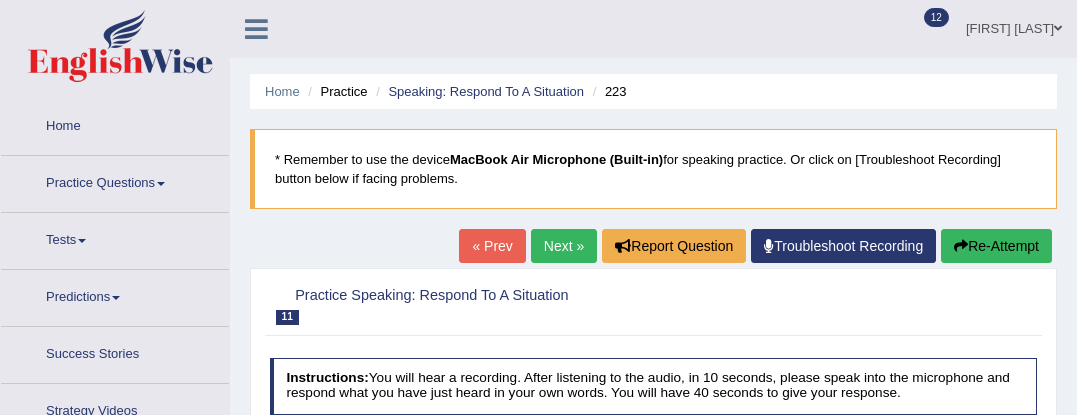 scroll, scrollTop: 0, scrollLeft: 0, axis: both 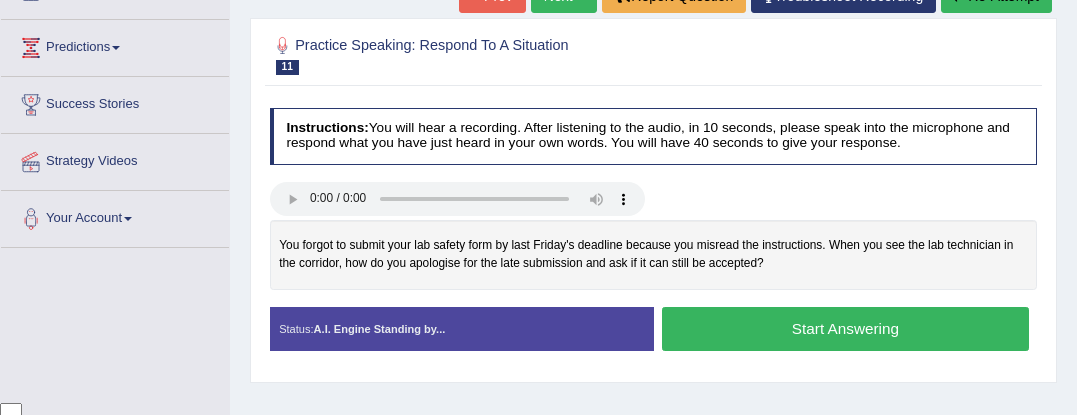 click on "Start Answering" at bounding box center (845, 328) 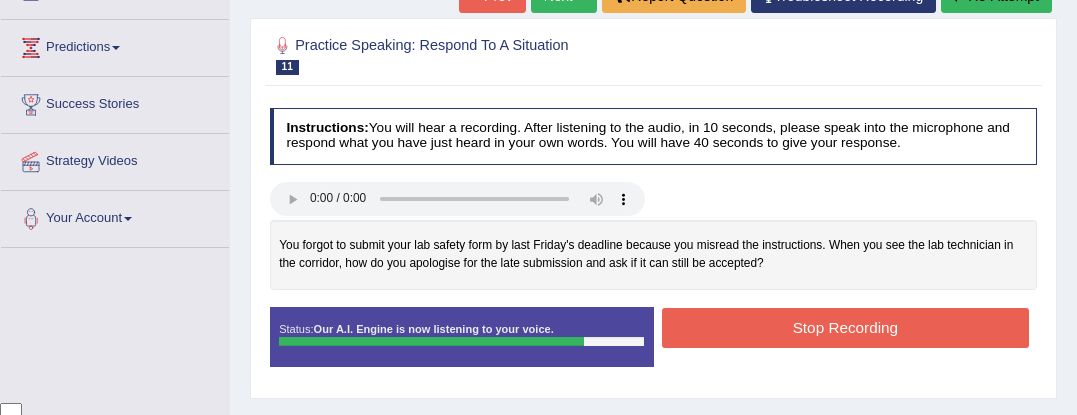 click on "Stop Recording" at bounding box center (845, 327) 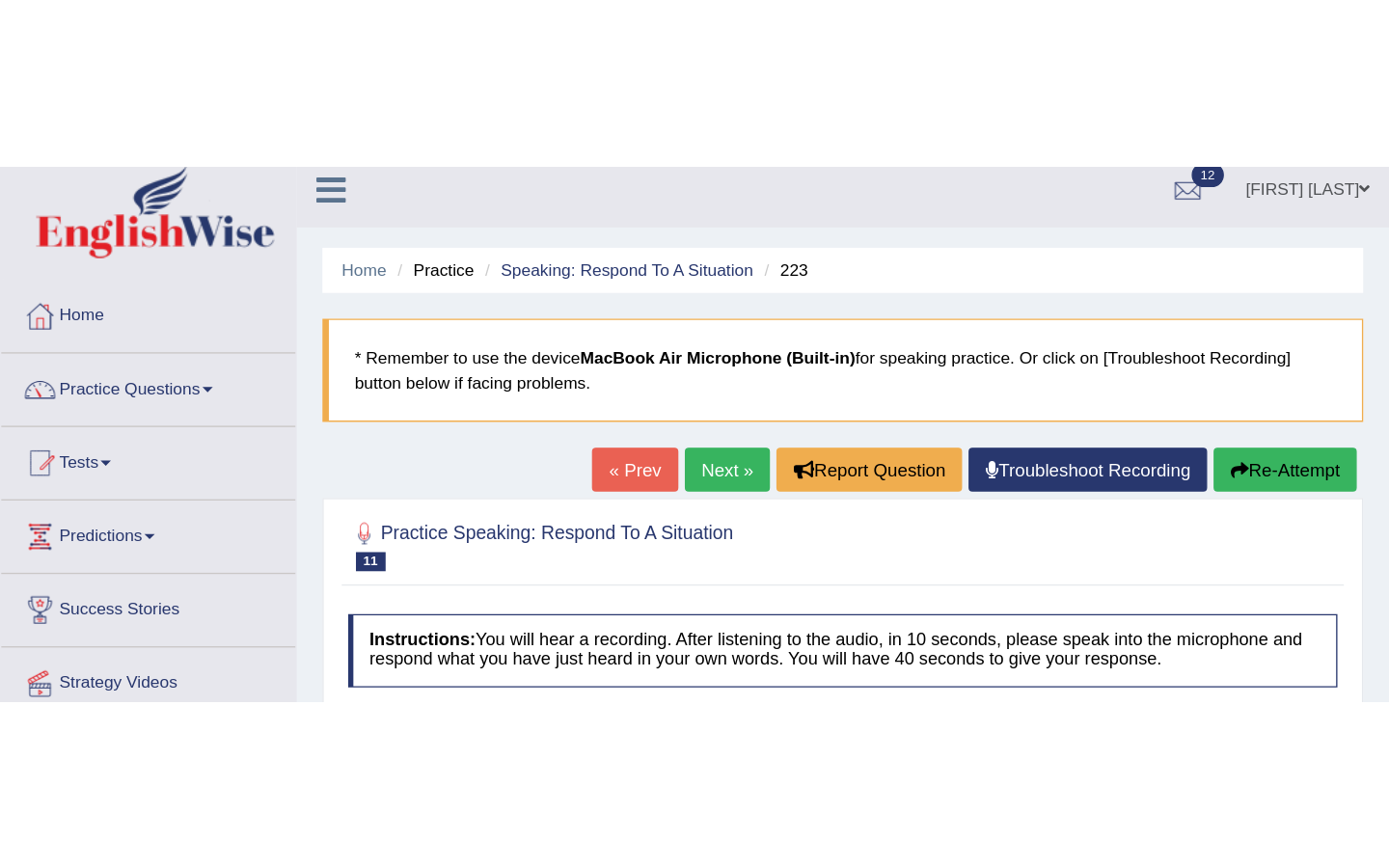 scroll, scrollTop: 0, scrollLeft: 0, axis: both 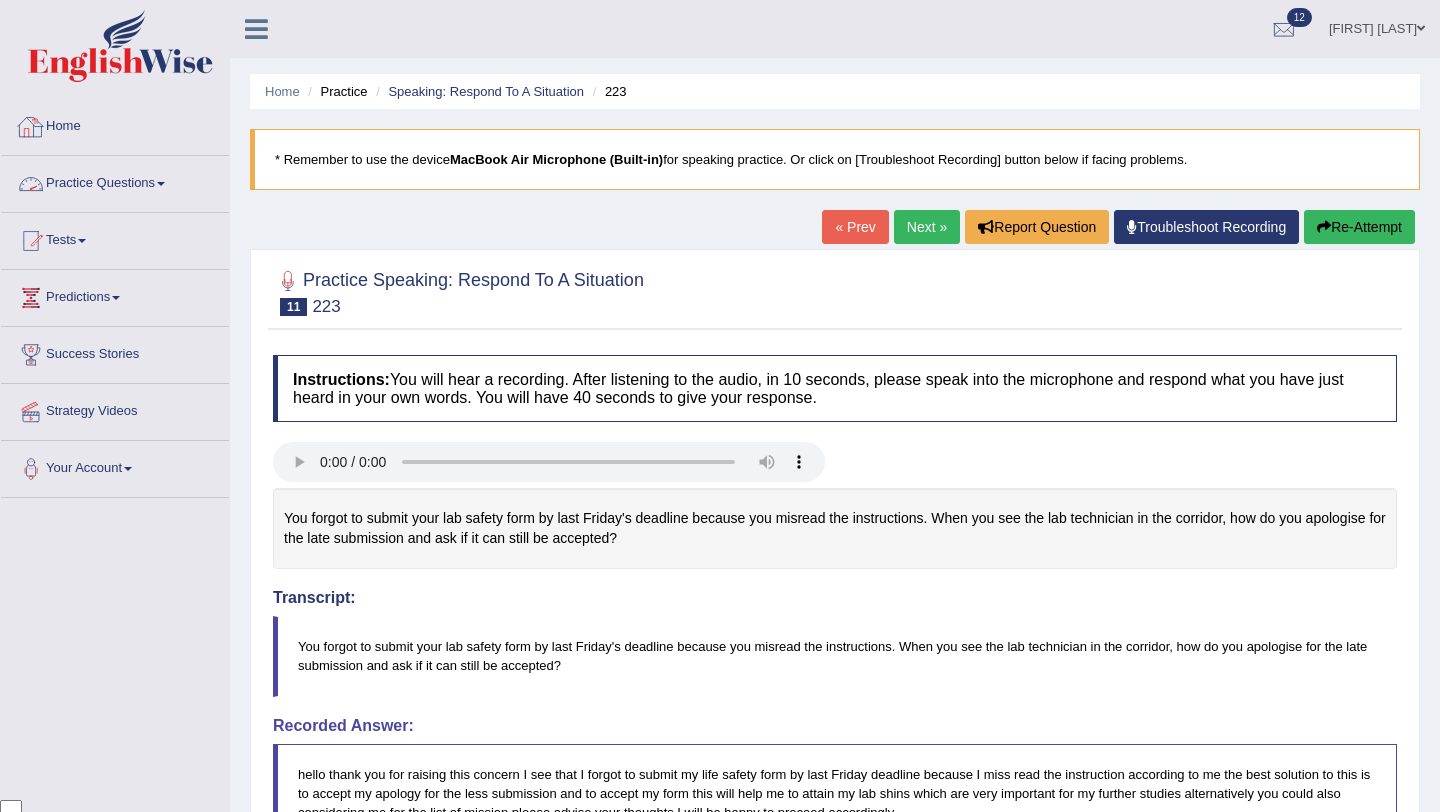 click on "Home" at bounding box center [115, 124] 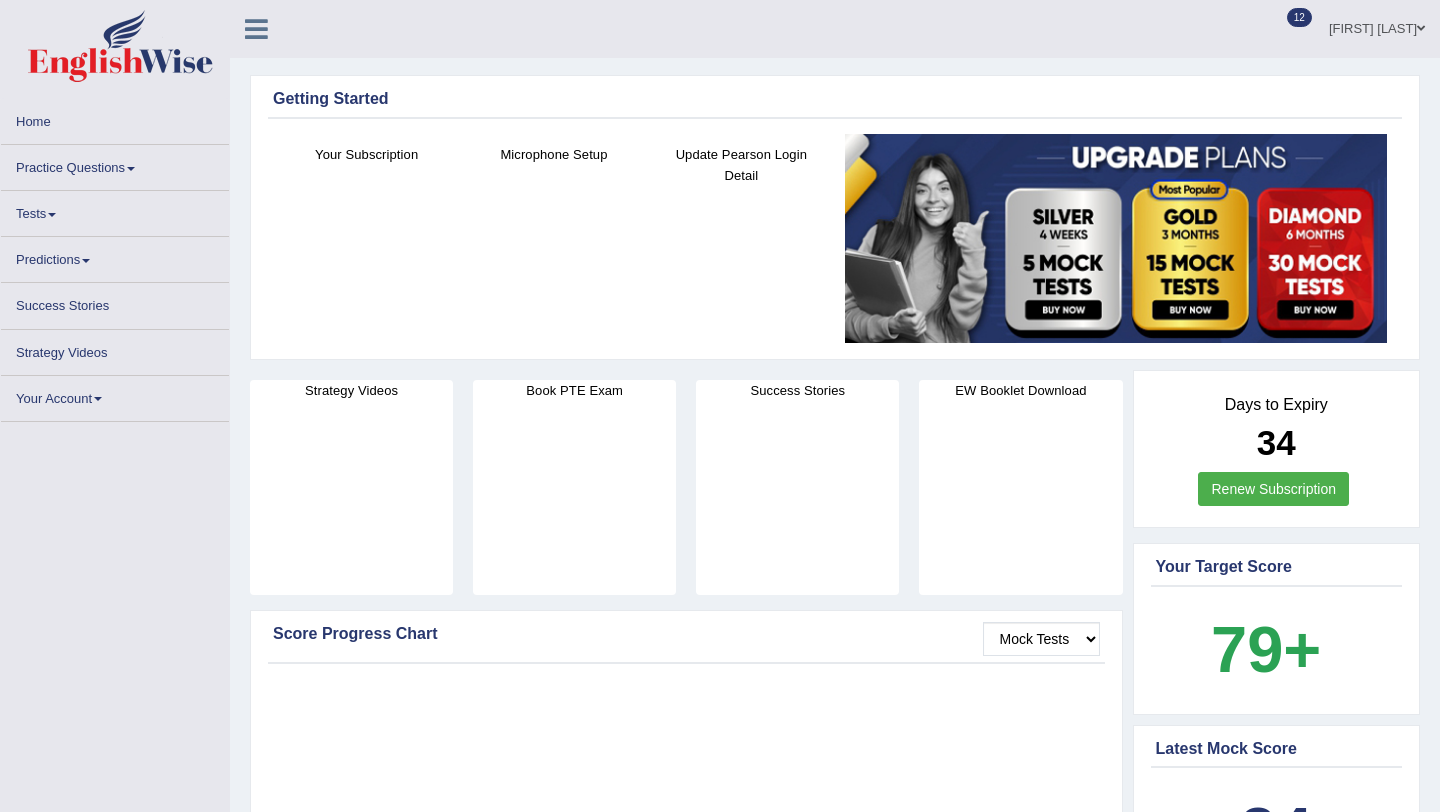 scroll, scrollTop: 0, scrollLeft: 0, axis: both 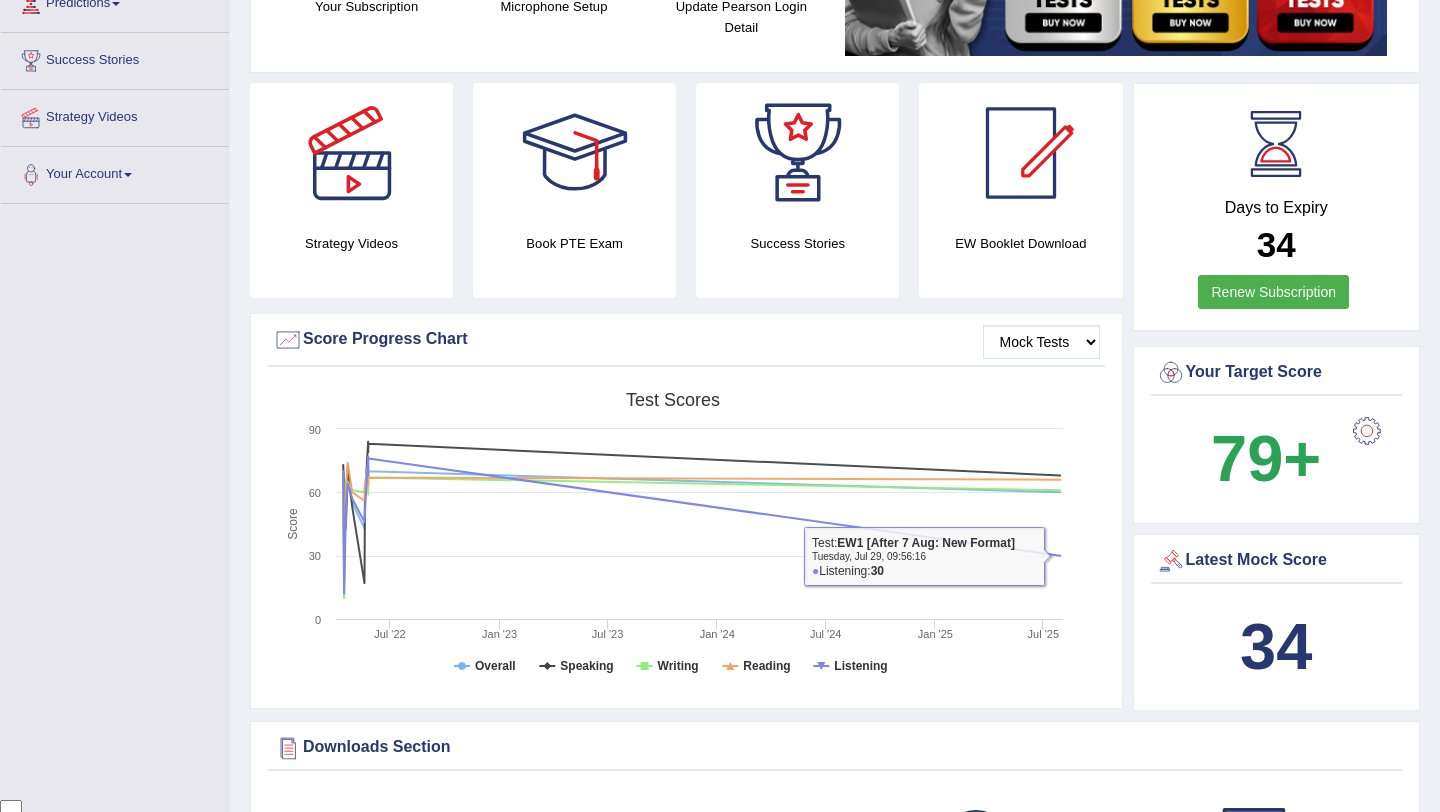 click on "Mock Tests
Score Progress Chart
Created with Highcharts 7.1.2 Score Test scores Overall Speaking Writing Reading Listening Jul '22 Jan '23 Jul '23 Jan '24 Jul '24 Jan '25 Jul '25 0 30 60 90 Test:  EW1 [After 7 Aug: New Format] Tuesday, Jul 29, 09:56:16 ●  Listening:  30" at bounding box center (686, 511) 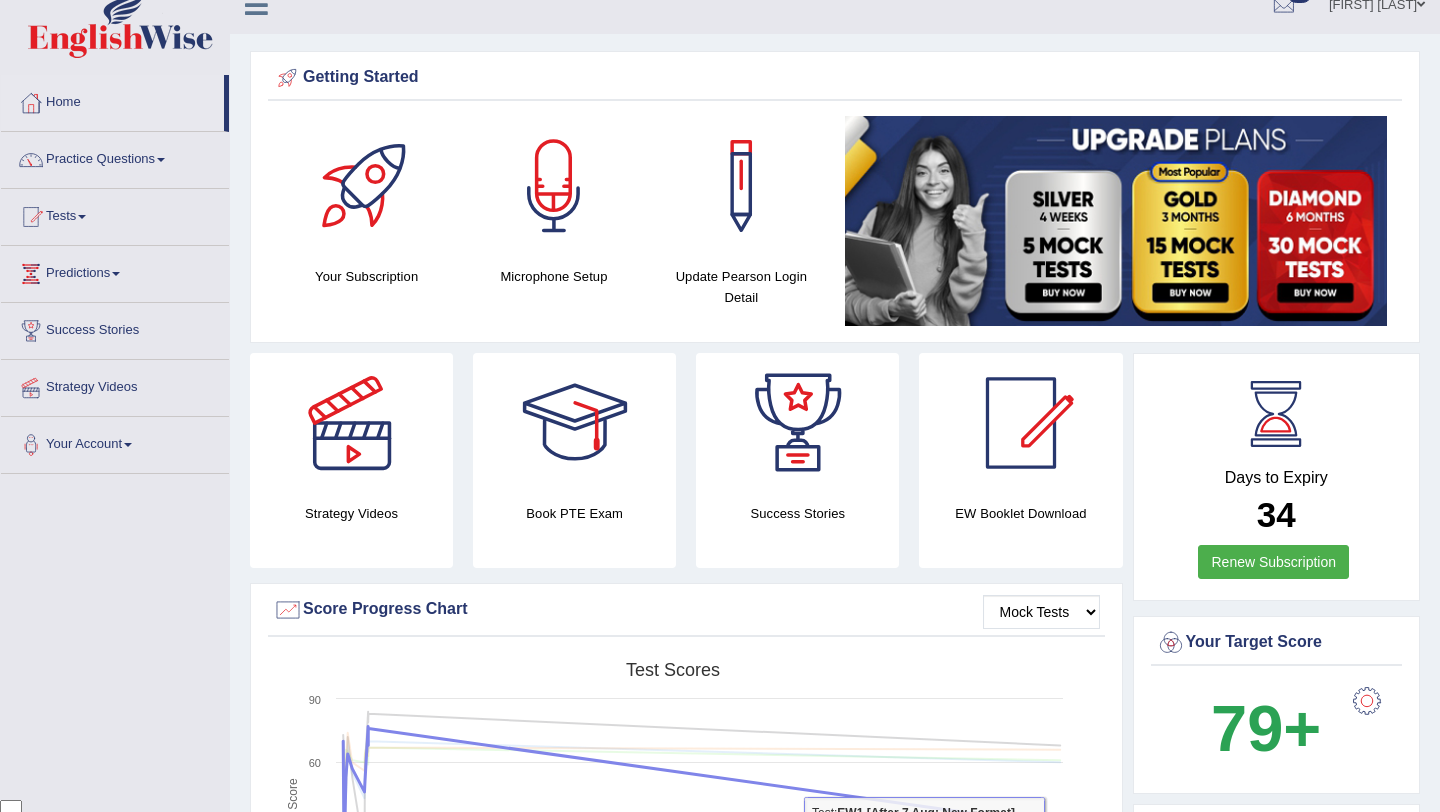 scroll, scrollTop: 0, scrollLeft: 0, axis: both 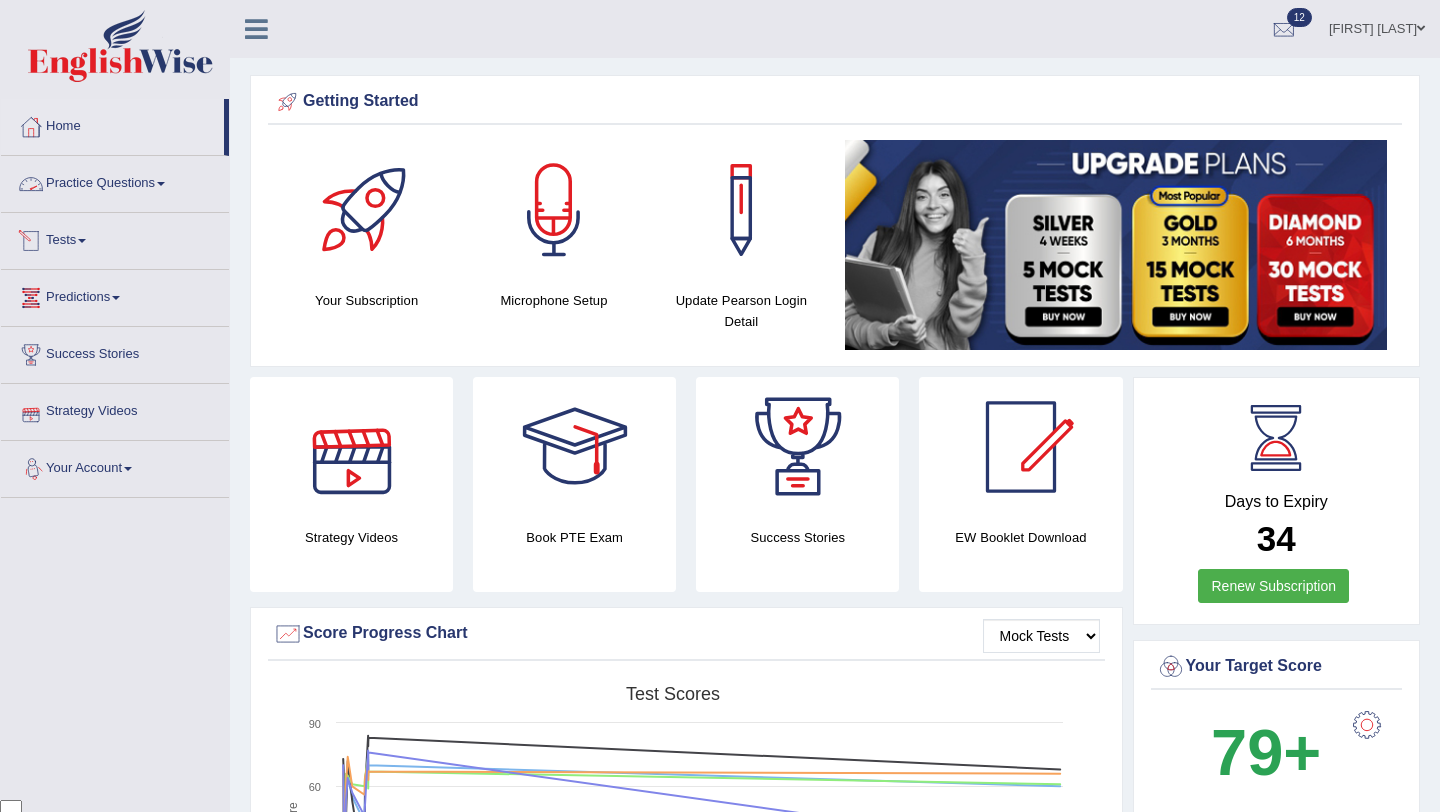 click on "Practice Questions" at bounding box center (115, 181) 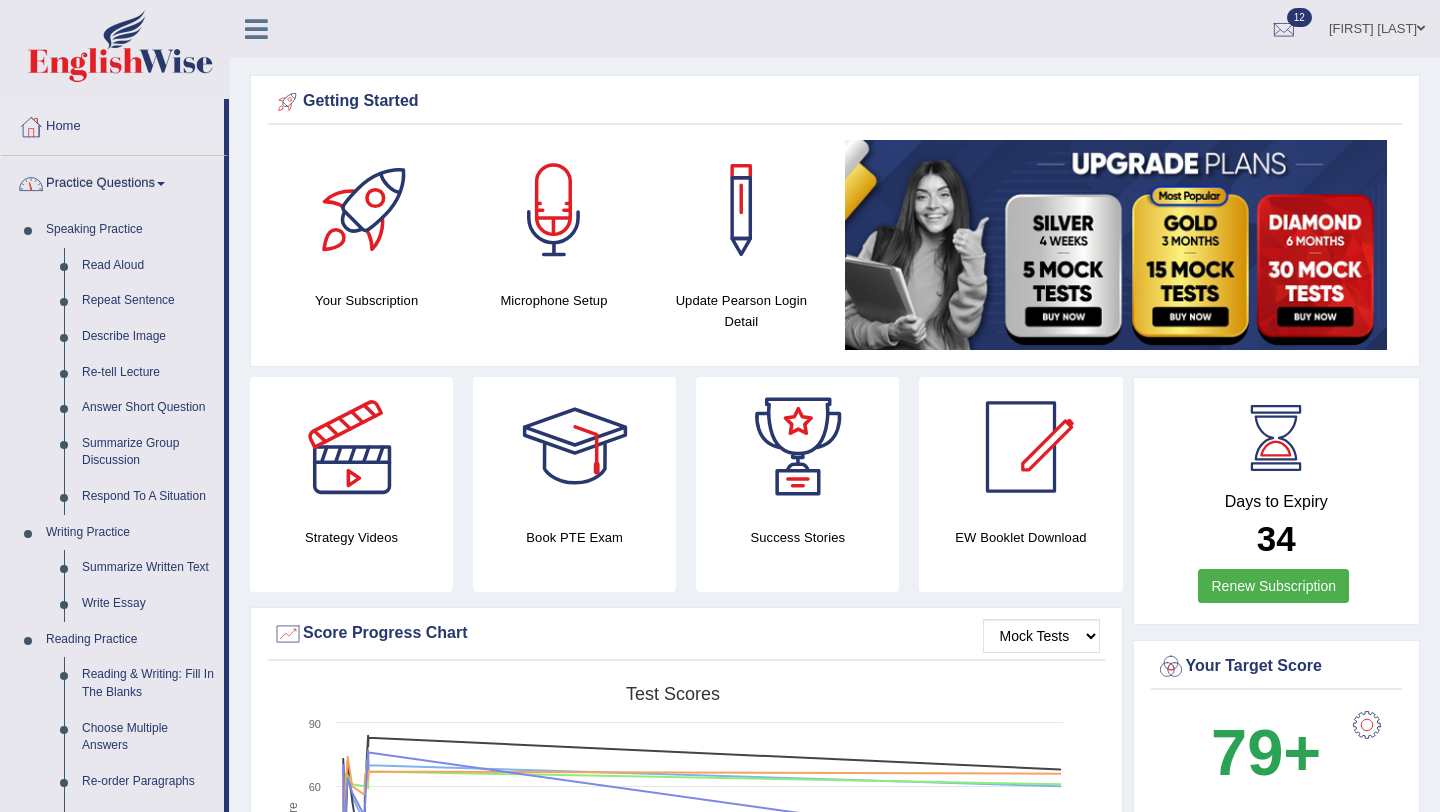 click on "Practice Questions" at bounding box center [112, 181] 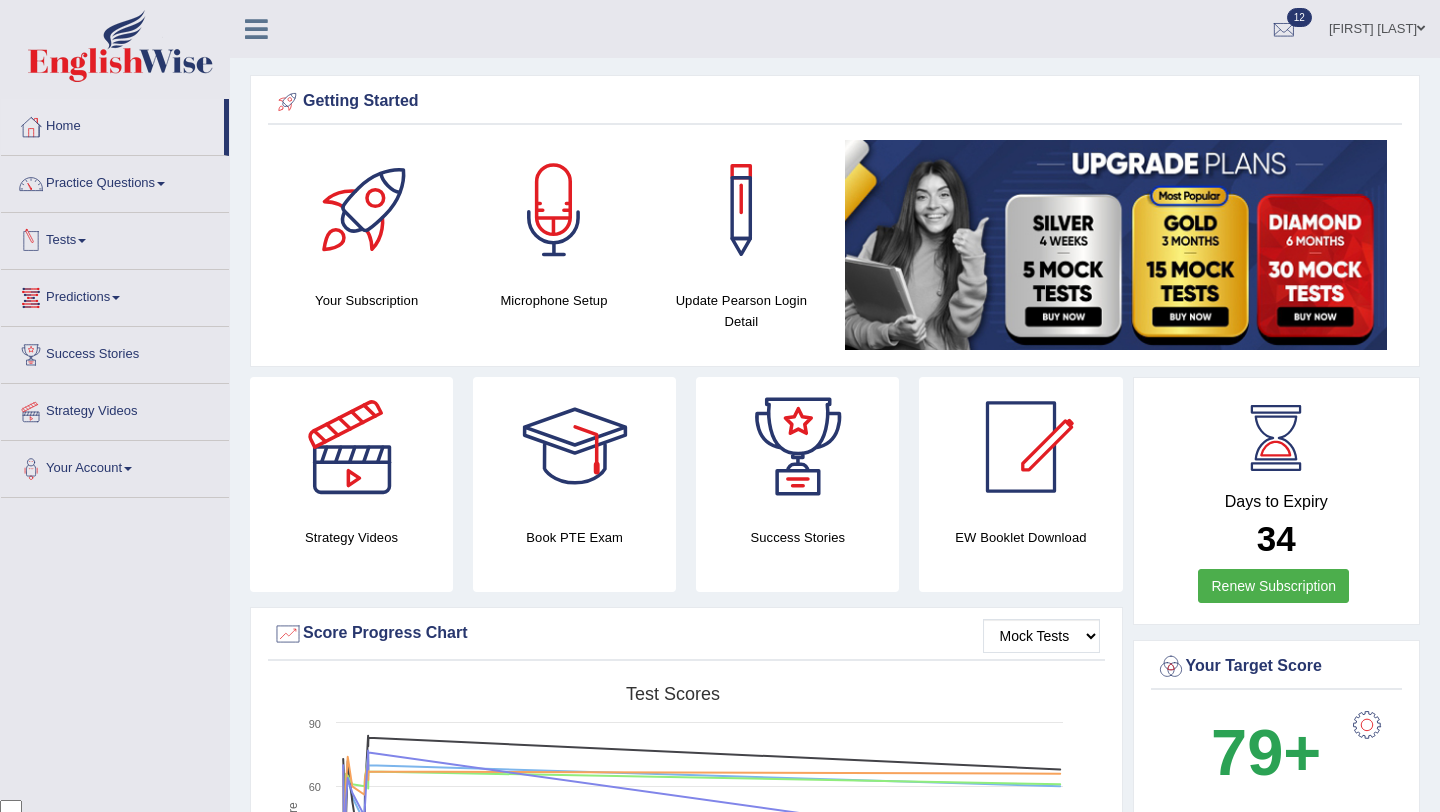 click on "Tests" at bounding box center (115, 238) 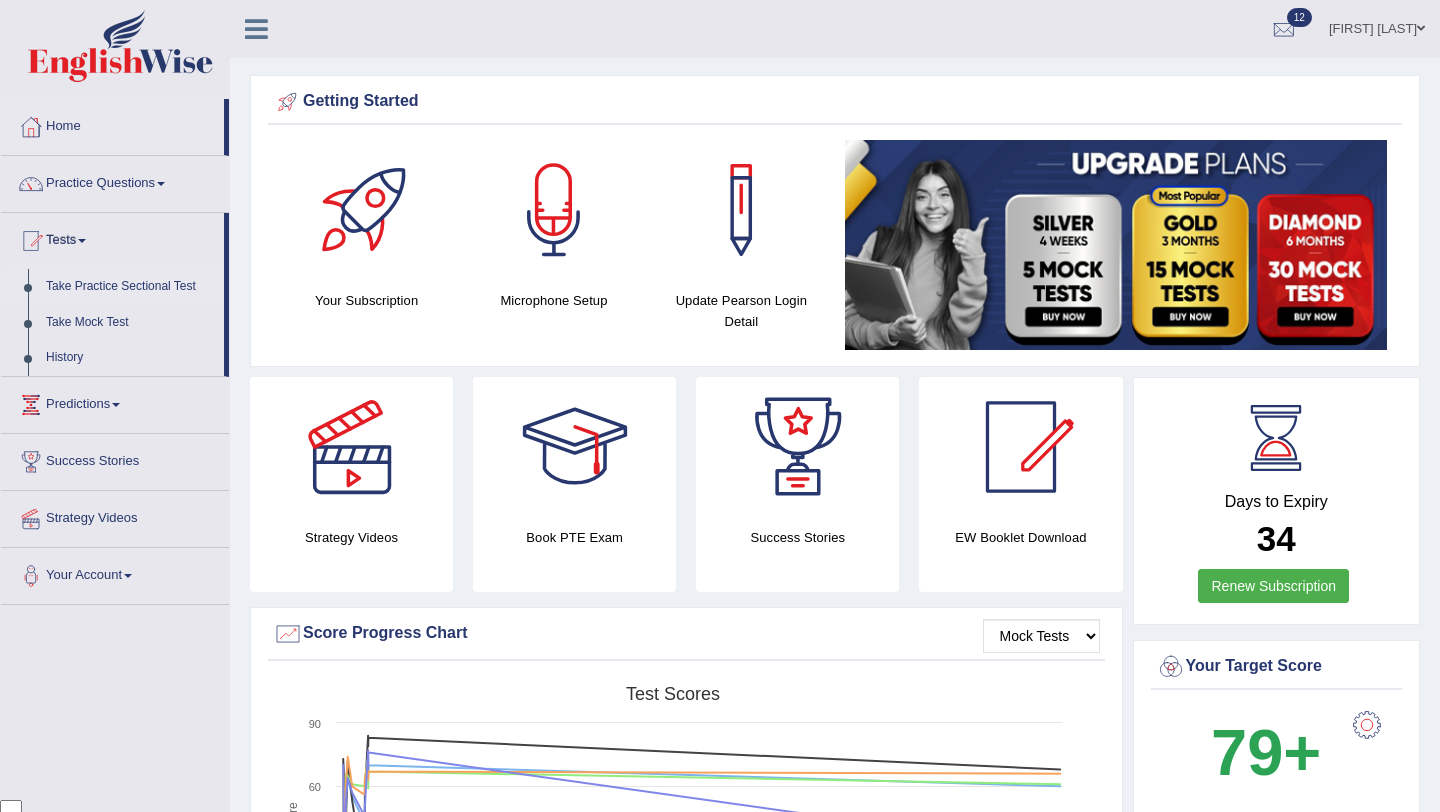 click on "Take Practice Sectional Test" at bounding box center (130, 287) 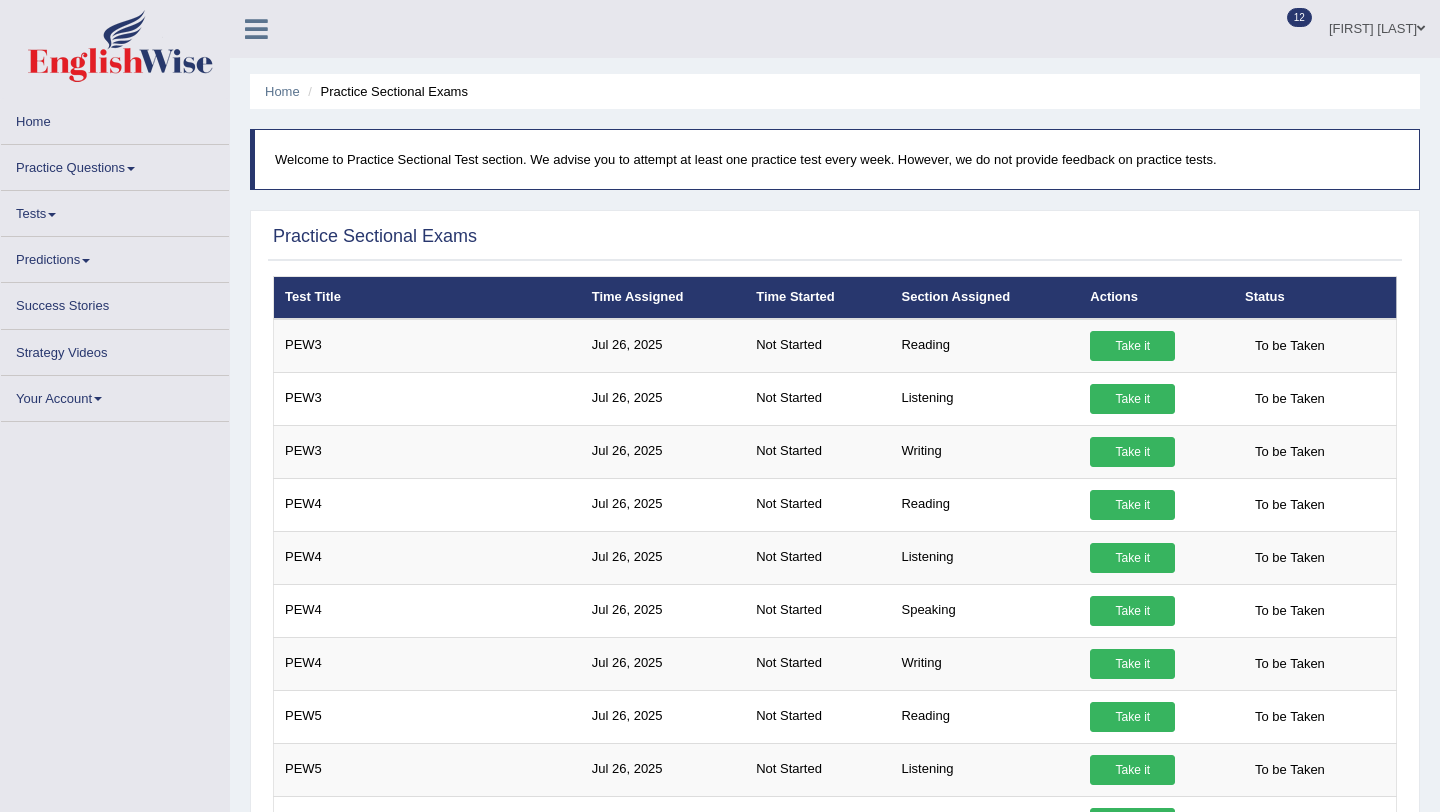 scroll, scrollTop: 0, scrollLeft: 0, axis: both 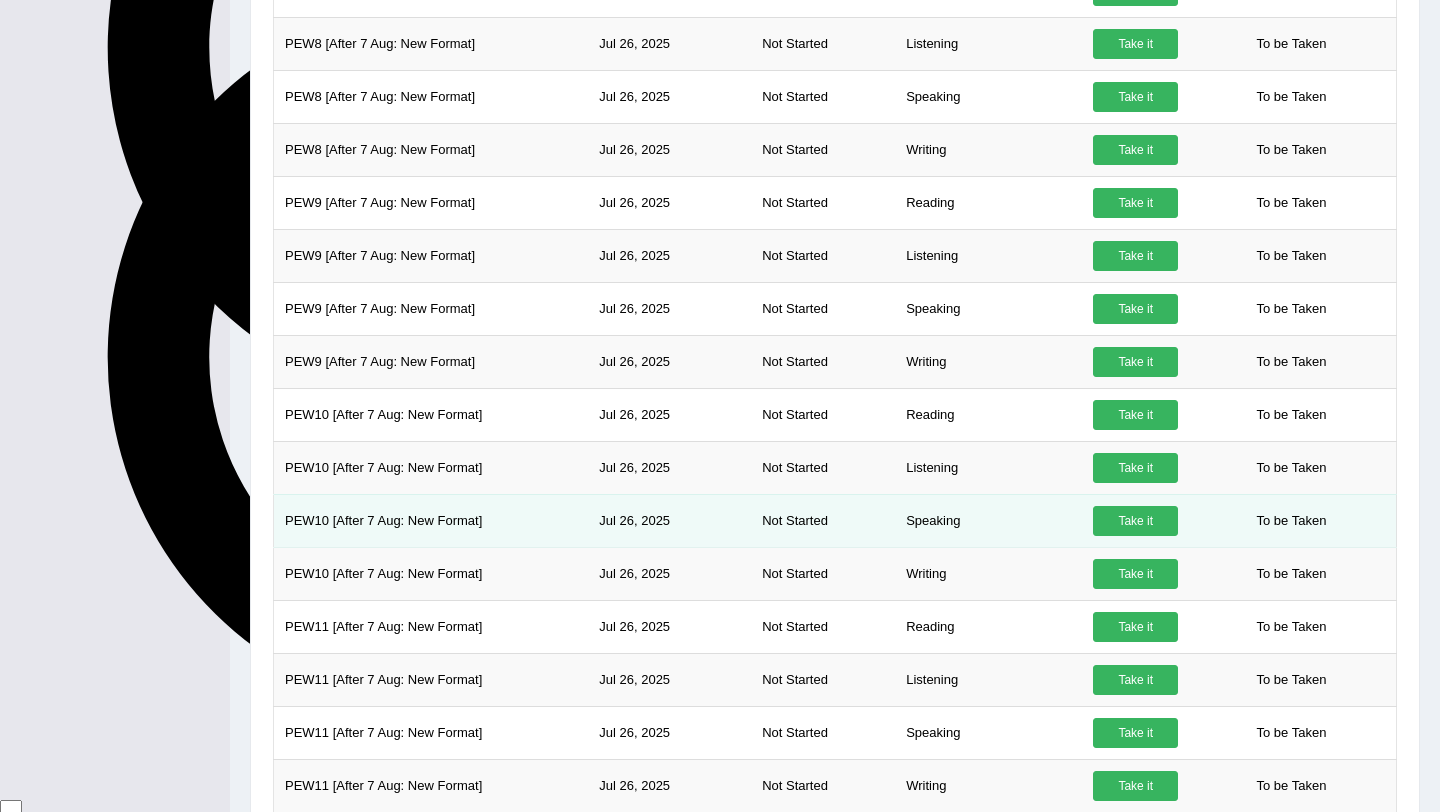 click on "Take it" at bounding box center (1135, 521) 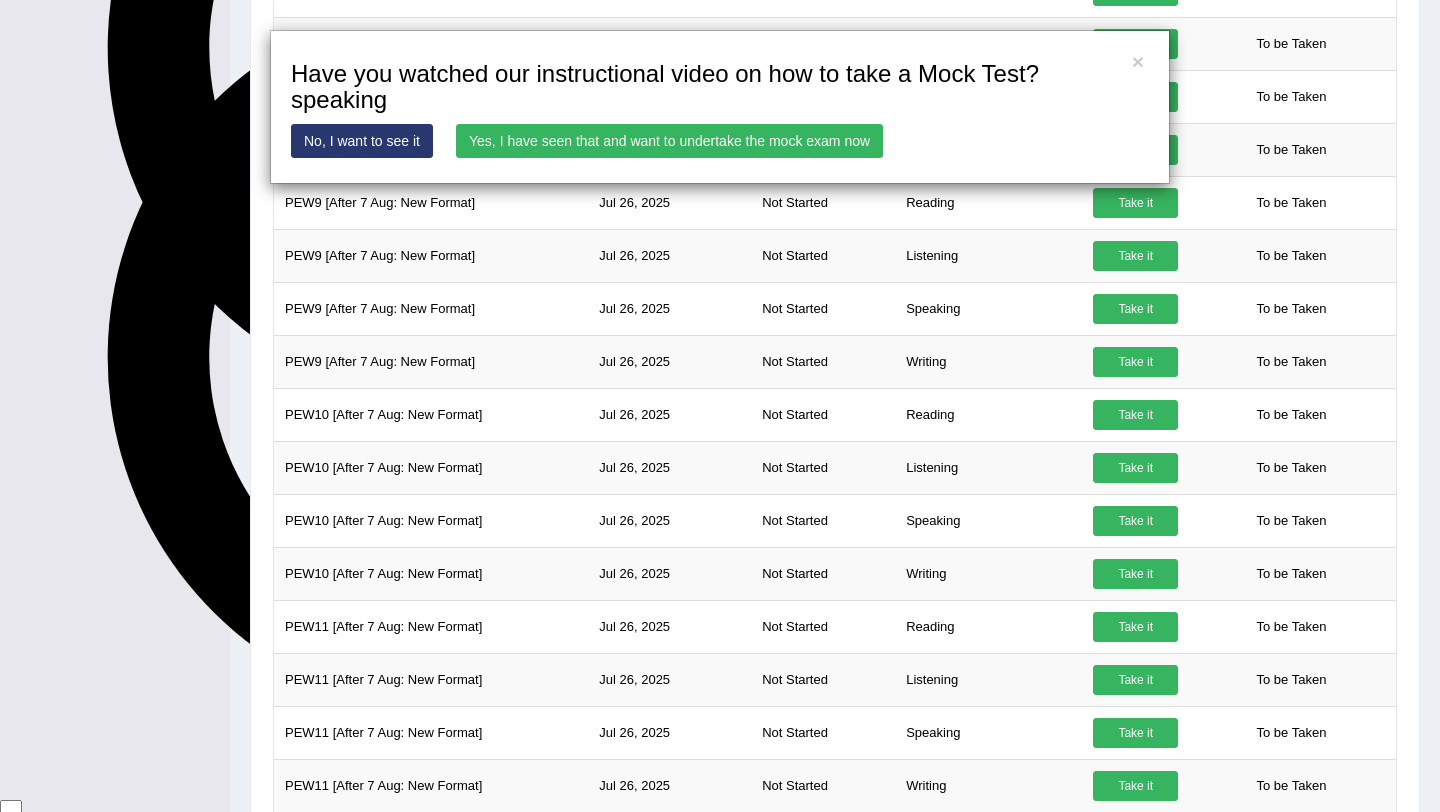 click on "Yes, I have seen that and want to undertake the mock exam now" at bounding box center [669, 141] 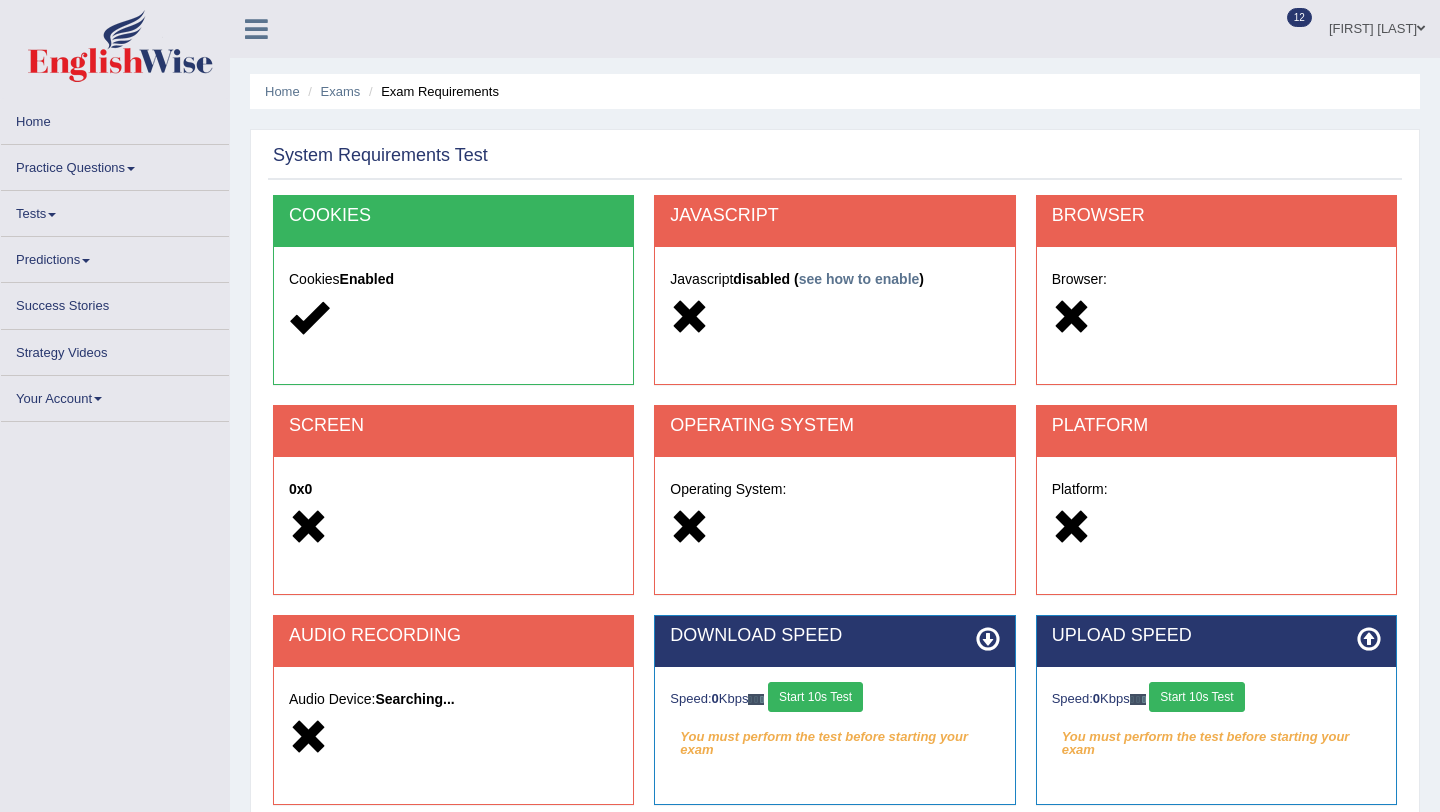 scroll, scrollTop: 0, scrollLeft: 0, axis: both 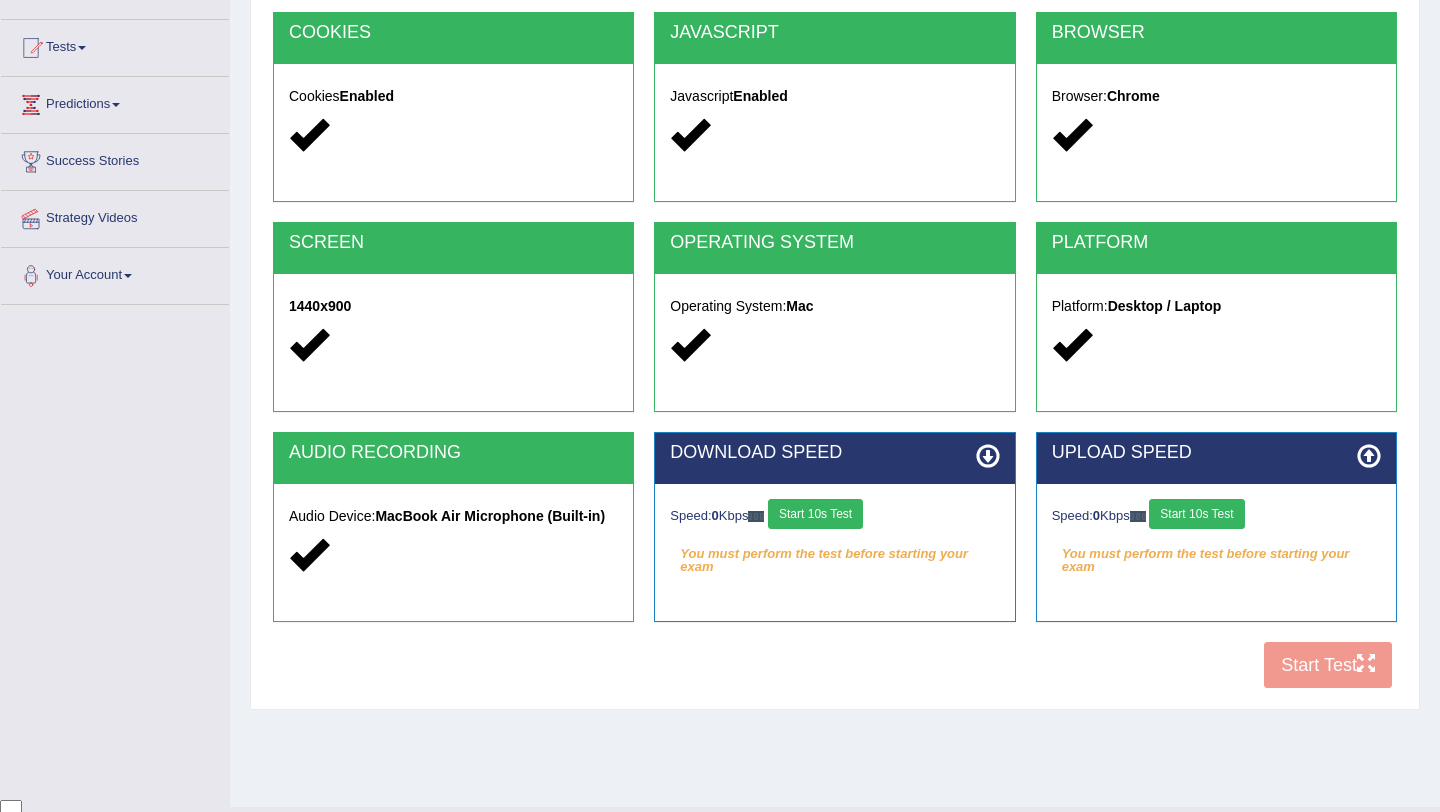 click on "Start 10s Test" at bounding box center (815, 514) 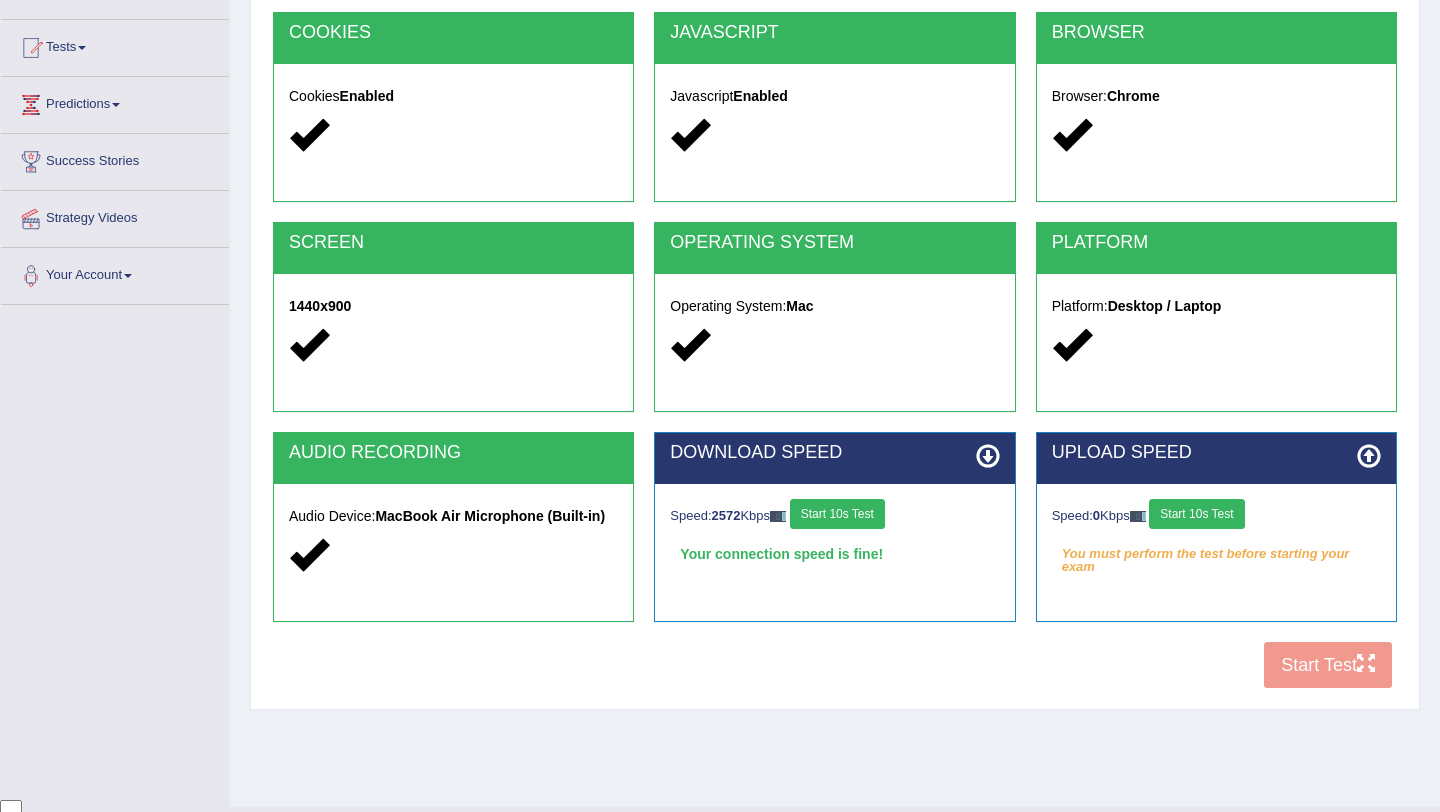 click on "Speed:  0  Kbps    Start 10s Test
You must perform the test before starting your exam" at bounding box center (1216, 534) 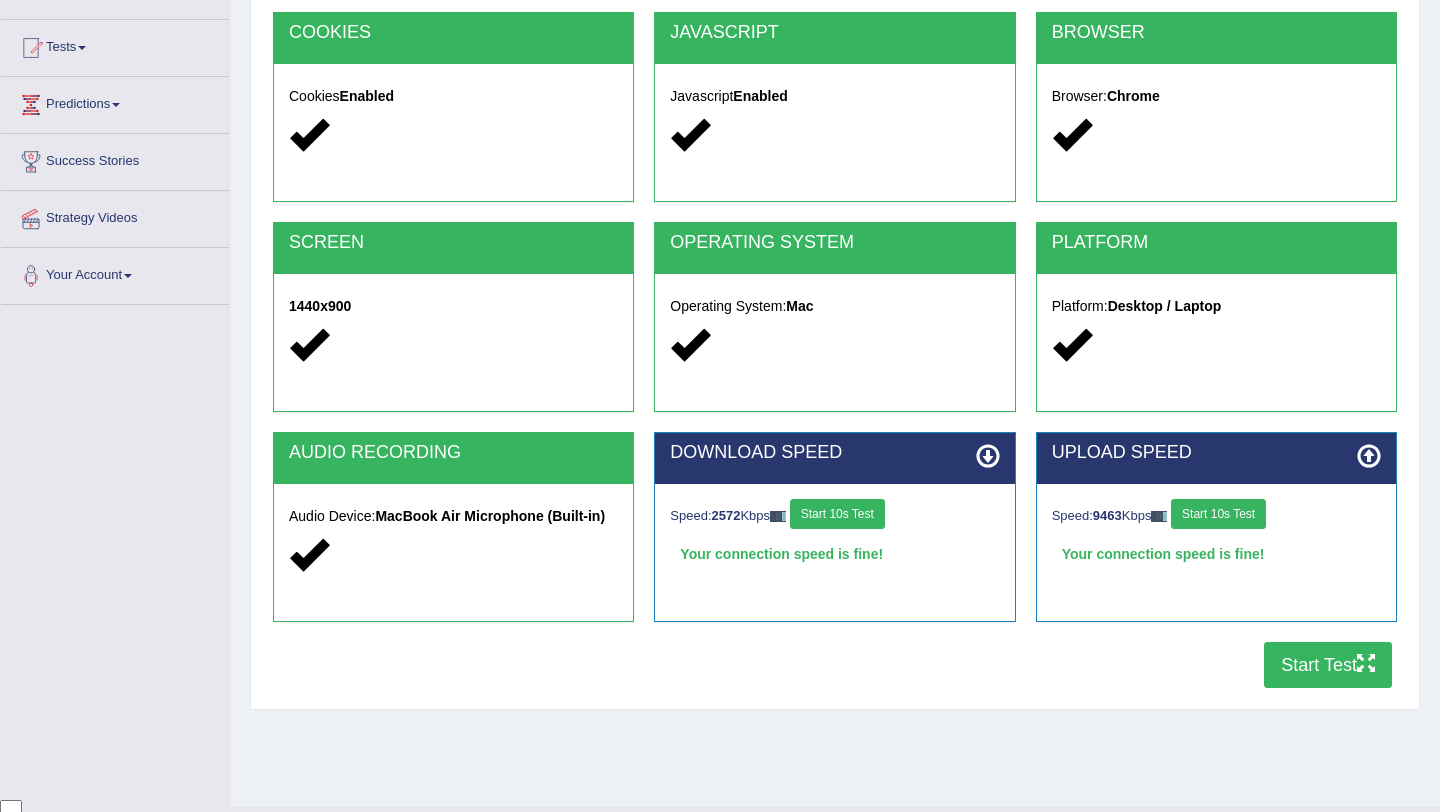 click on "Start Test" at bounding box center [1328, 665] 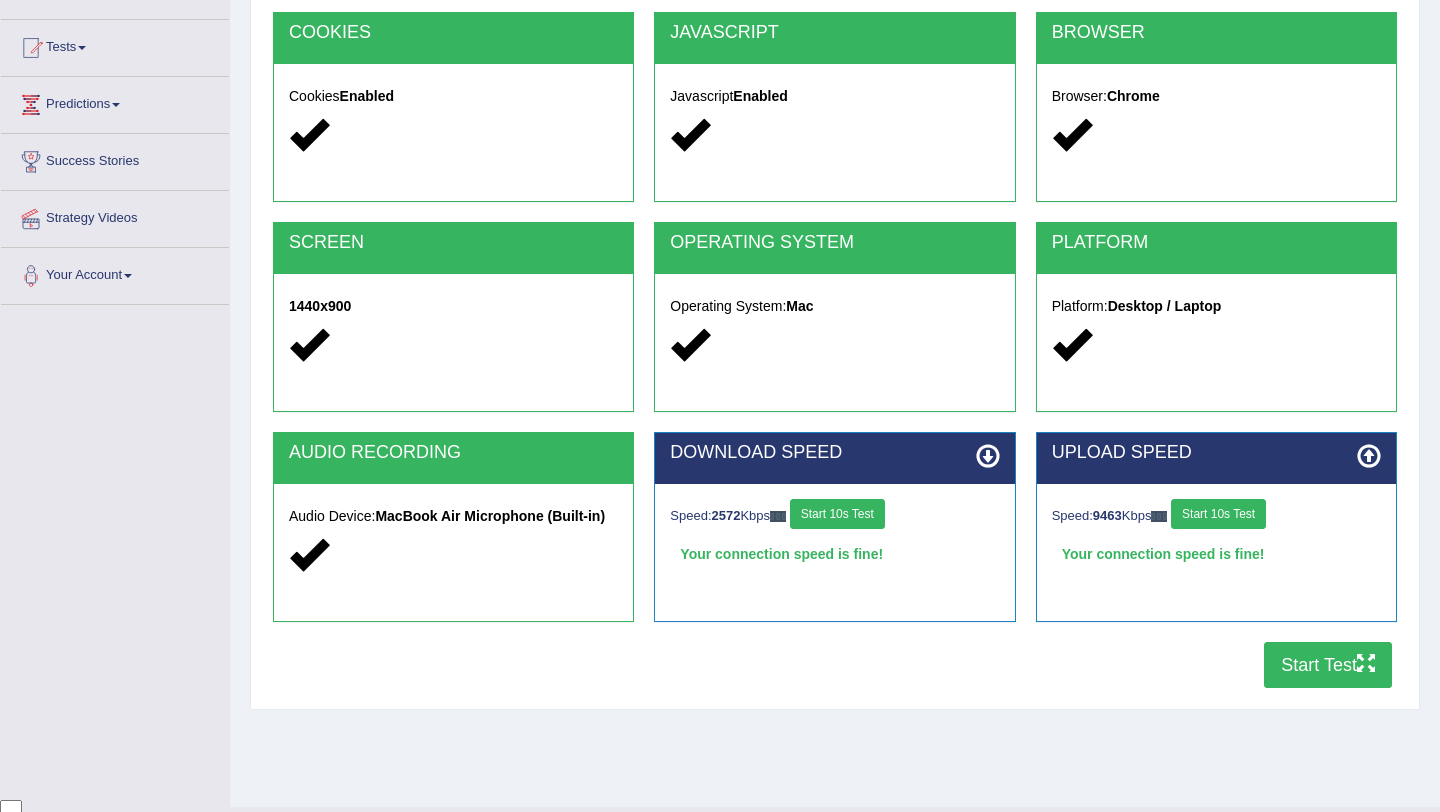 scroll, scrollTop: 0, scrollLeft: 0, axis: both 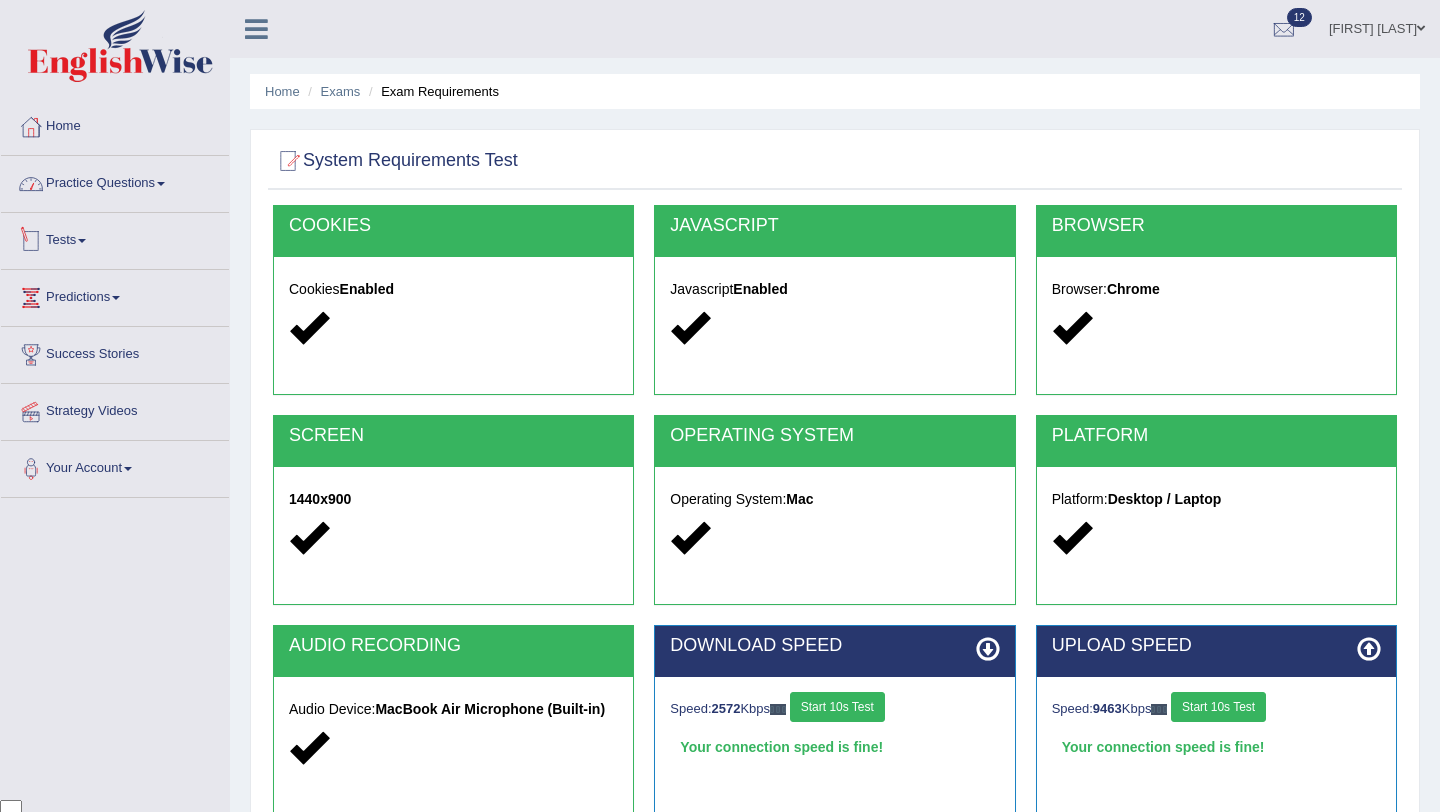 click on "Practice Questions" at bounding box center (115, 181) 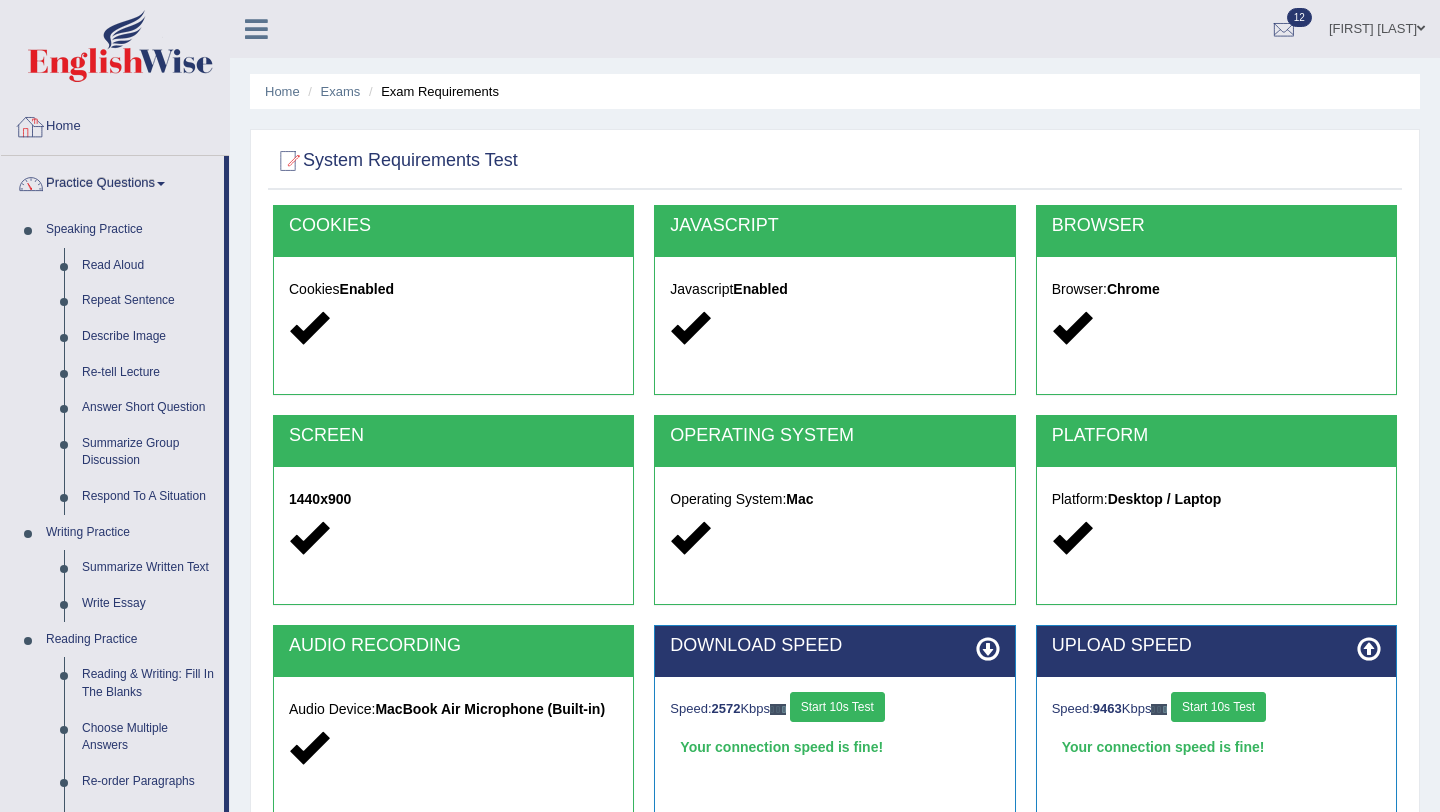 click on "Practice Questions" at bounding box center [112, 181] 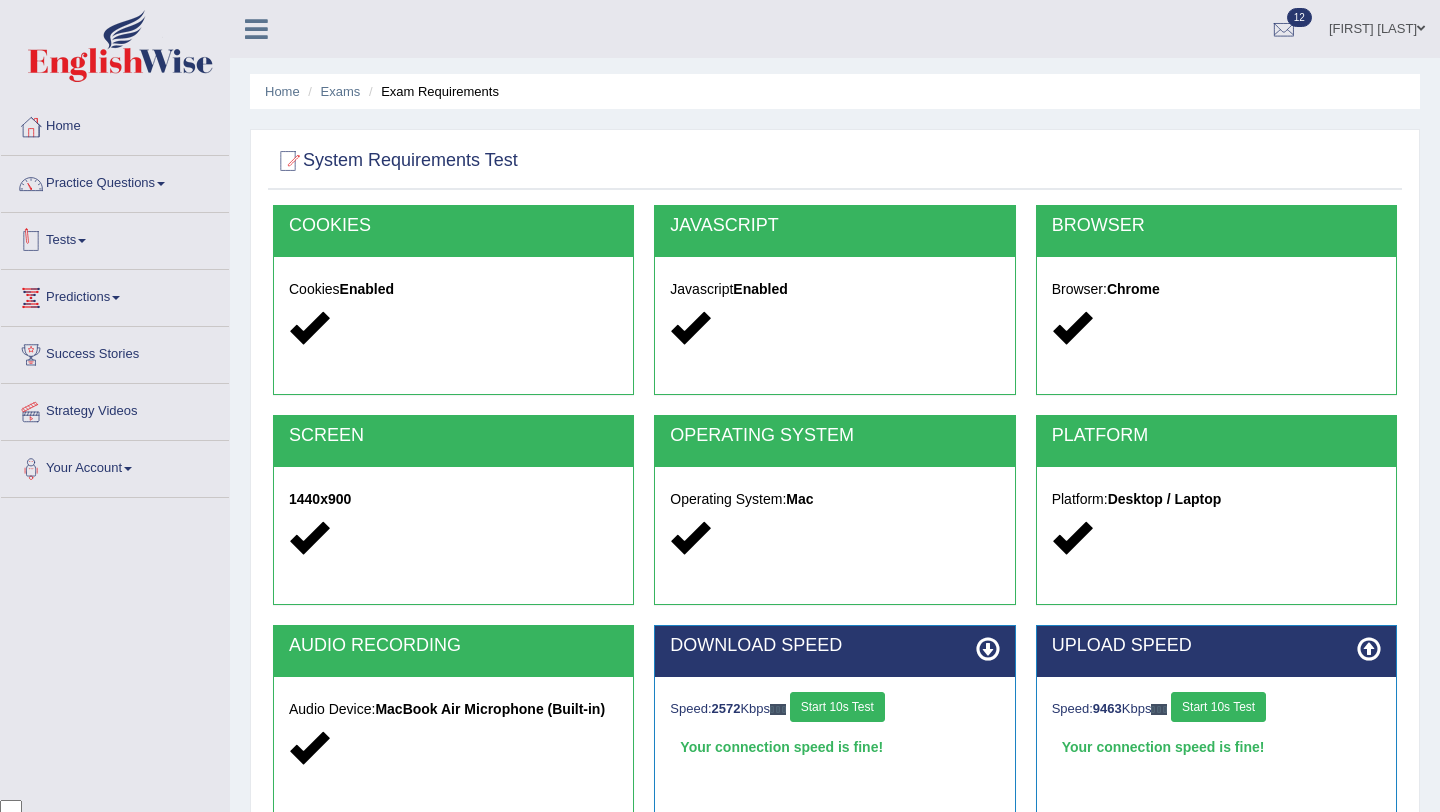 click on "Tests" at bounding box center (115, 238) 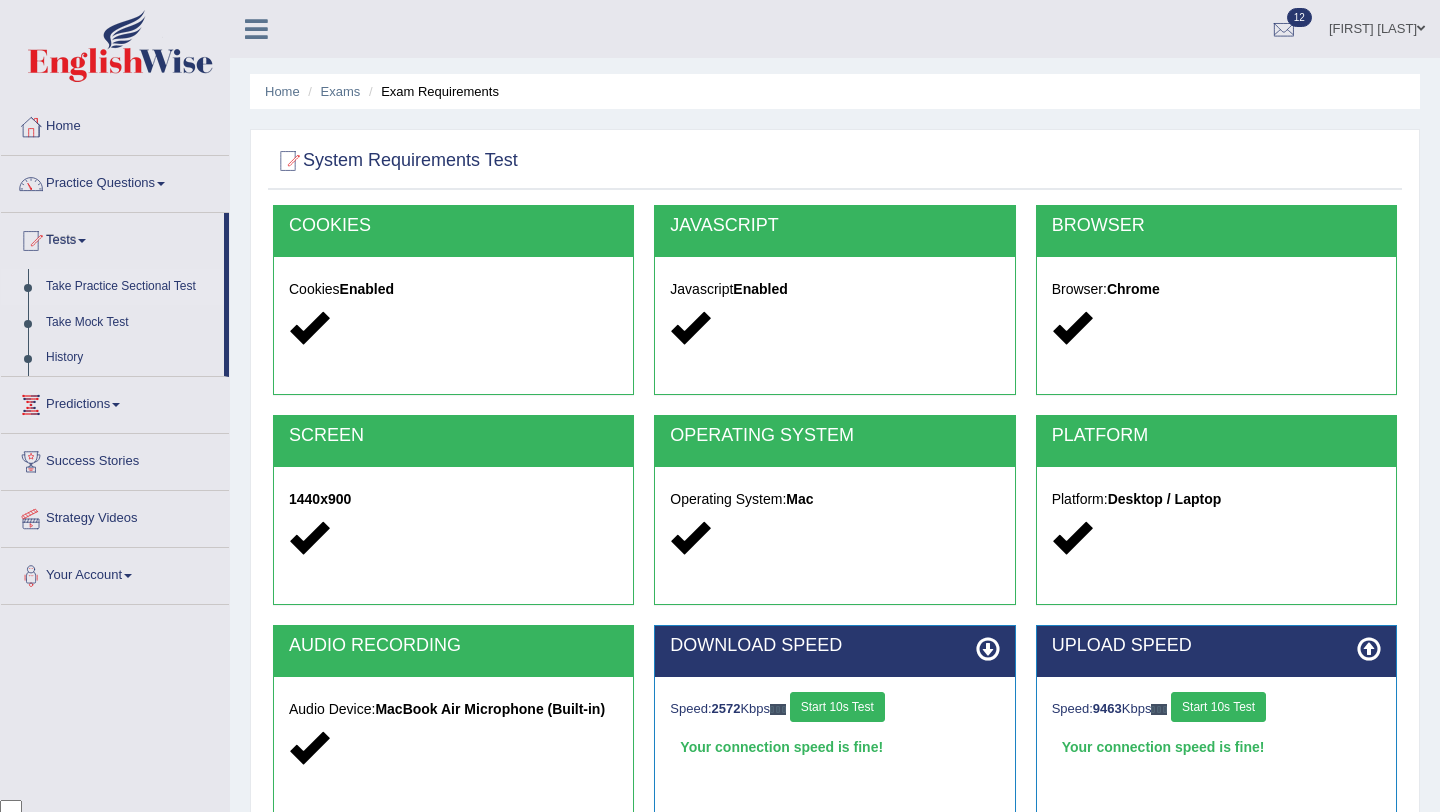 click on "Take Practice Sectional Test" at bounding box center (130, 287) 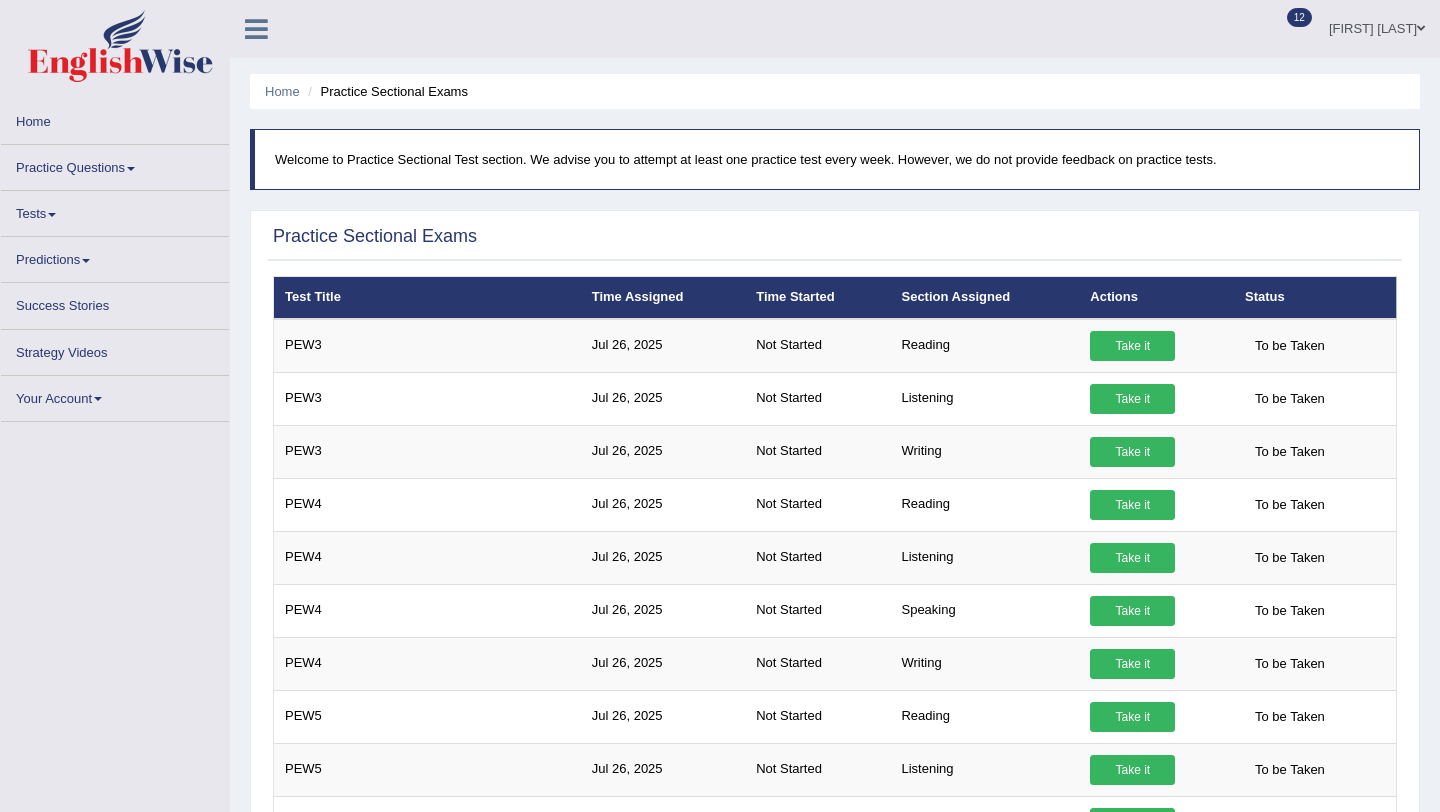 scroll, scrollTop: 0, scrollLeft: 0, axis: both 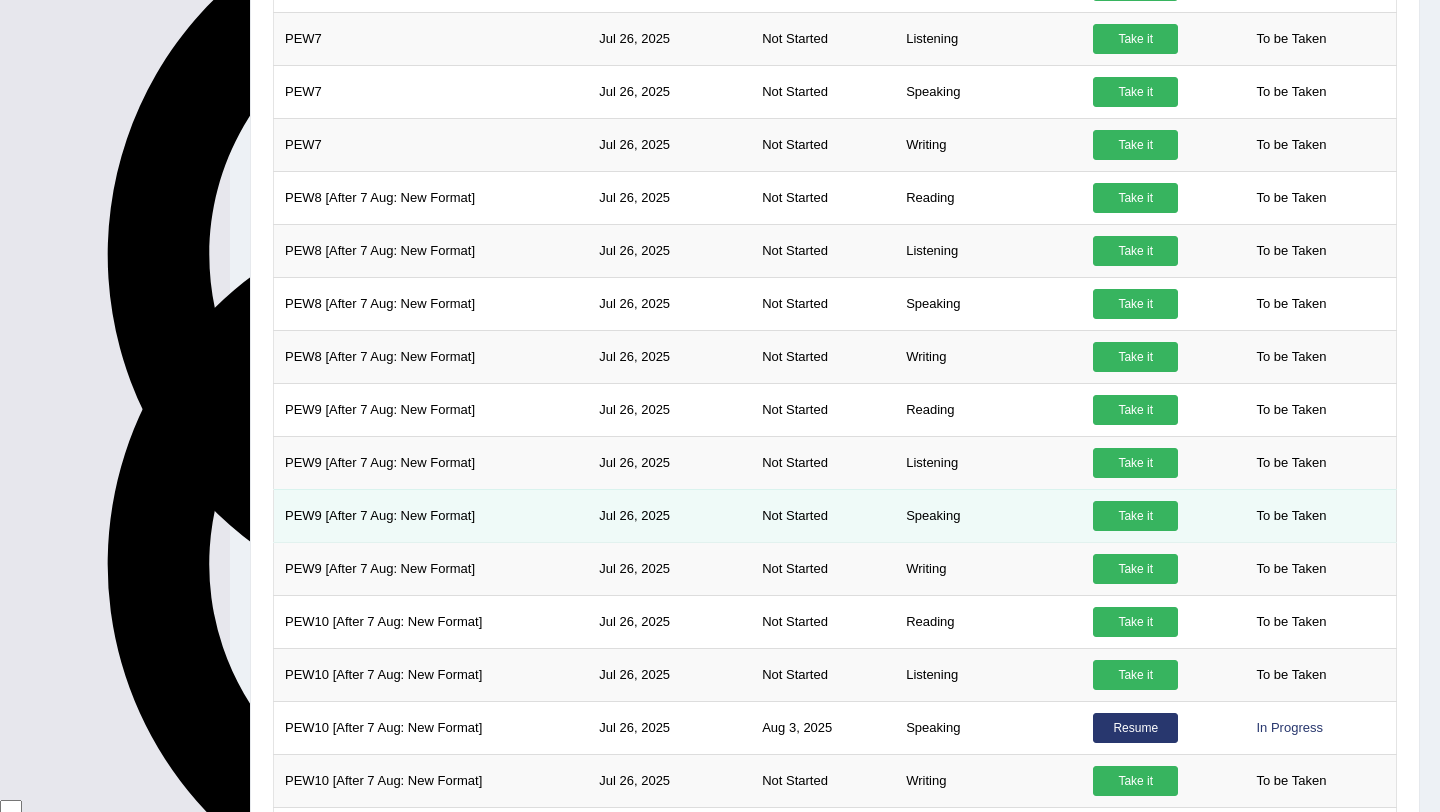 click on "Take it" at bounding box center (1135, 516) 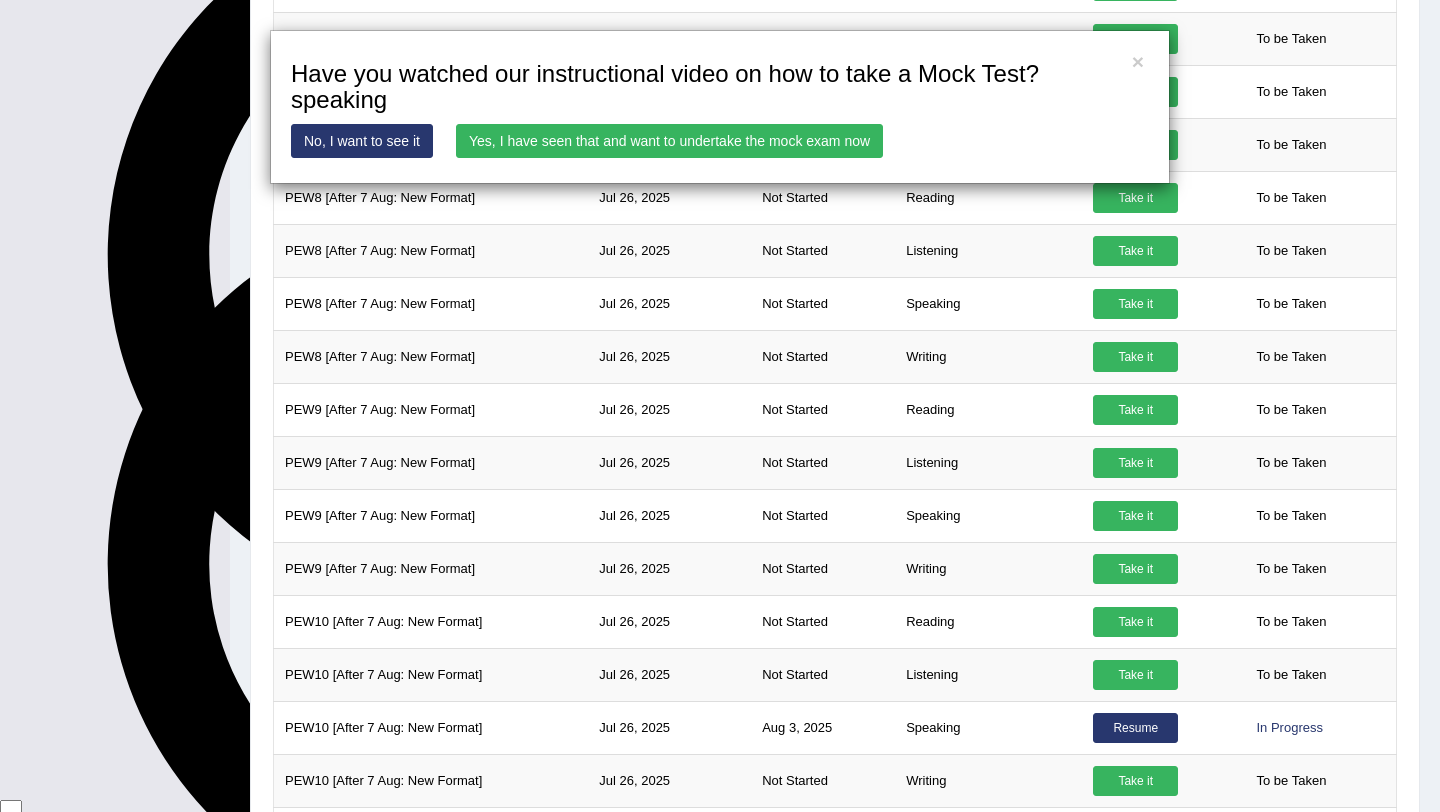 click on "×
Have you watched our instructional video on how to take a Mock Test?speaking
No, I want to see it
Yes, I have seen that and want to undertake the mock exam now" at bounding box center (720, 406) 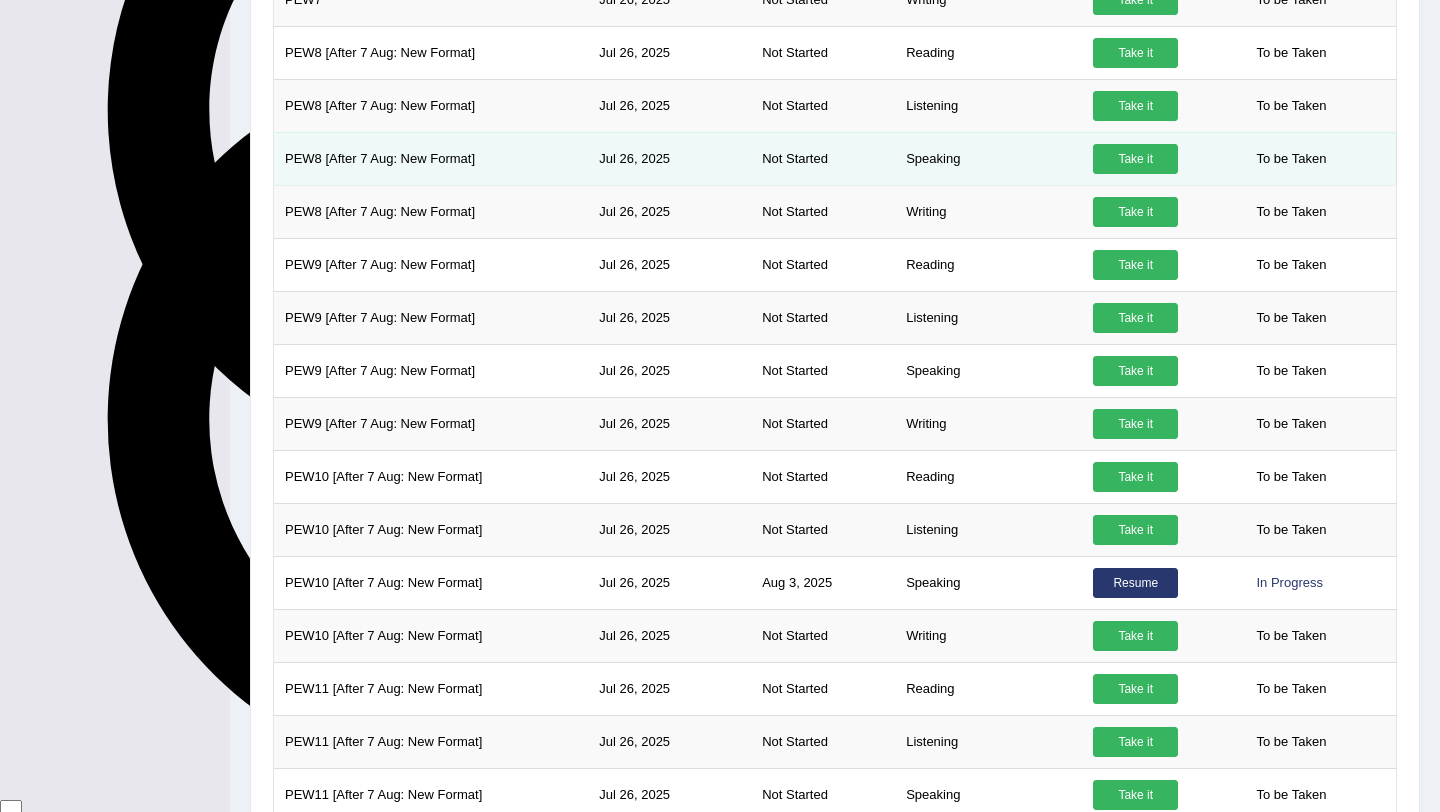 scroll, scrollTop: 1326, scrollLeft: 0, axis: vertical 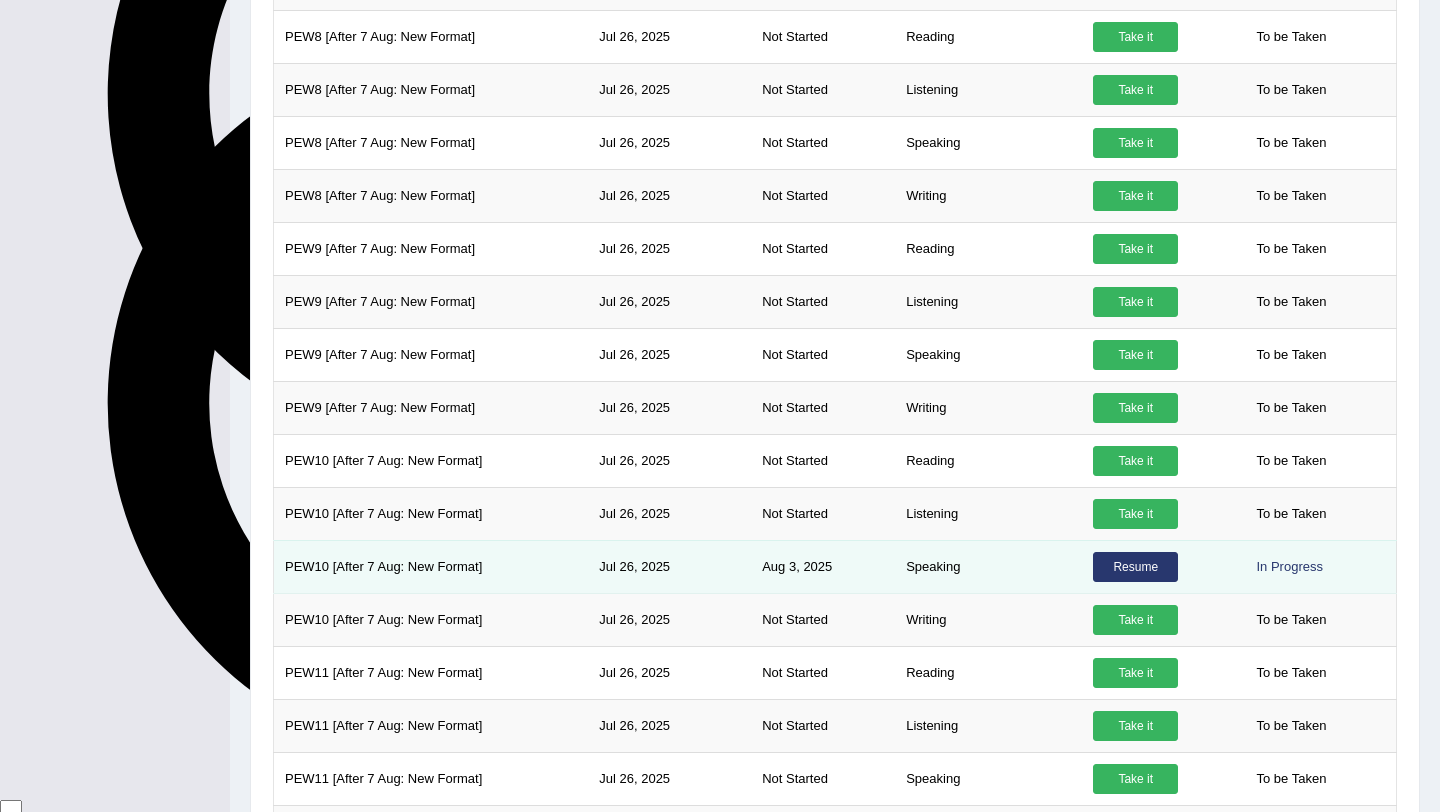 click on "Resume" at bounding box center (1135, 567) 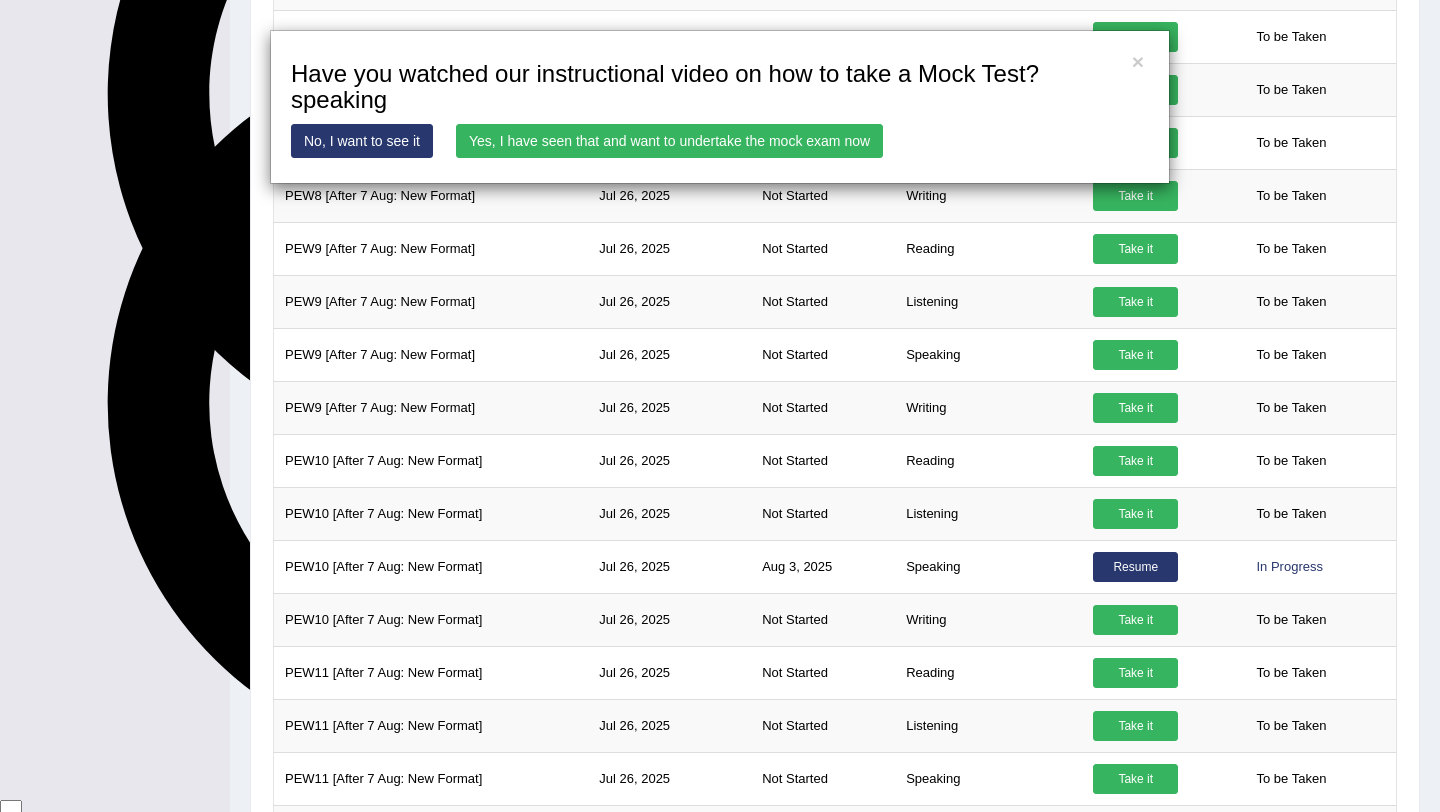click on "Yes, I have seen that and want to undertake the mock exam now" at bounding box center [669, 141] 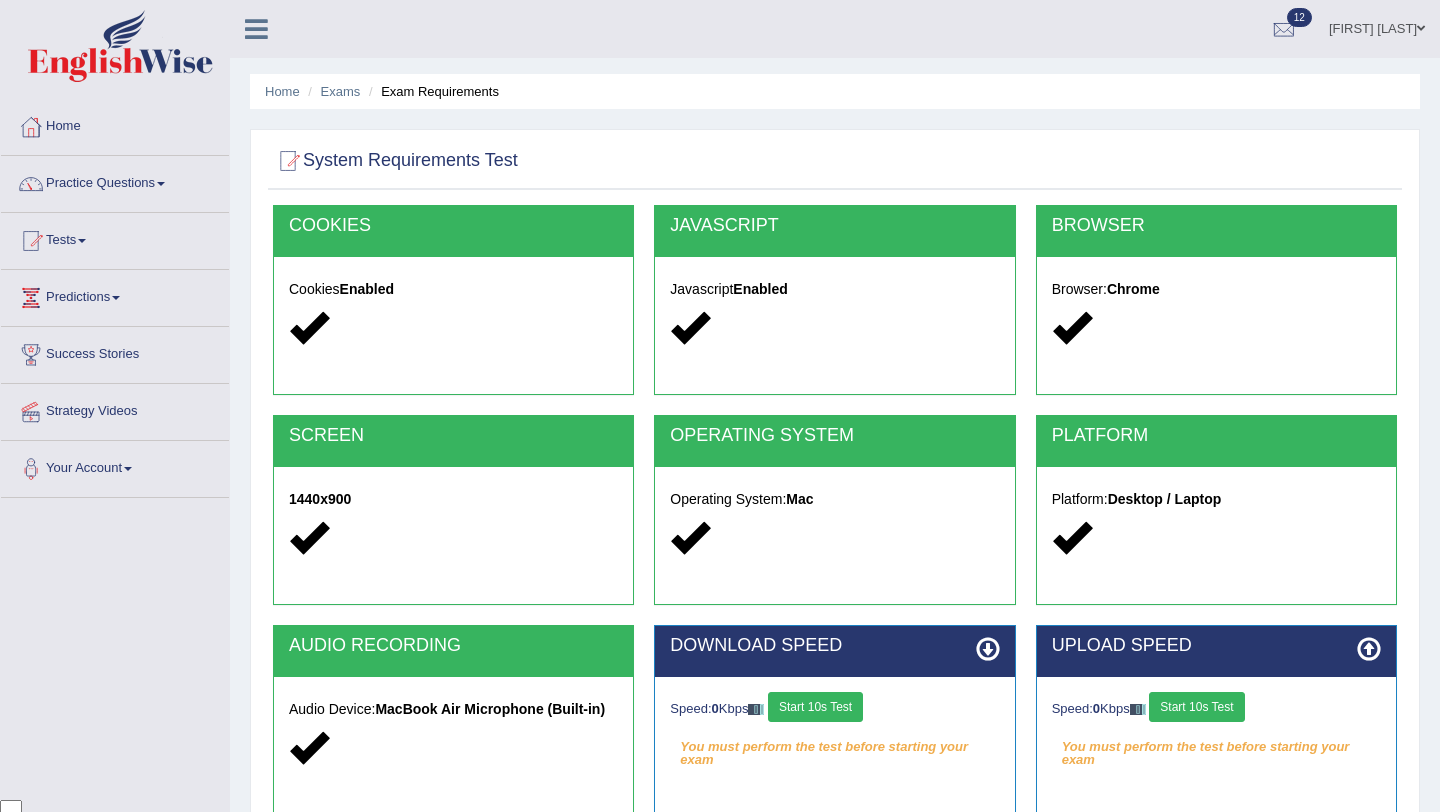 scroll, scrollTop: 0, scrollLeft: 0, axis: both 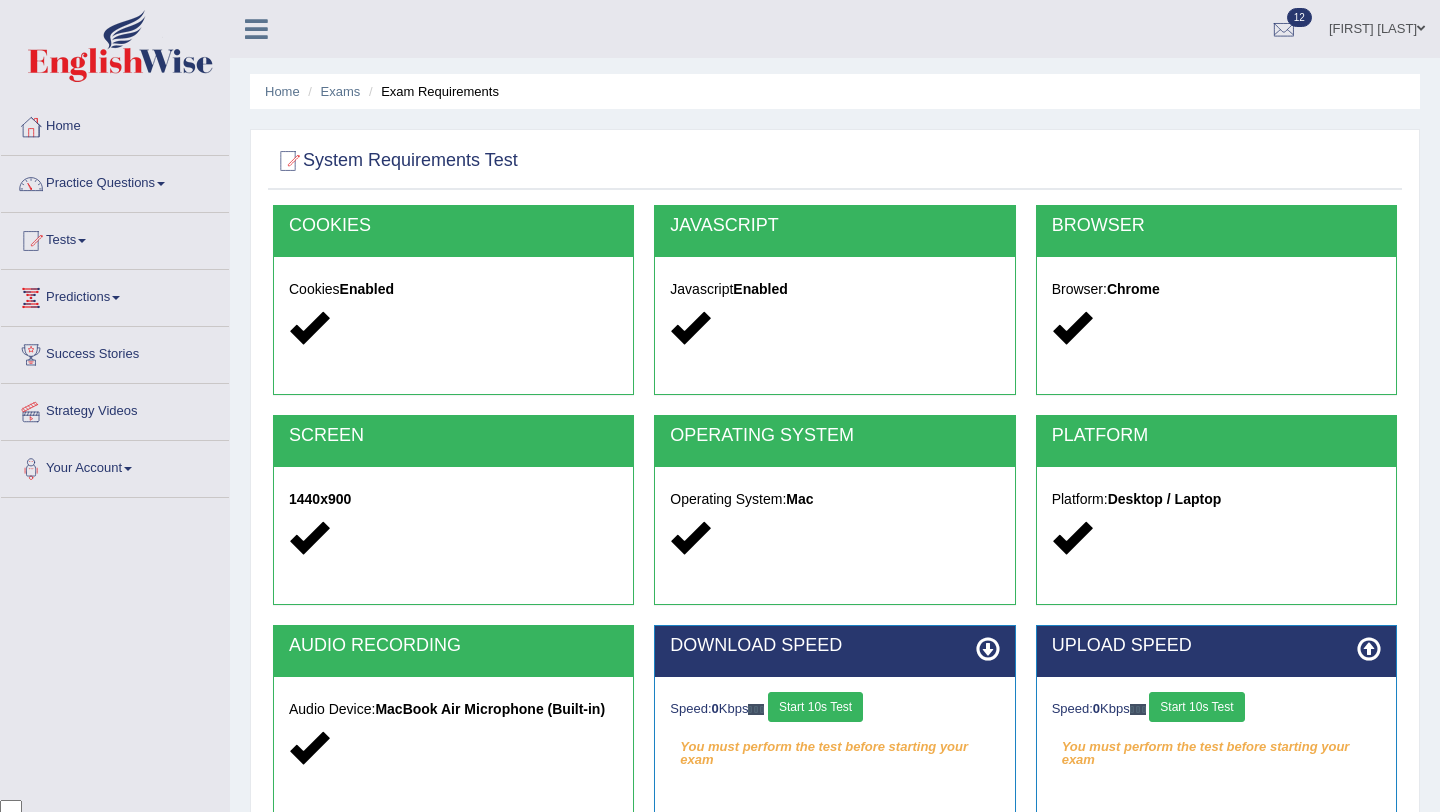 click on "Start 10s Test" at bounding box center [815, 707] 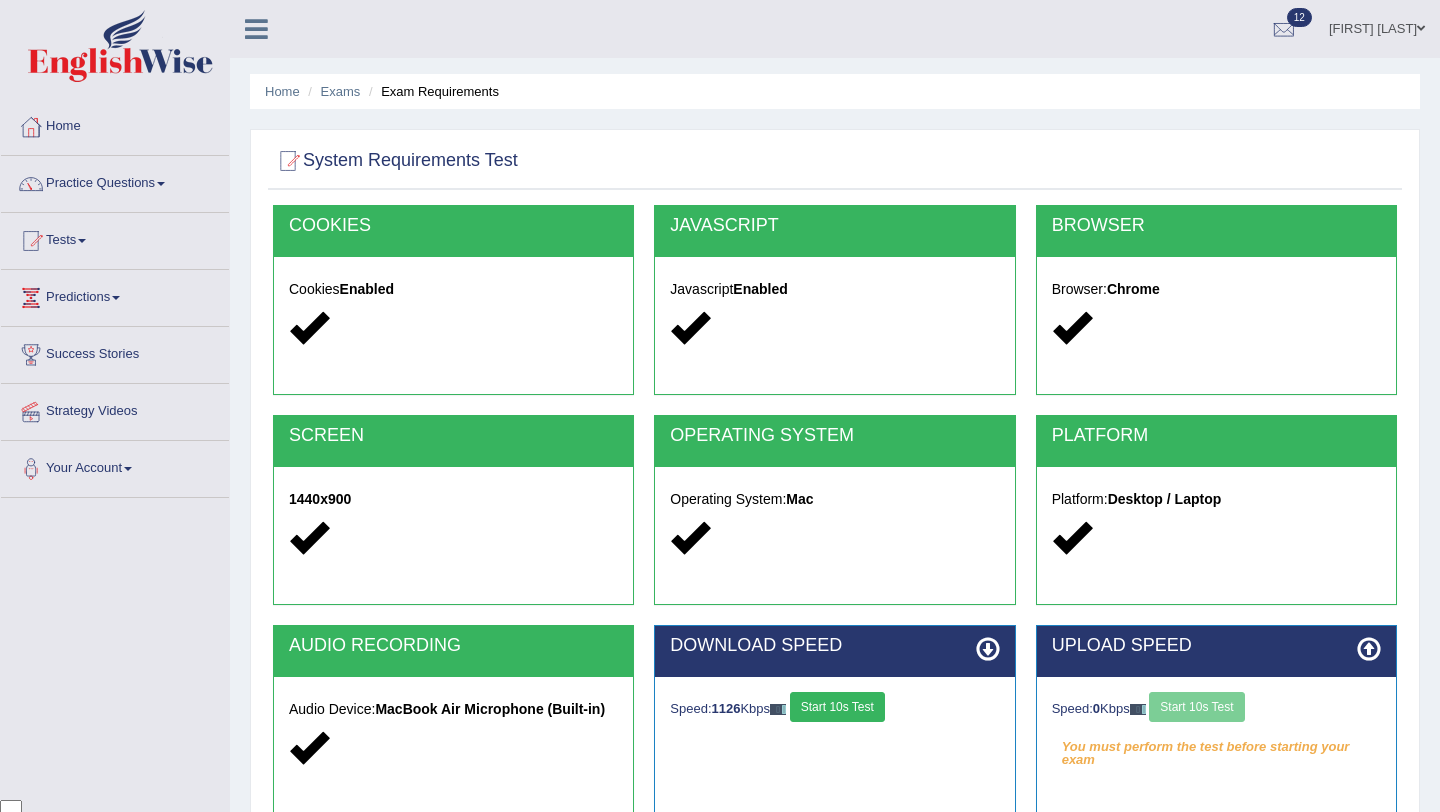 click on "Speed:  0  Kbps    Start 10s Test" at bounding box center (1216, 709) 